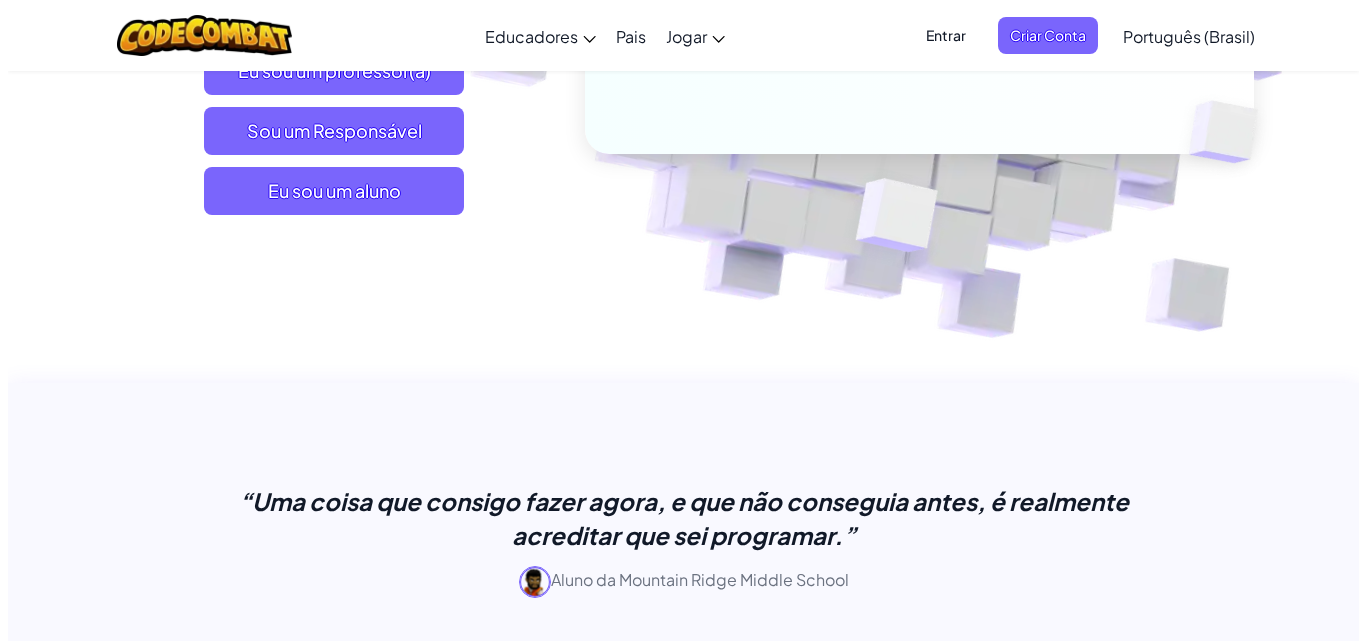 scroll, scrollTop: 500, scrollLeft: 0, axis: vertical 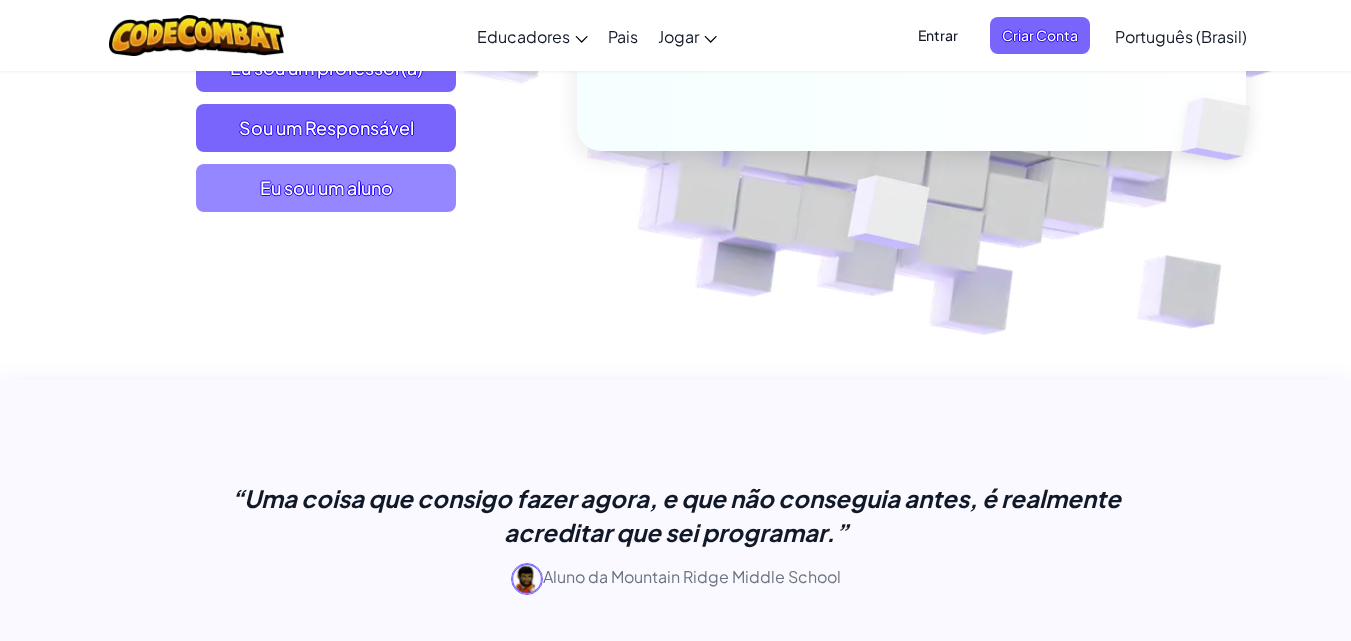 click on "Eu sou um aluno" at bounding box center [326, 187] 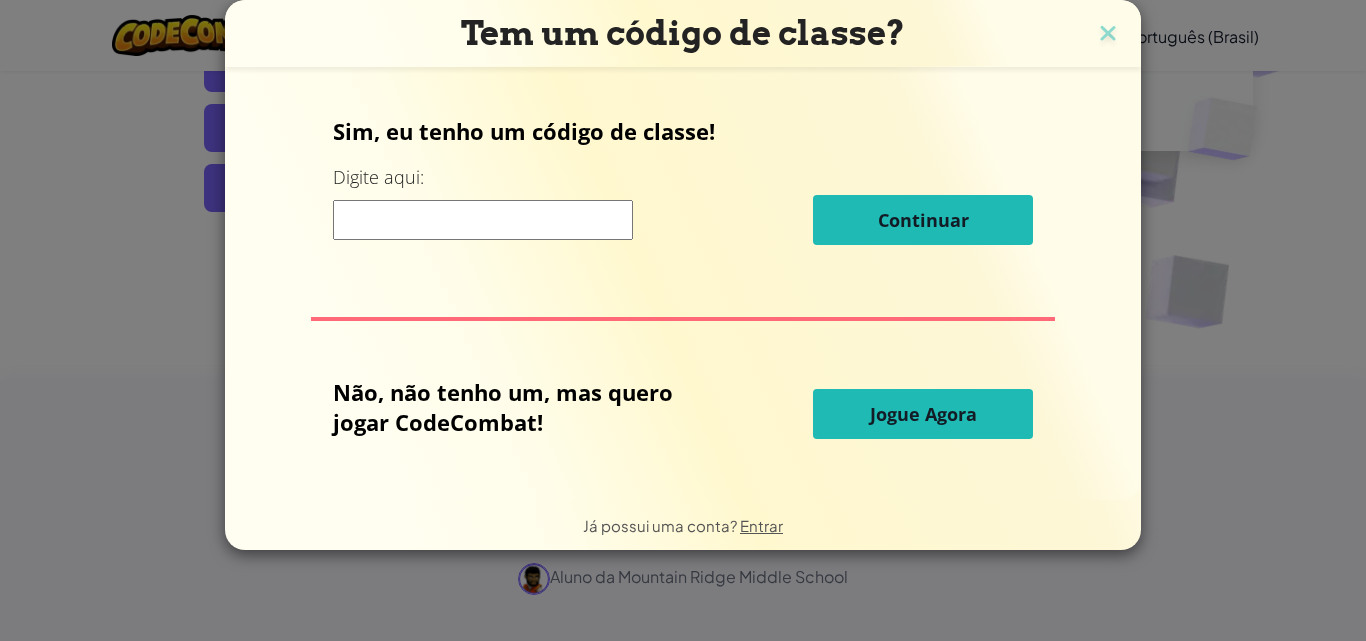 drag, startPoint x: 435, startPoint y: 207, endPoint x: 526, endPoint y: 229, distance: 93.62158 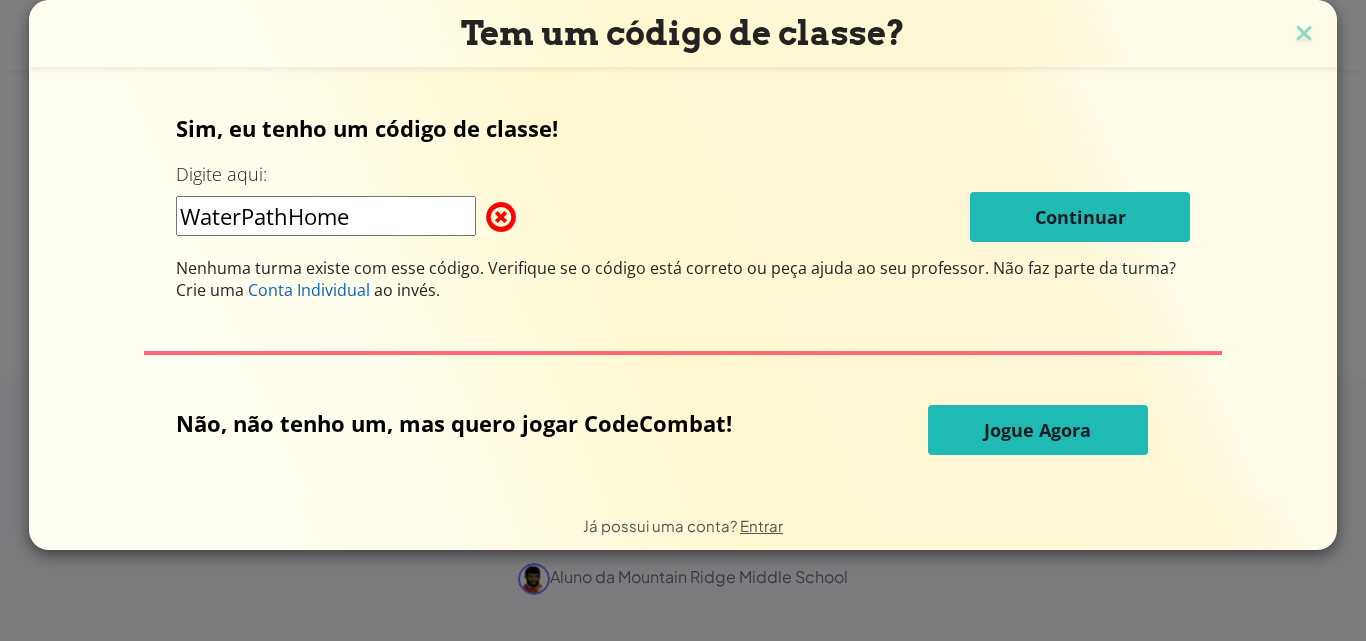 type on "WaterPathHome" 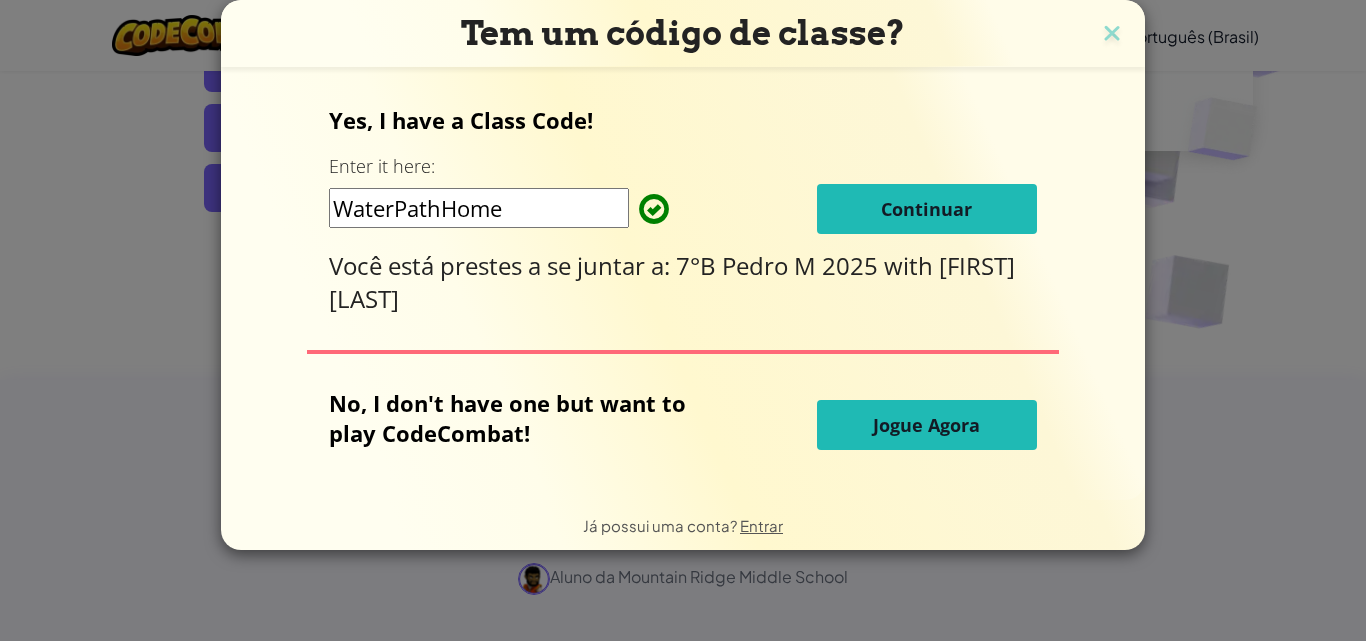click on "Continuar" at bounding box center (927, 209) 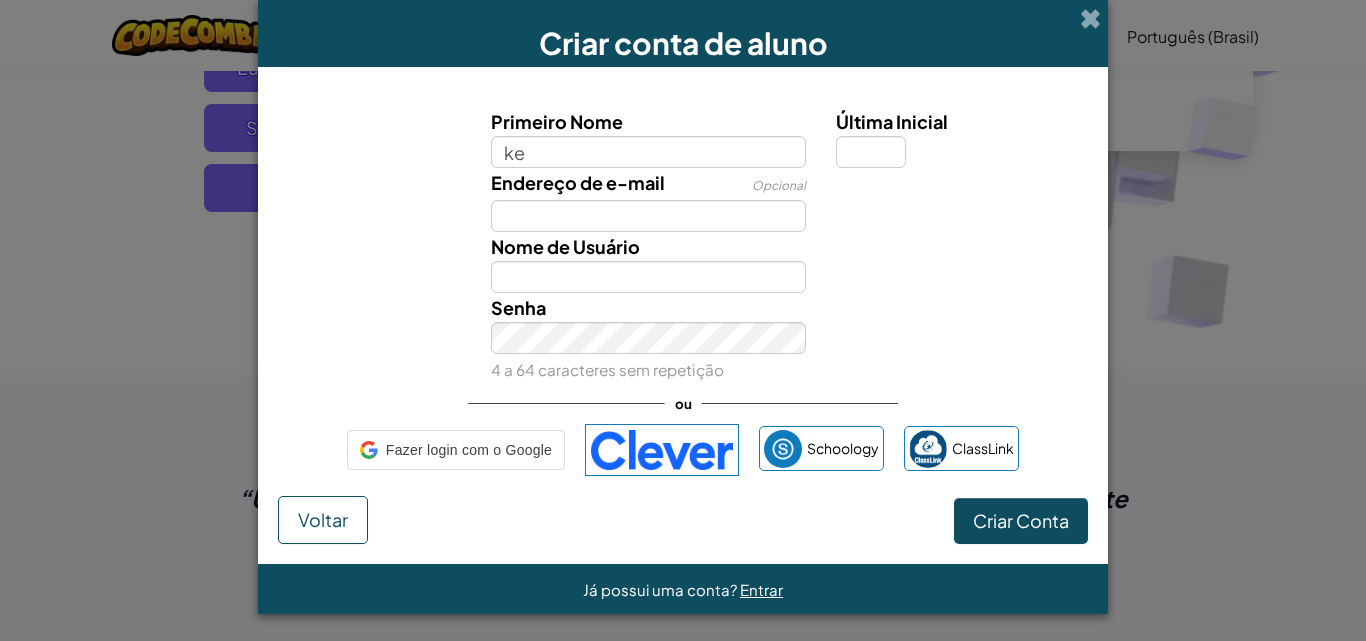 type on "k" 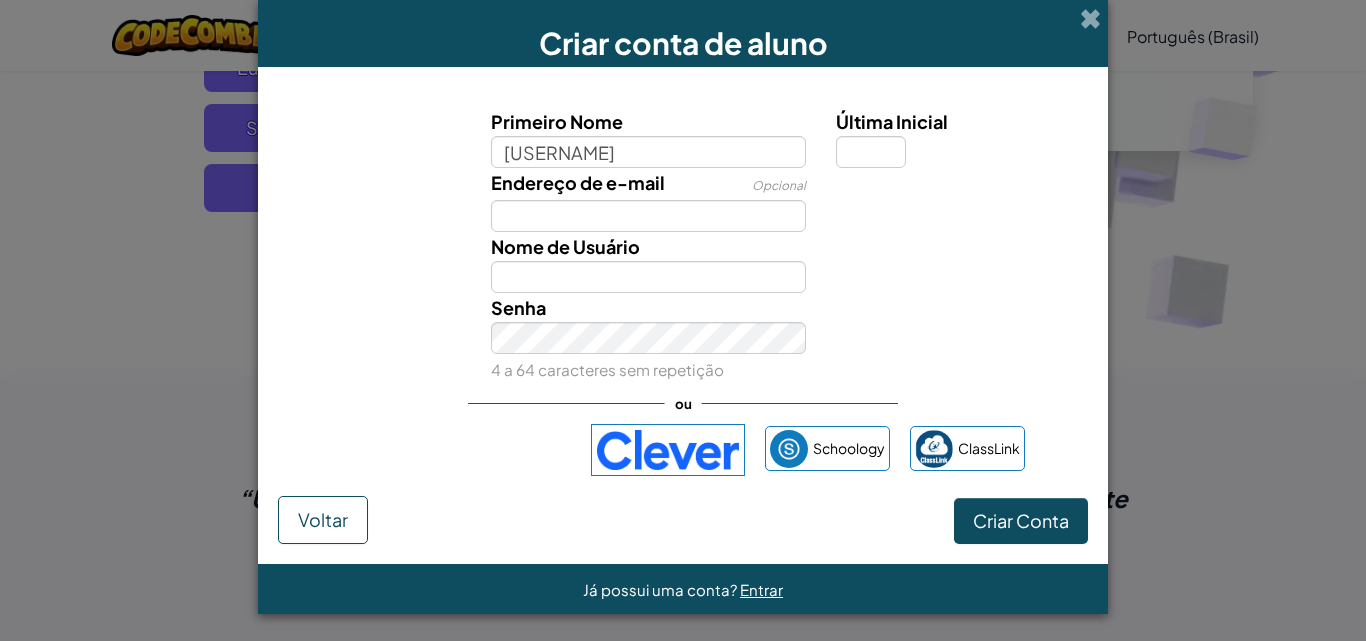 type on "Ketlyn" 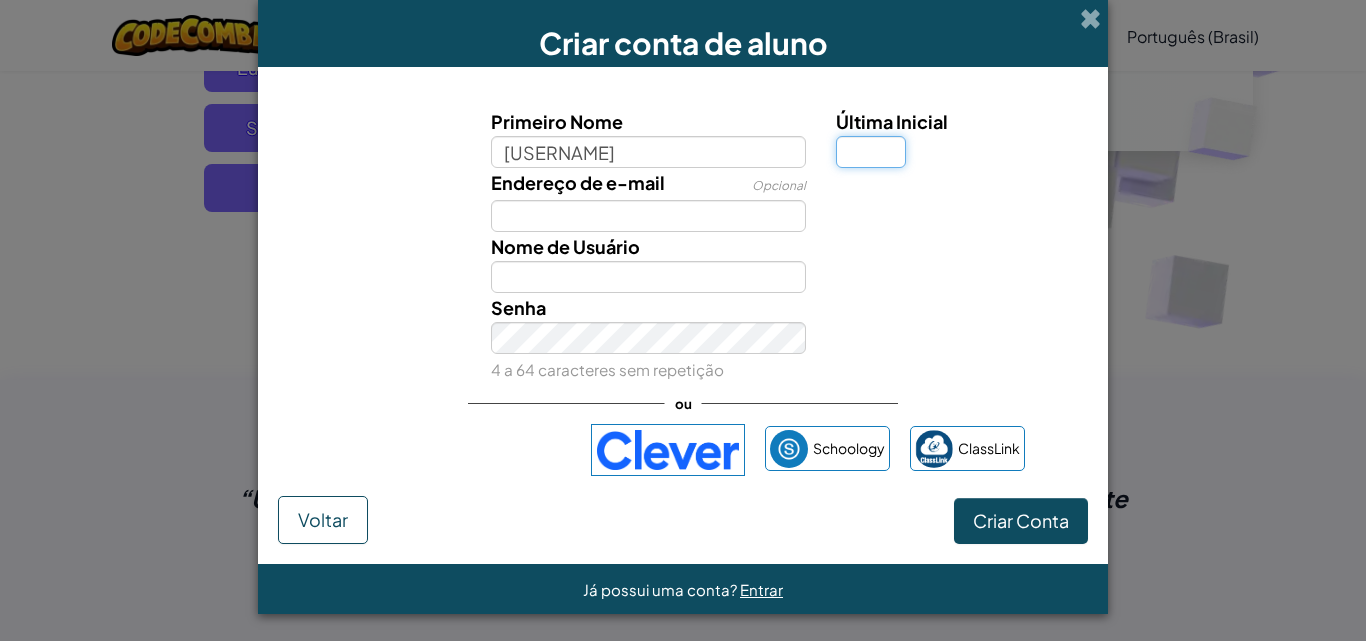 type on "Ketlyn" 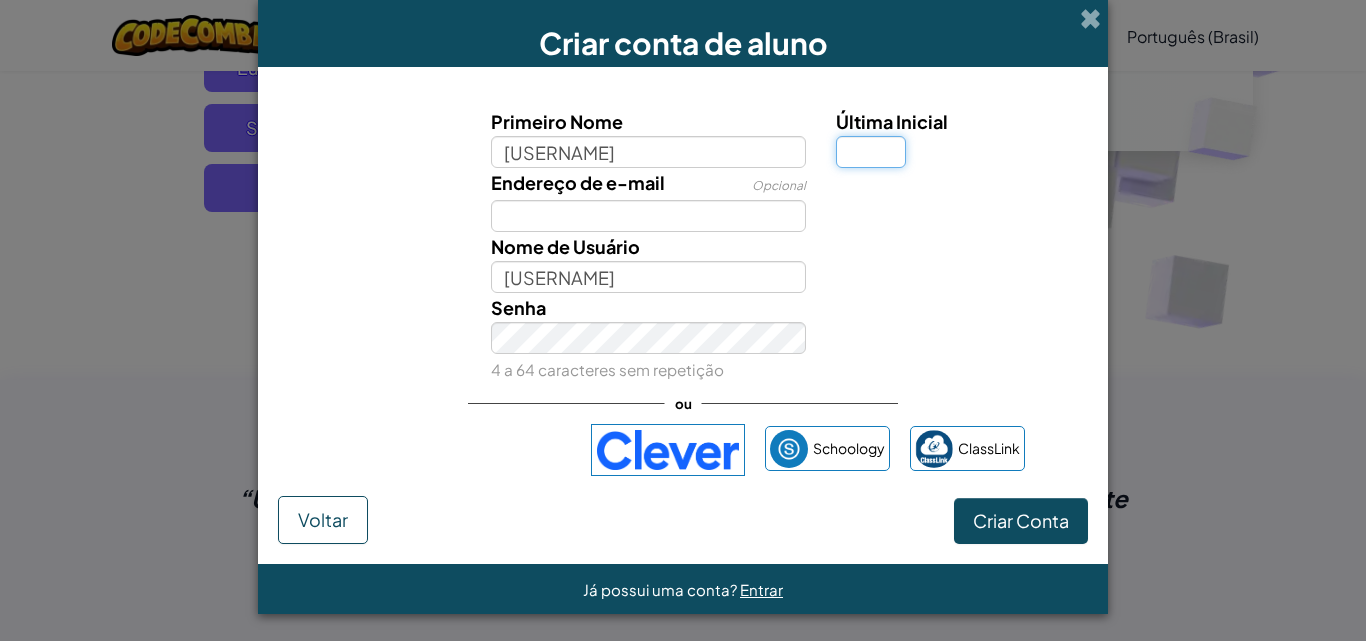 click on "Última Inicial" at bounding box center [871, 152] 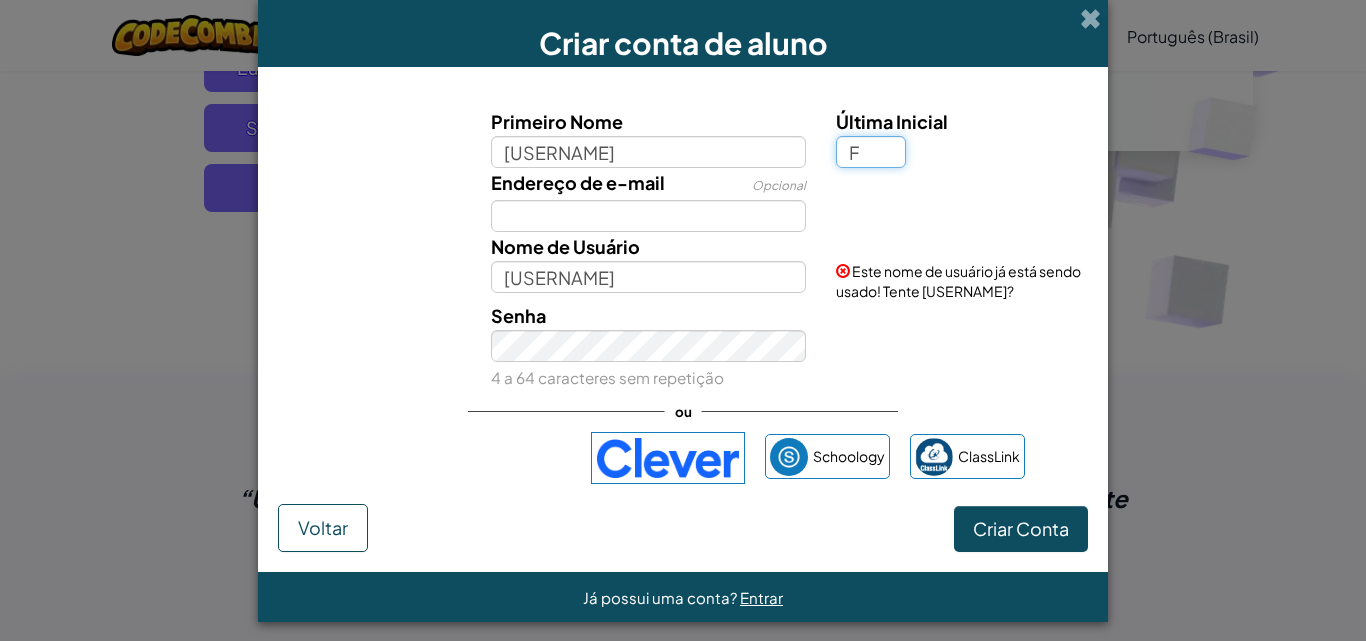 type on "F" 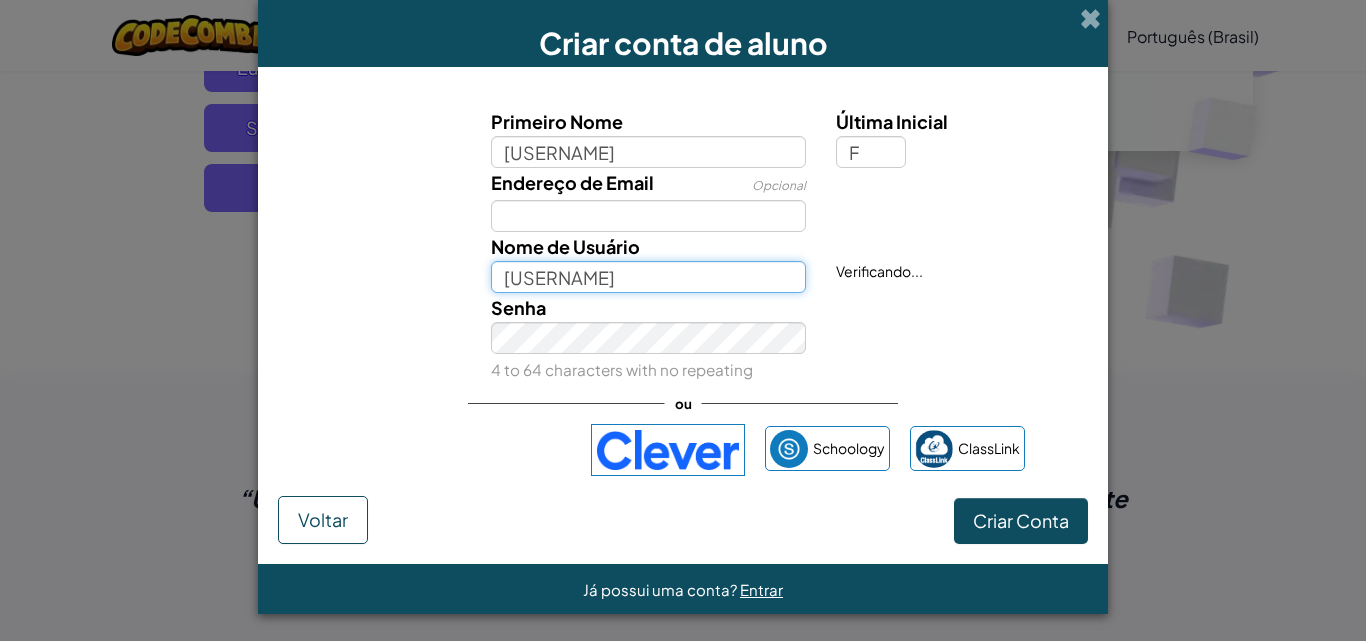 click on "KetlynF" at bounding box center [649, 277] 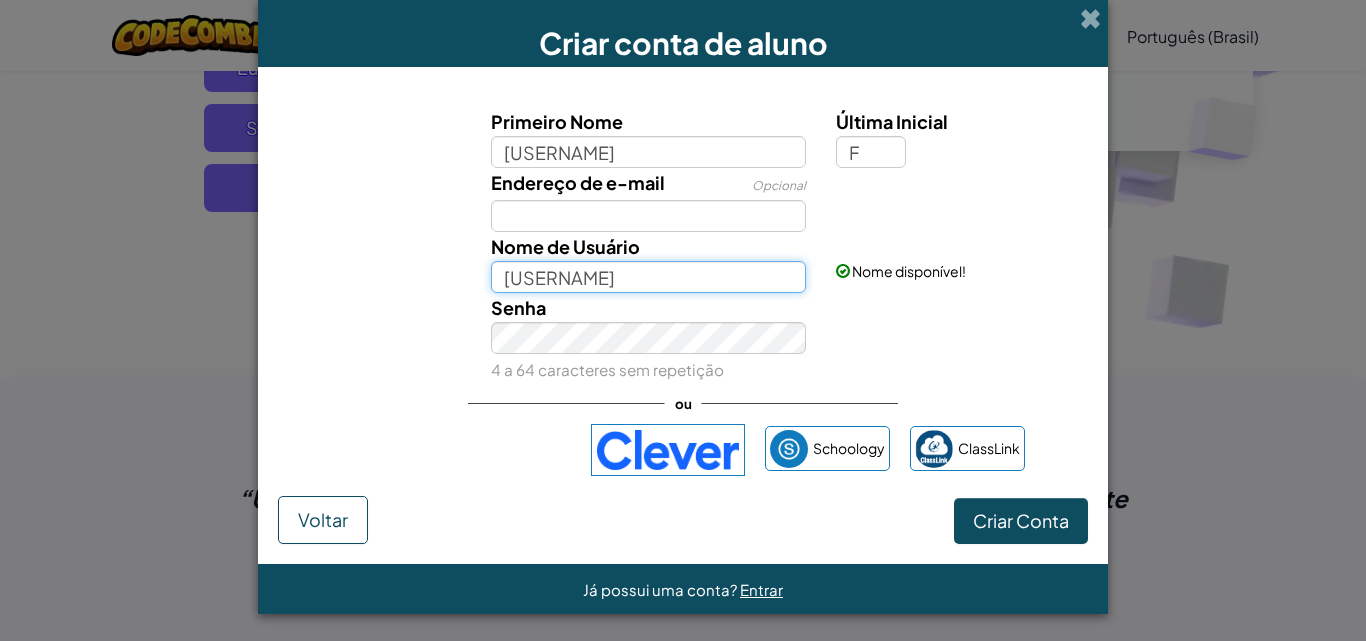 type on "[USERNAME]" 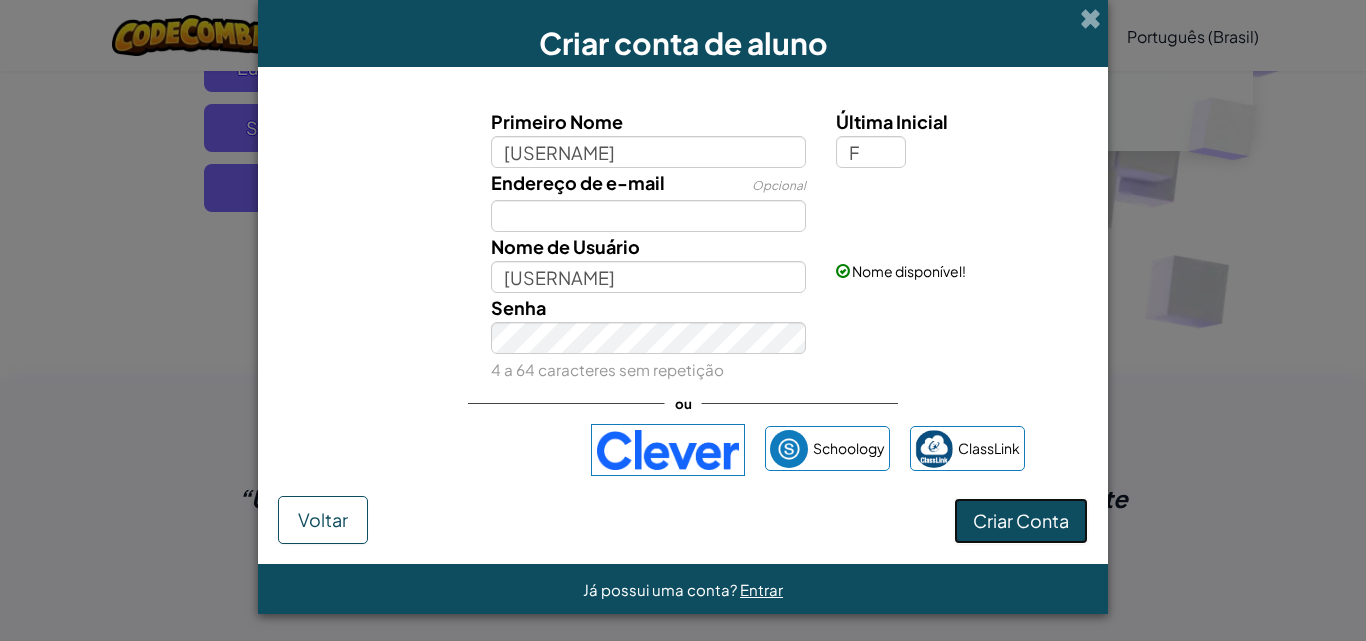 click on "Criar Conta" at bounding box center [1021, 520] 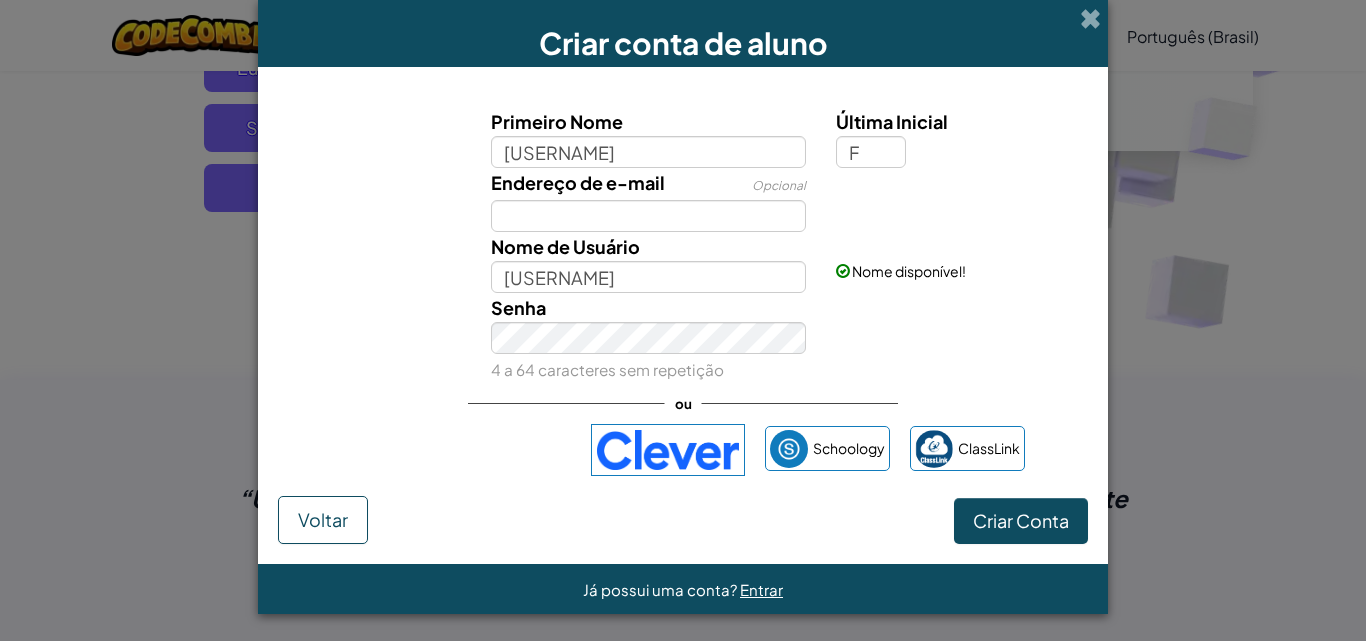 click on "Criar Conta Voltar" at bounding box center (683, 520) 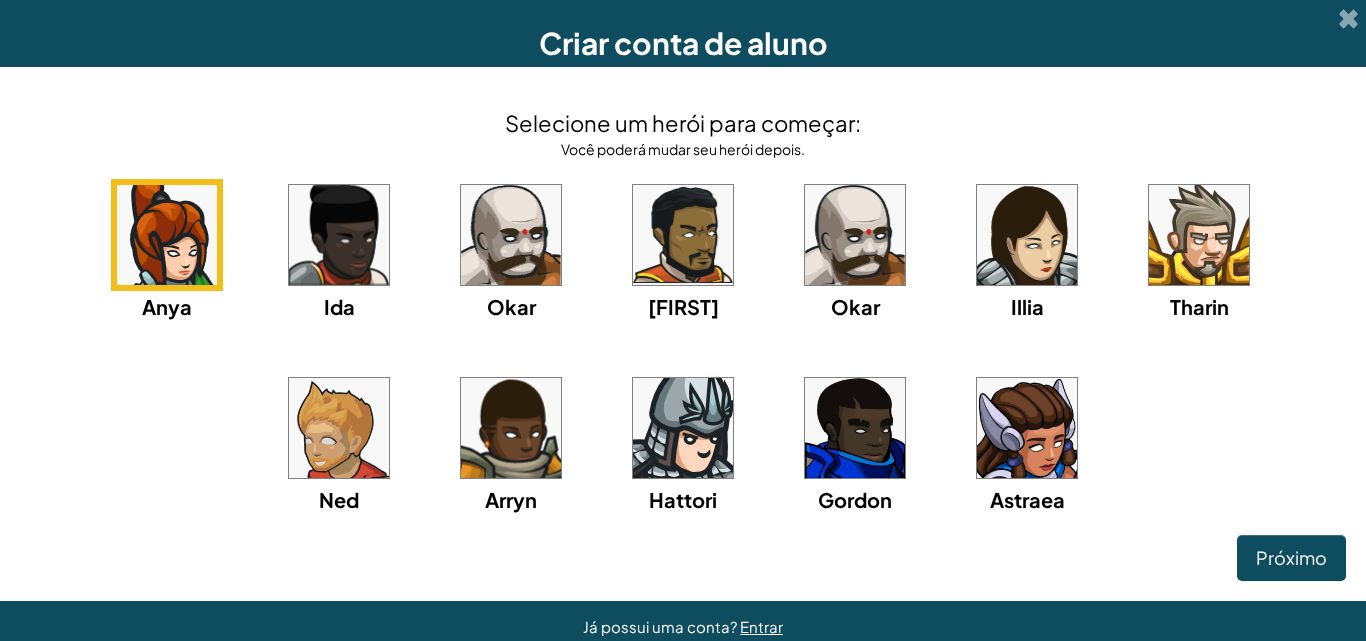 click on "Próximo" at bounding box center (683, 558) 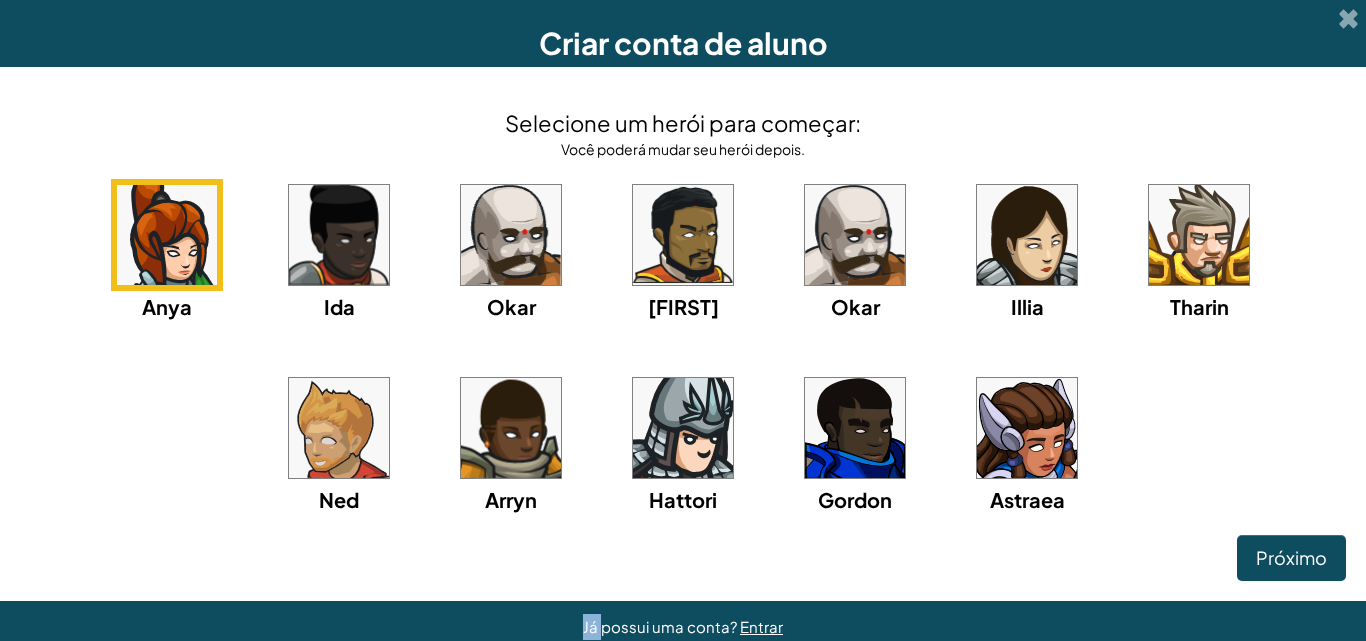 click on "Próximo" at bounding box center [683, 558] 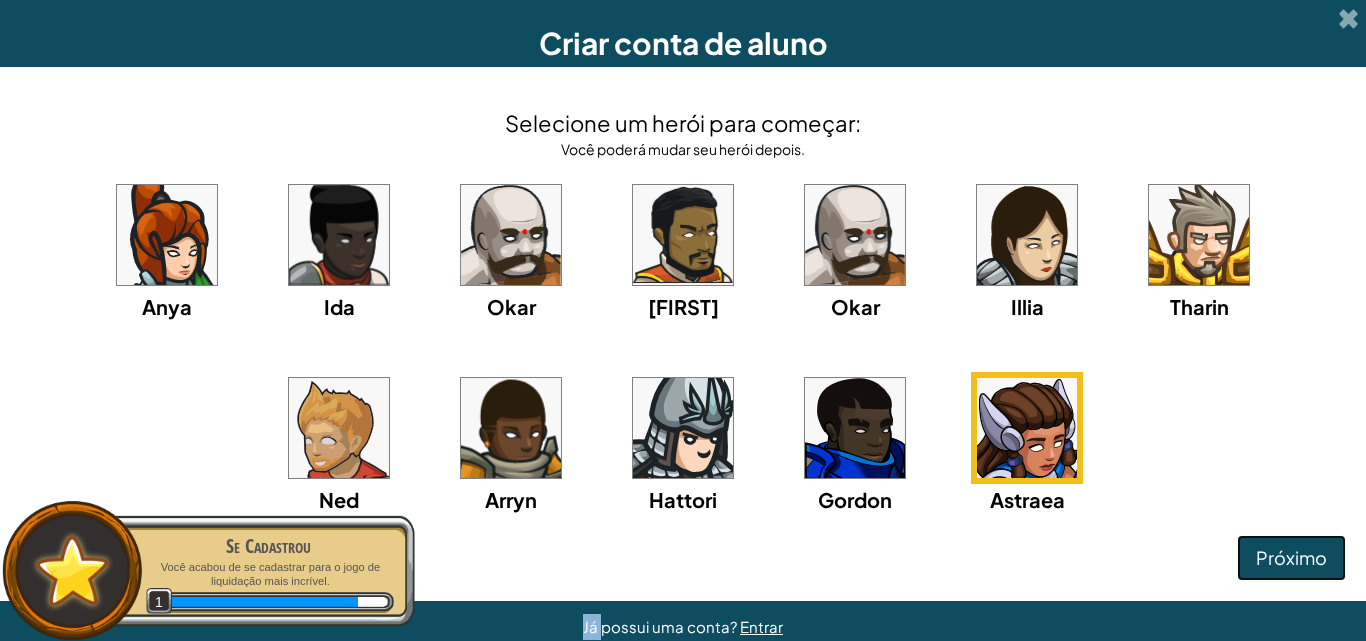 click on "Próximo" at bounding box center (1291, 558) 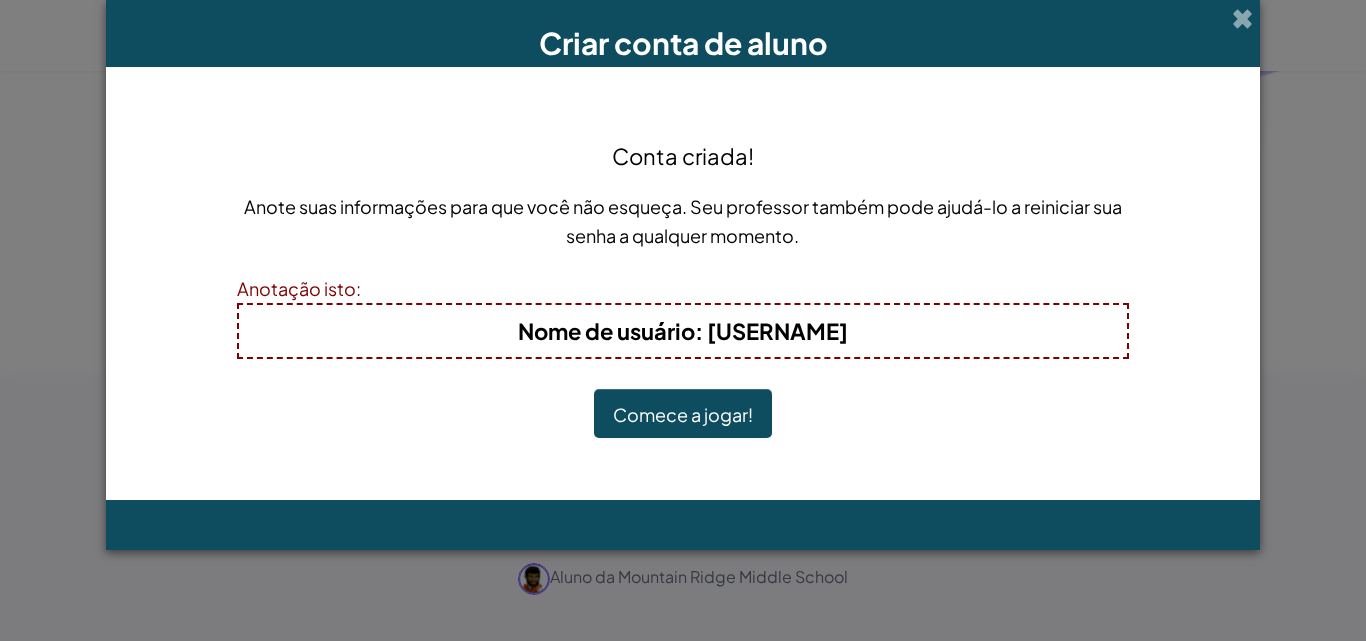 click on "Comece a jogar!" at bounding box center (683, 413) 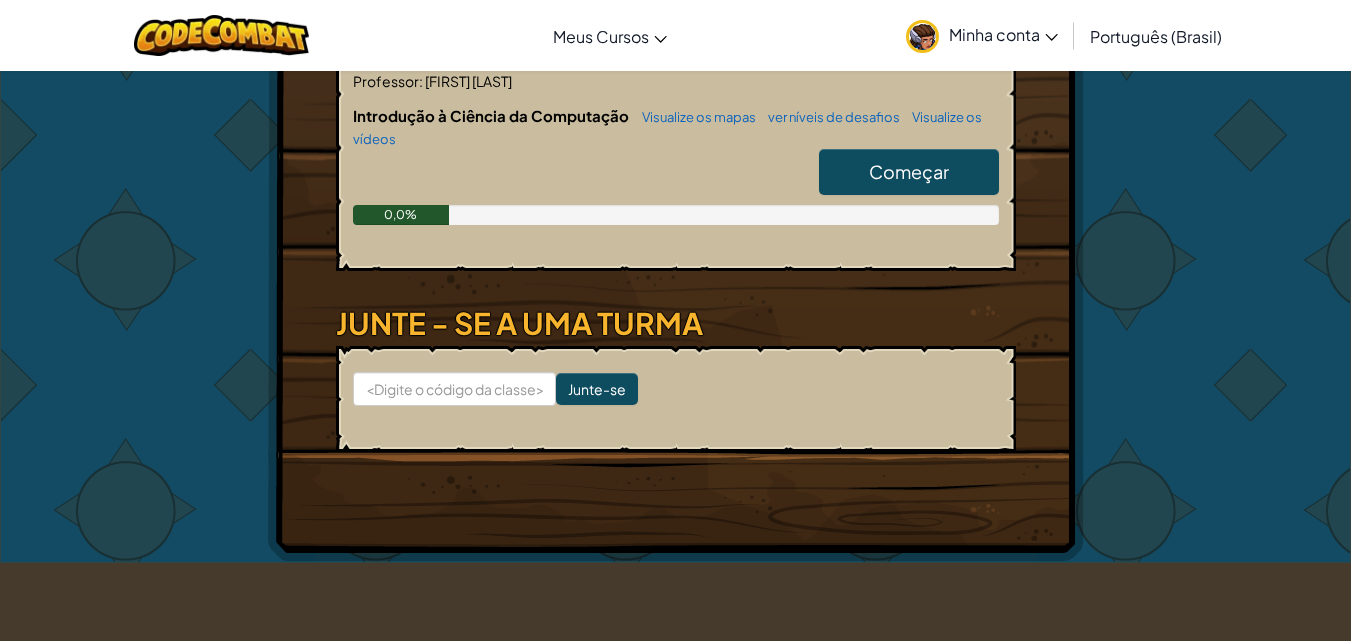 scroll, scrollTop: 400, scrollLeft: 0, axis: vertical 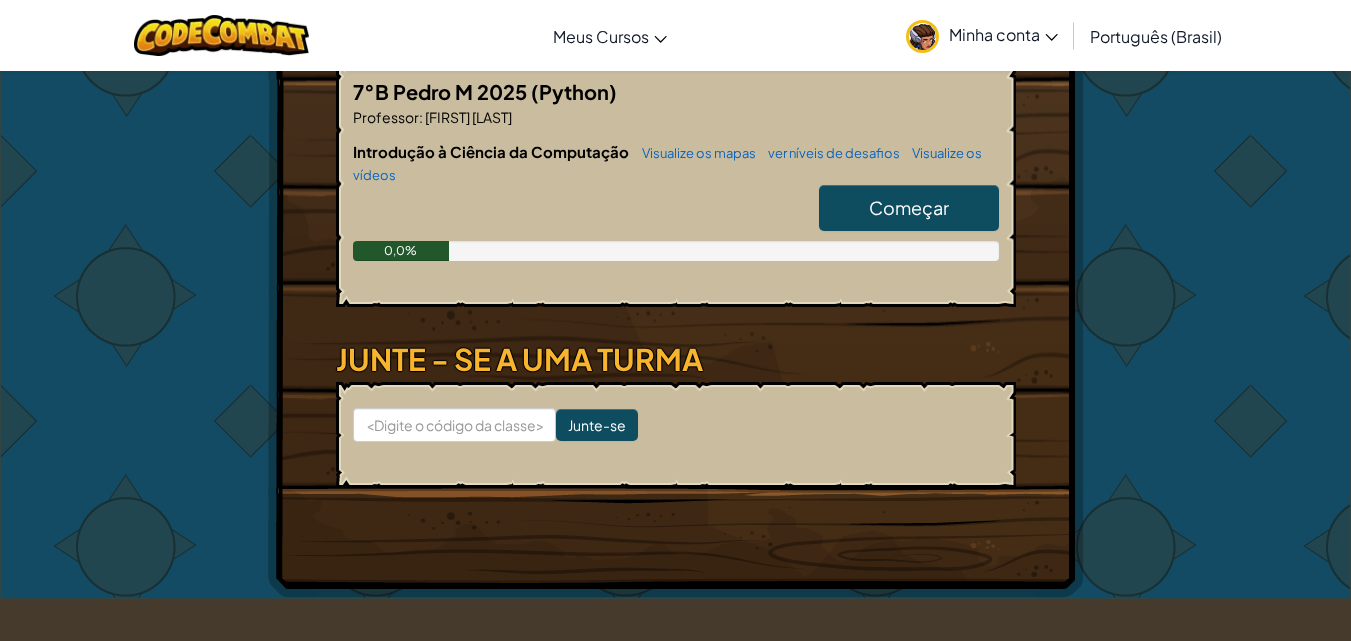 click on "Começar" at bounding box center (909, 207) 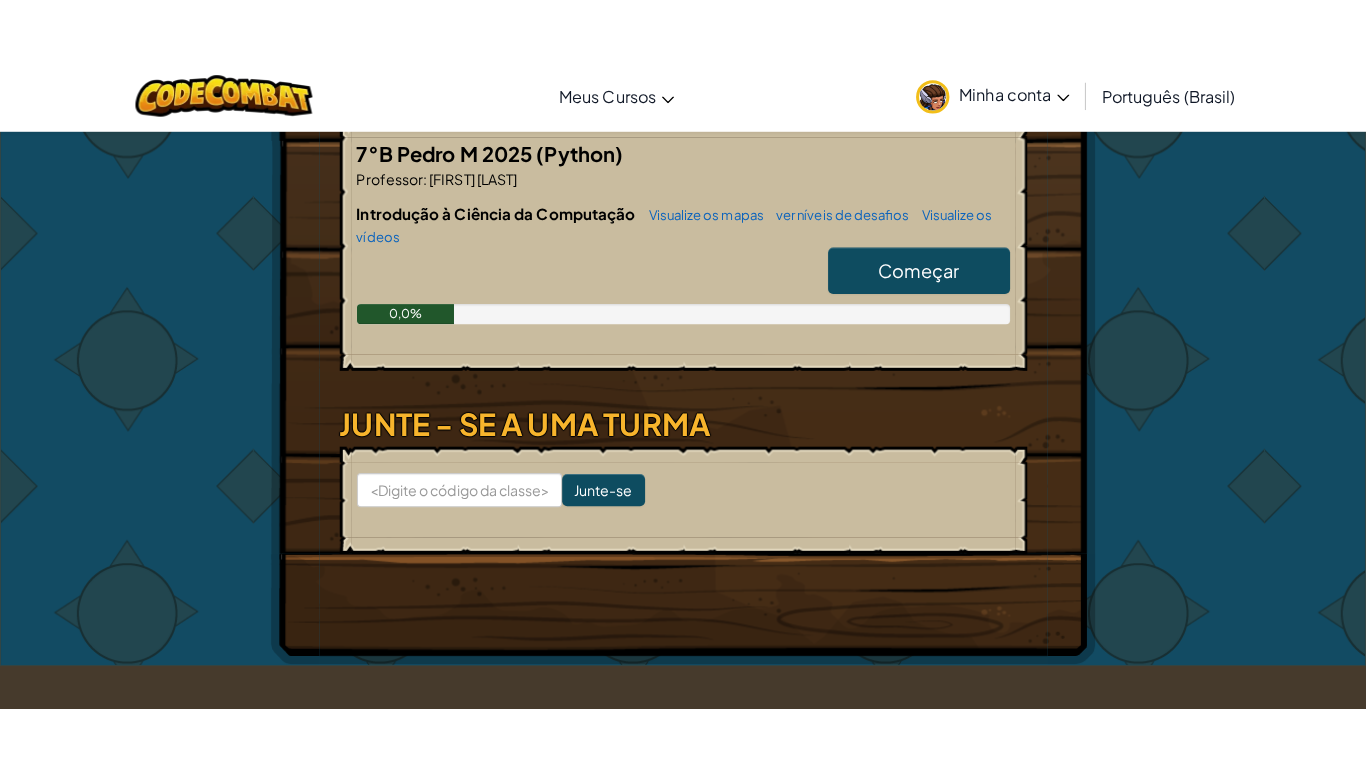 scroll, scrollTop: 0, scrollLeft: 0, axis: both 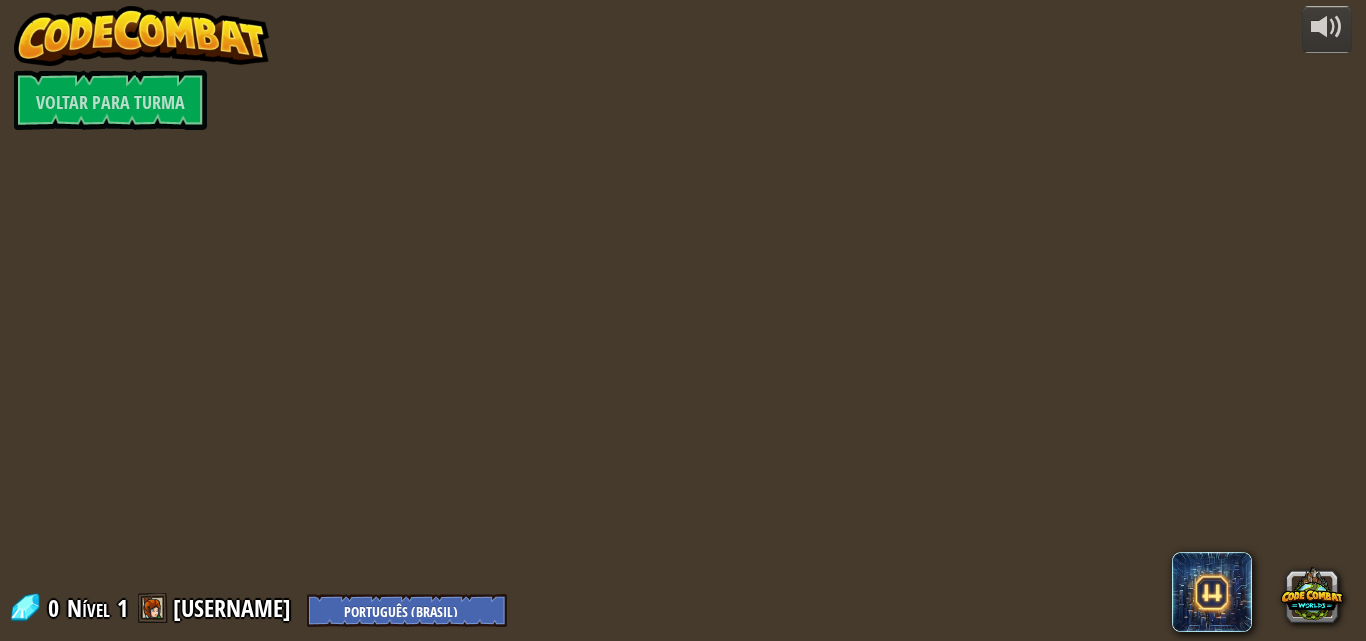 select on "pt-BR" 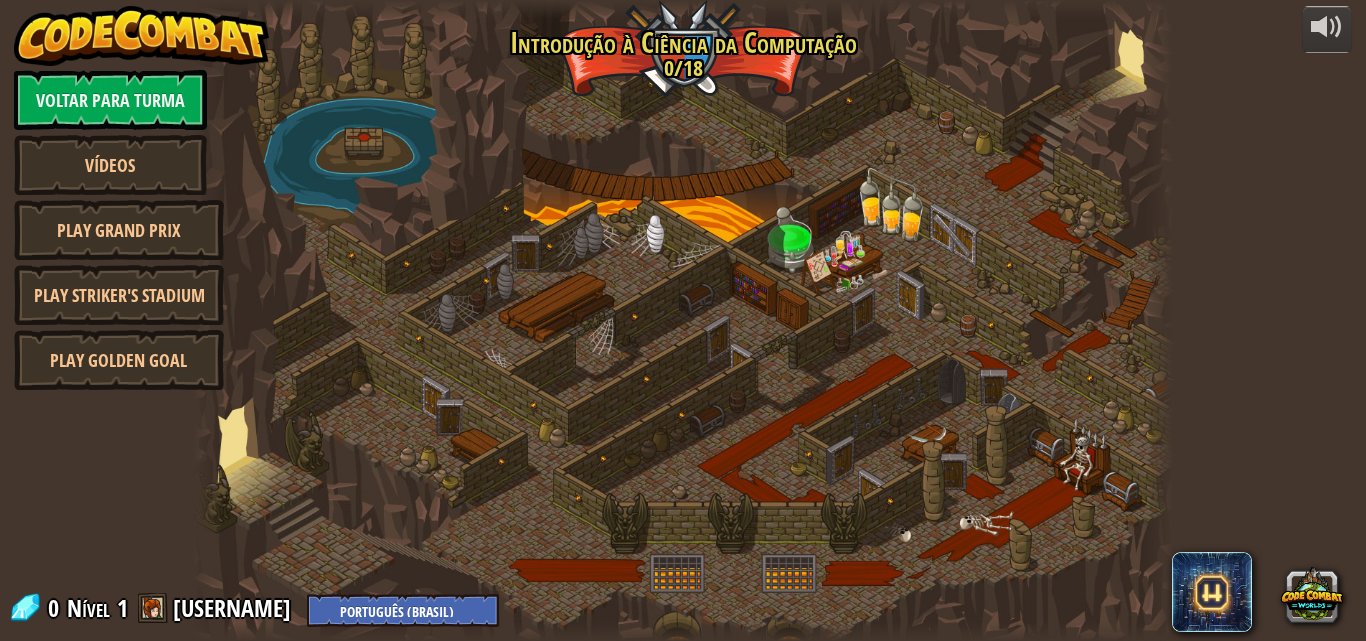 select on "pt-BR" 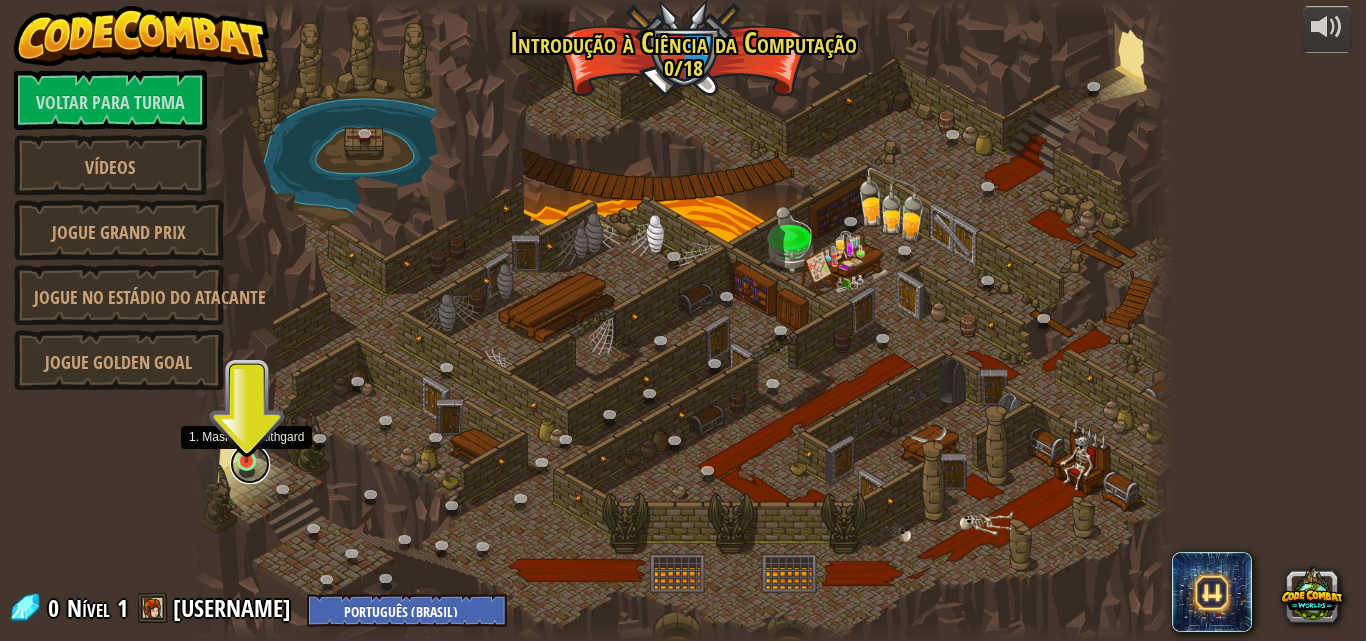 click at bounding box center (250, 464) 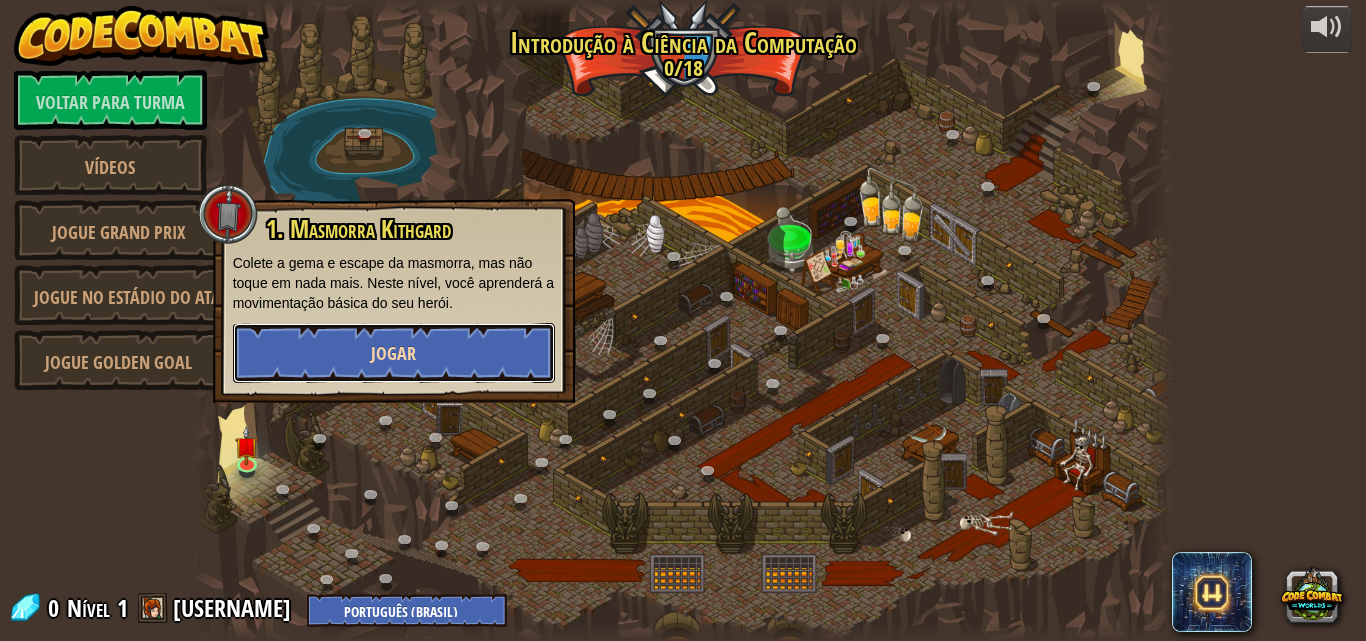 click on "Jogar" at bounding box center [394, 353] 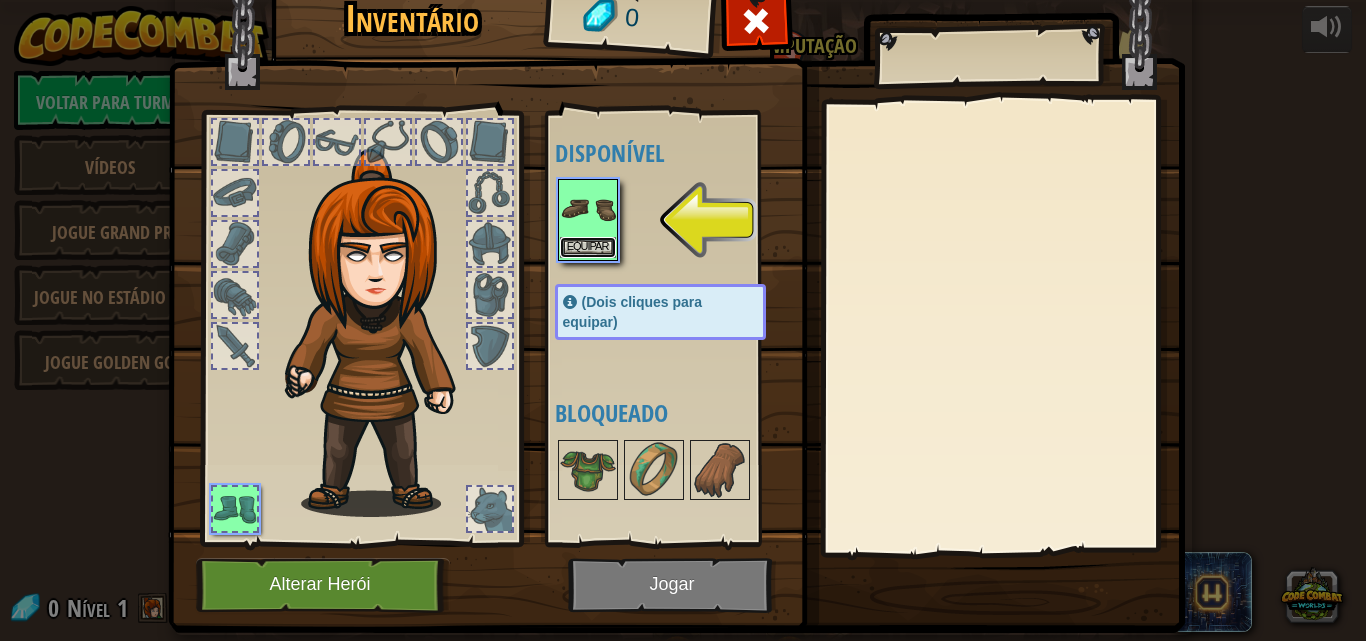 click on "Equipar" at bounding box center [588, 247] 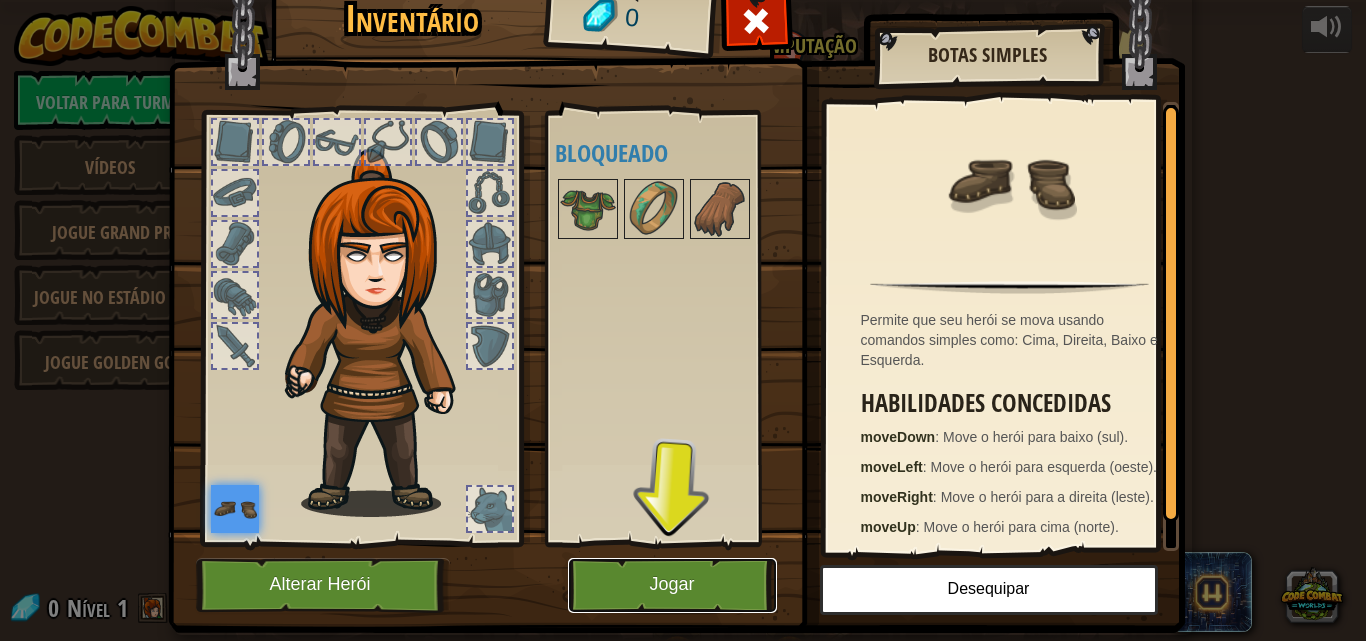 click on "Jogar" at bounding box center [672, 585] 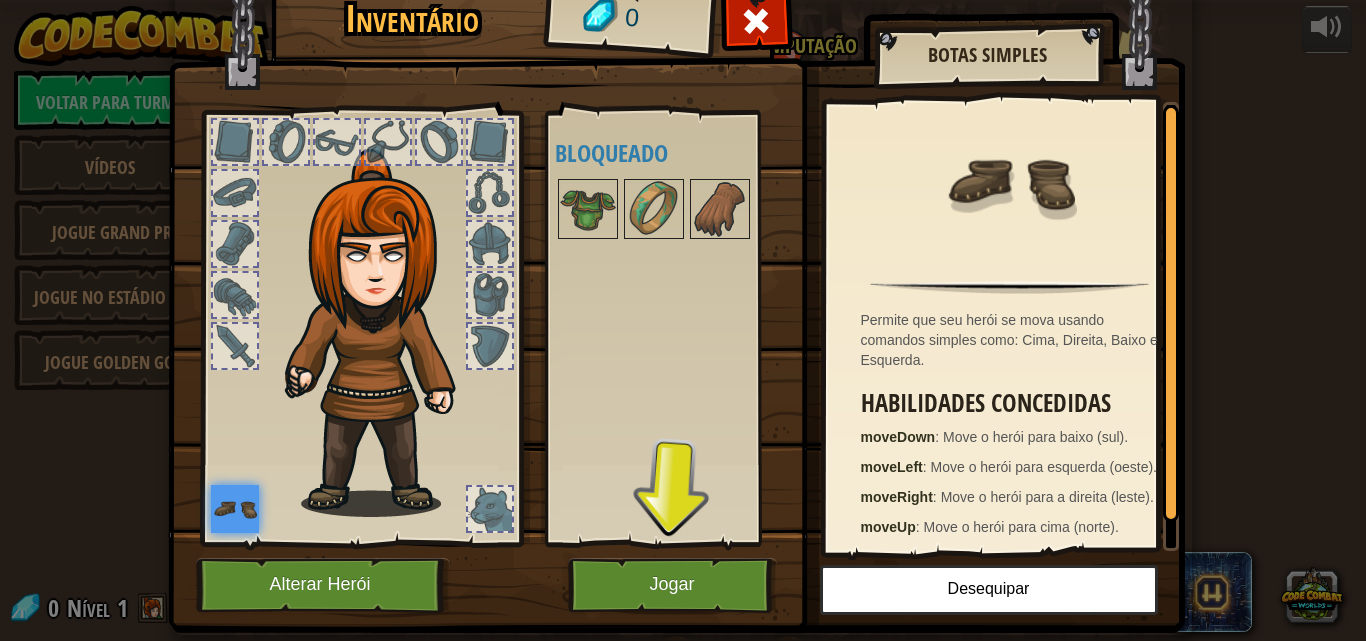 drag, startPoint x: 711, startPoint y: 583, endPoint x: 711, endPoint y: 670, distance: 87 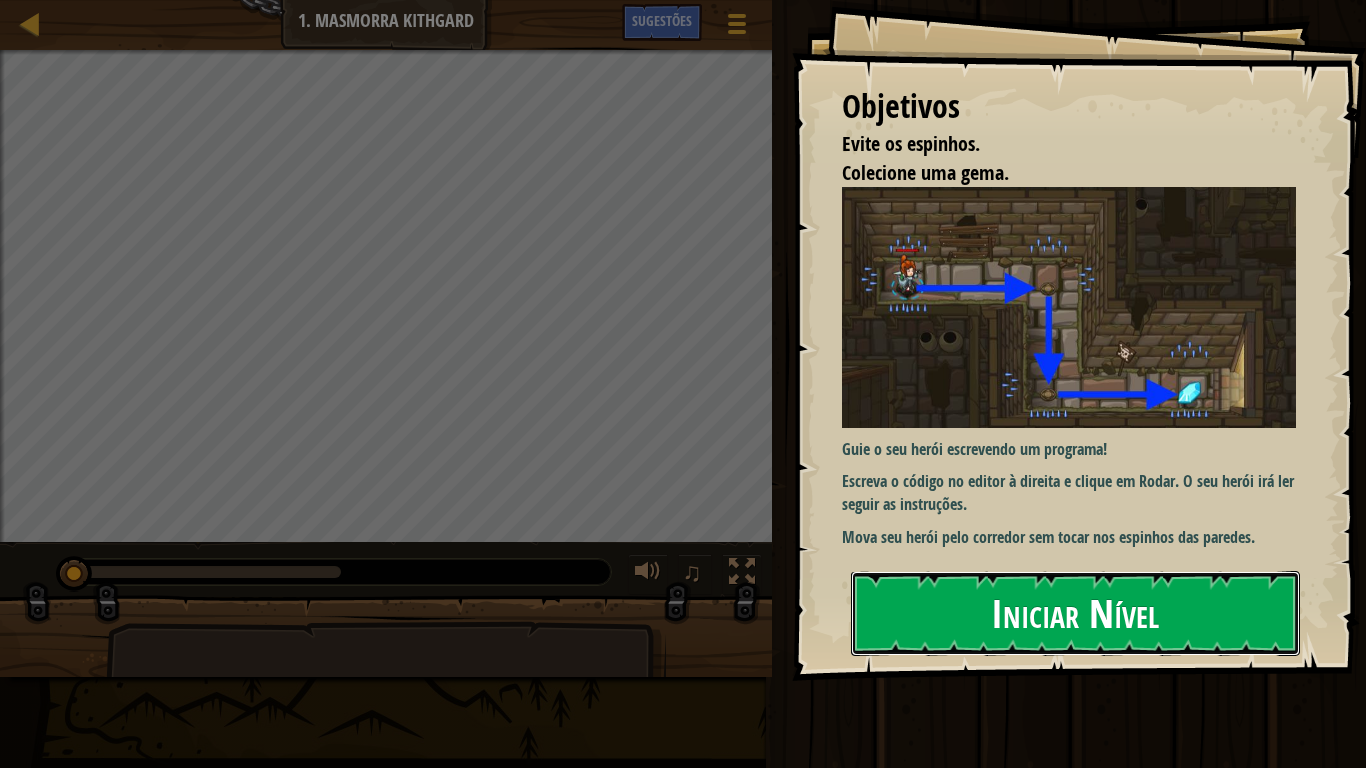 click on "Iniciar Nível" at bounding box center [1075, 613] 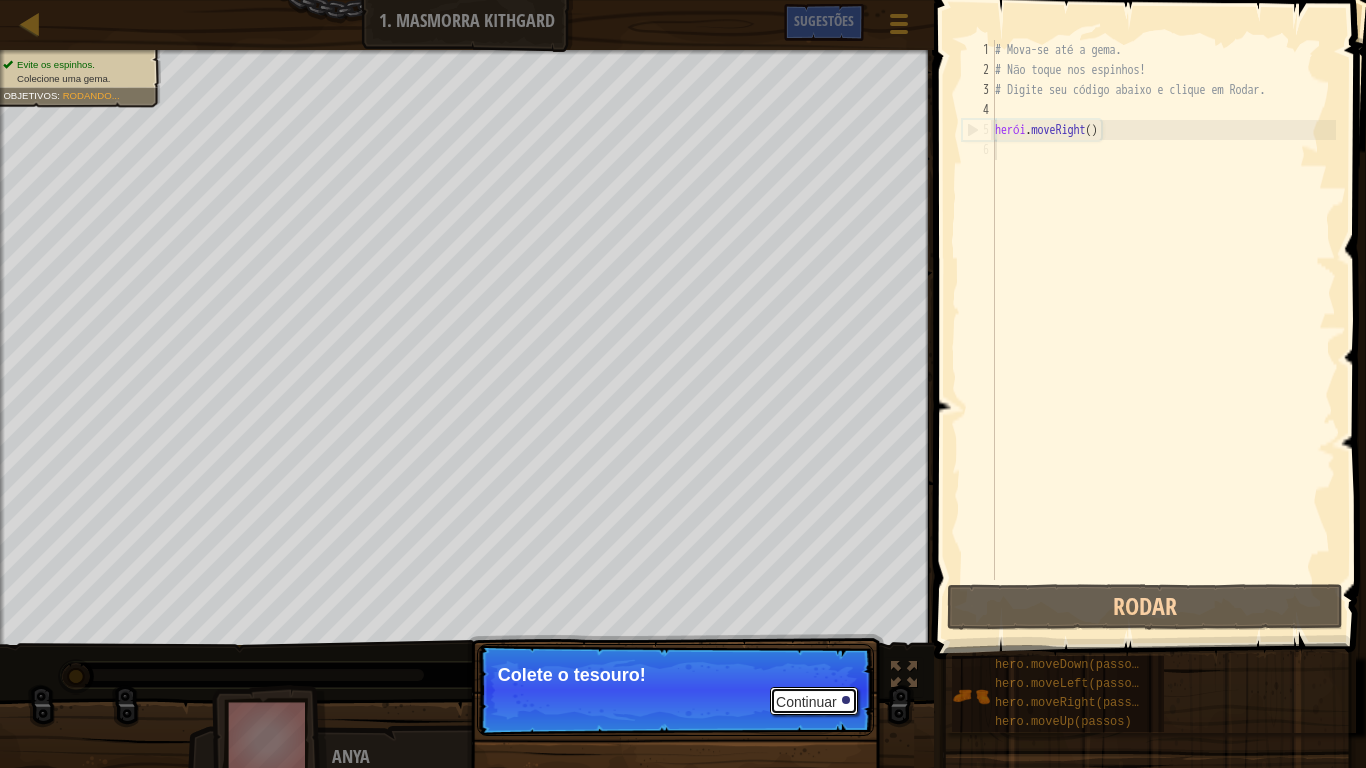 click on "Continuar" at bounding box center [806, 702] 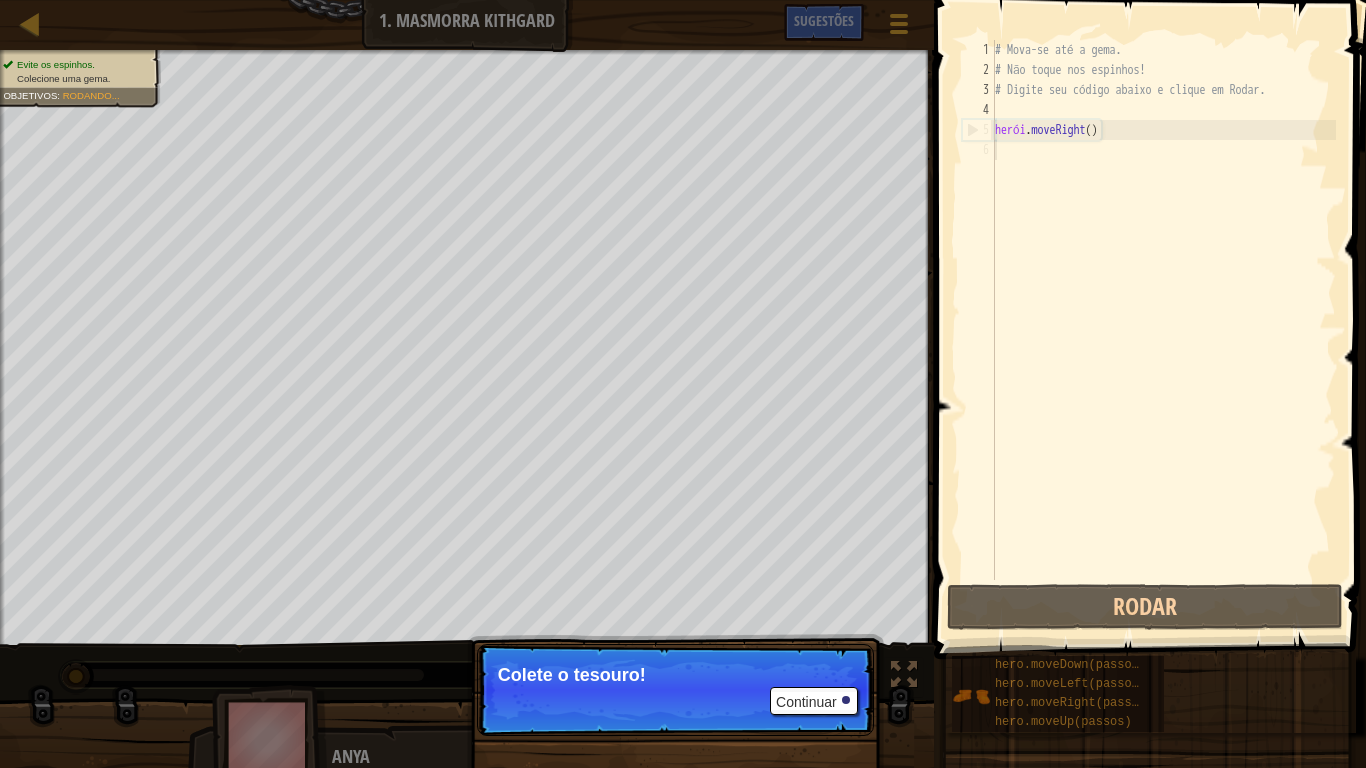 click on "Continuar Colete o tesouro!" at bounding box center [675, 690] 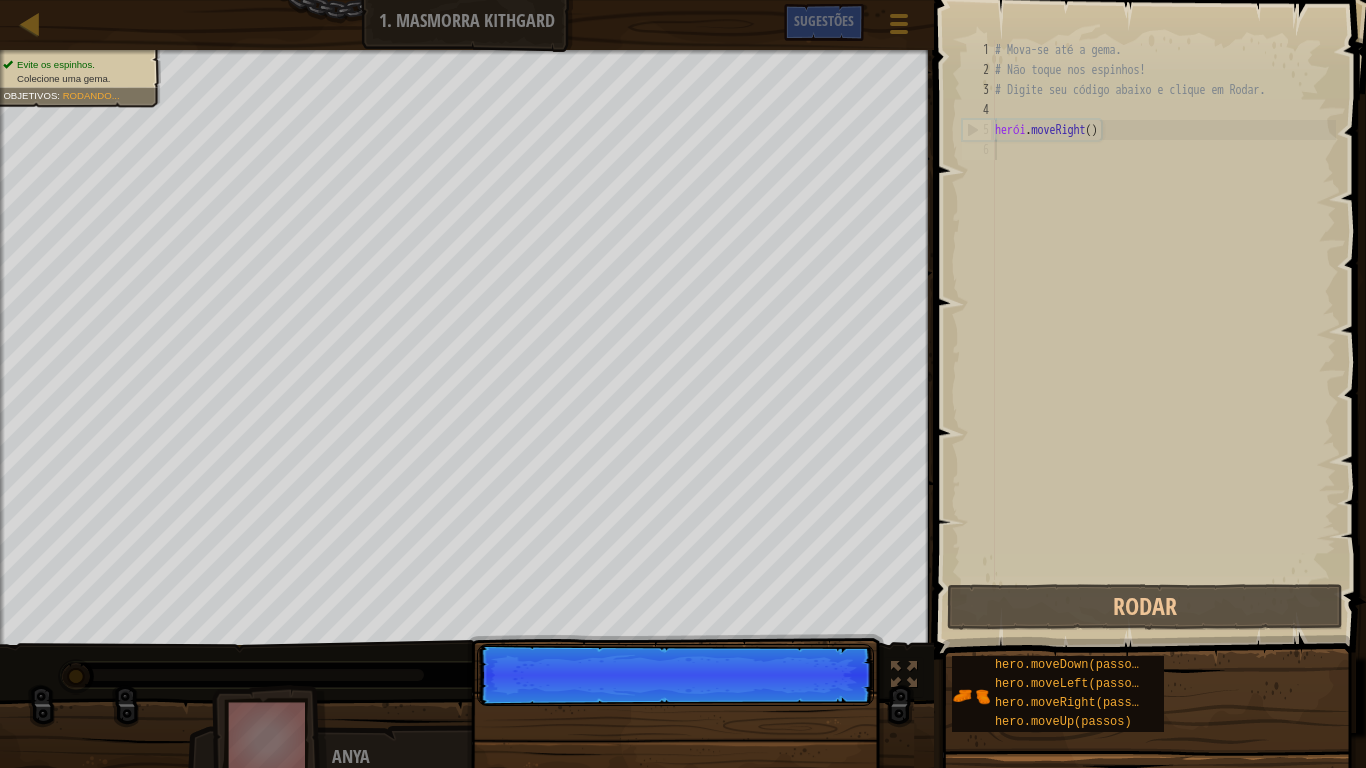 scroll, scrollTop: 9, scrollLeft: 0, axis: vertical 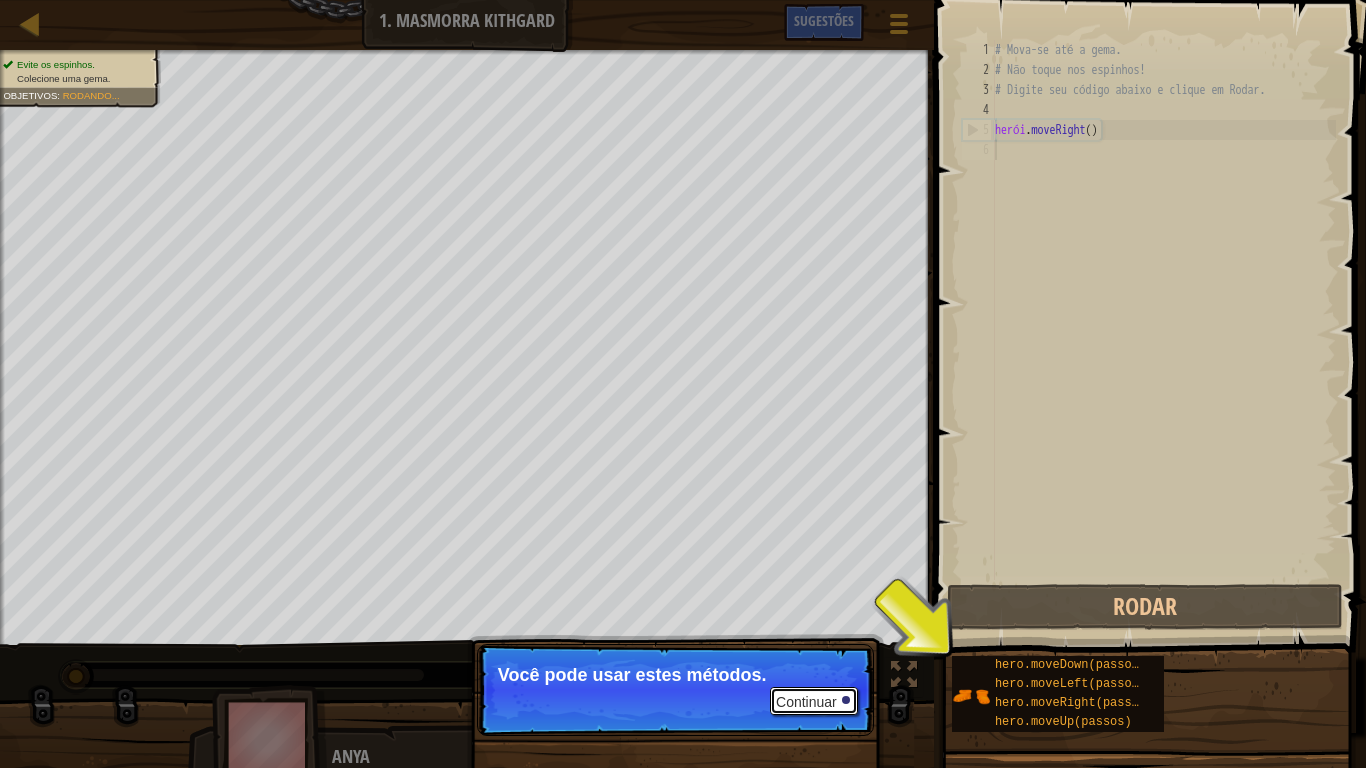 click on "Continuar" at bounding box center (806, 702) 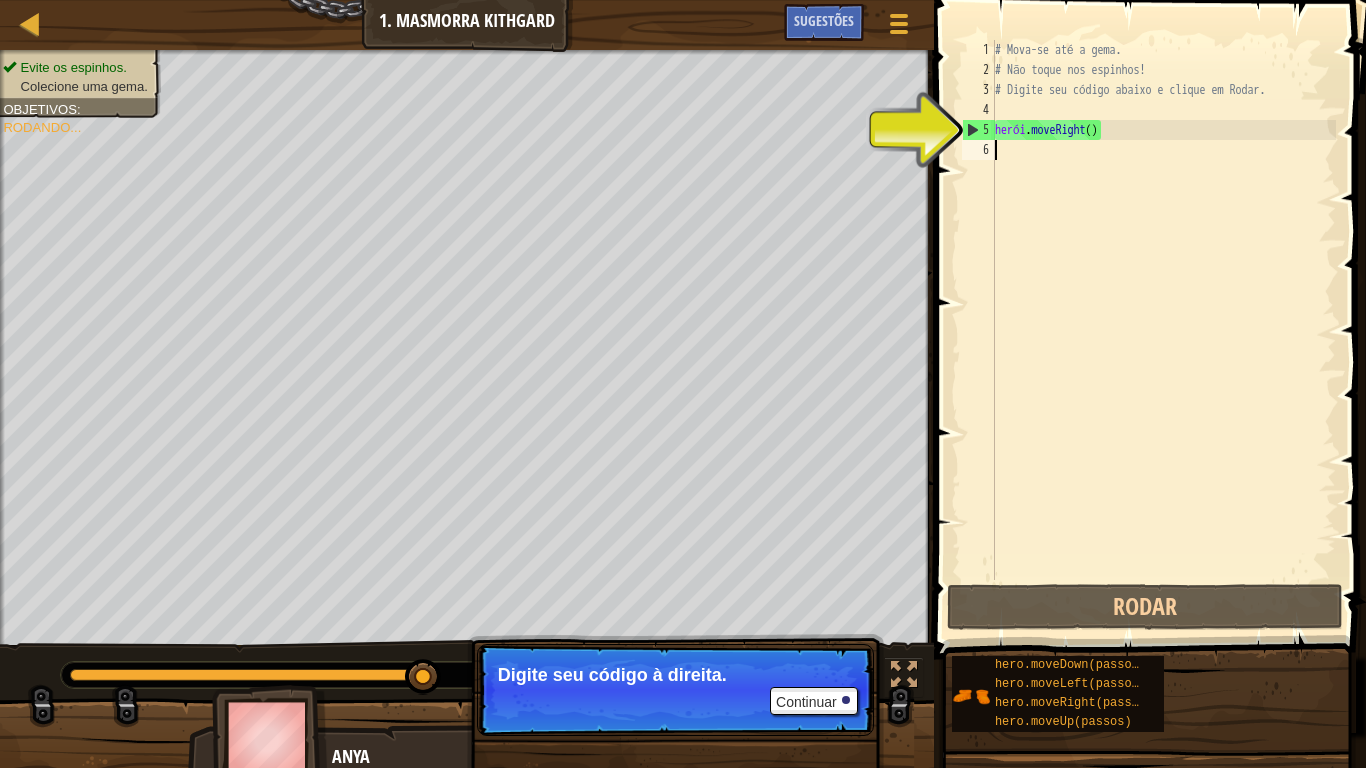 click on "# Mova-se até a gema. # Não toque nos espinhos! # Digite seu código abaixo e clique em Rodar. herói  .  moveRight  (  )" at bounding box center [1163, 330] 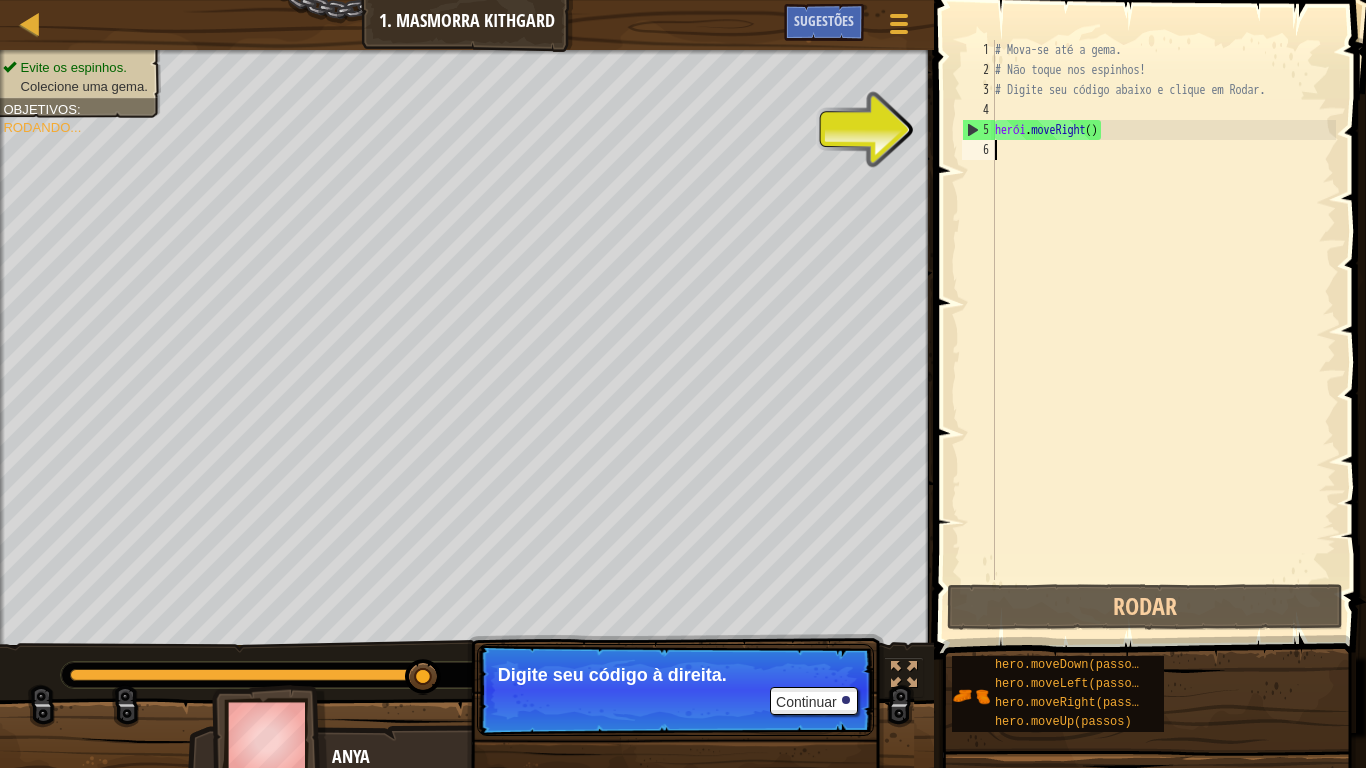 click on "# Mova-se até a gema. # Não toque nos espinhos! # Digite seu código abaixo e clique em Rodar. herói  .  moveRight  (  )" at bounding box center [1163, 330] 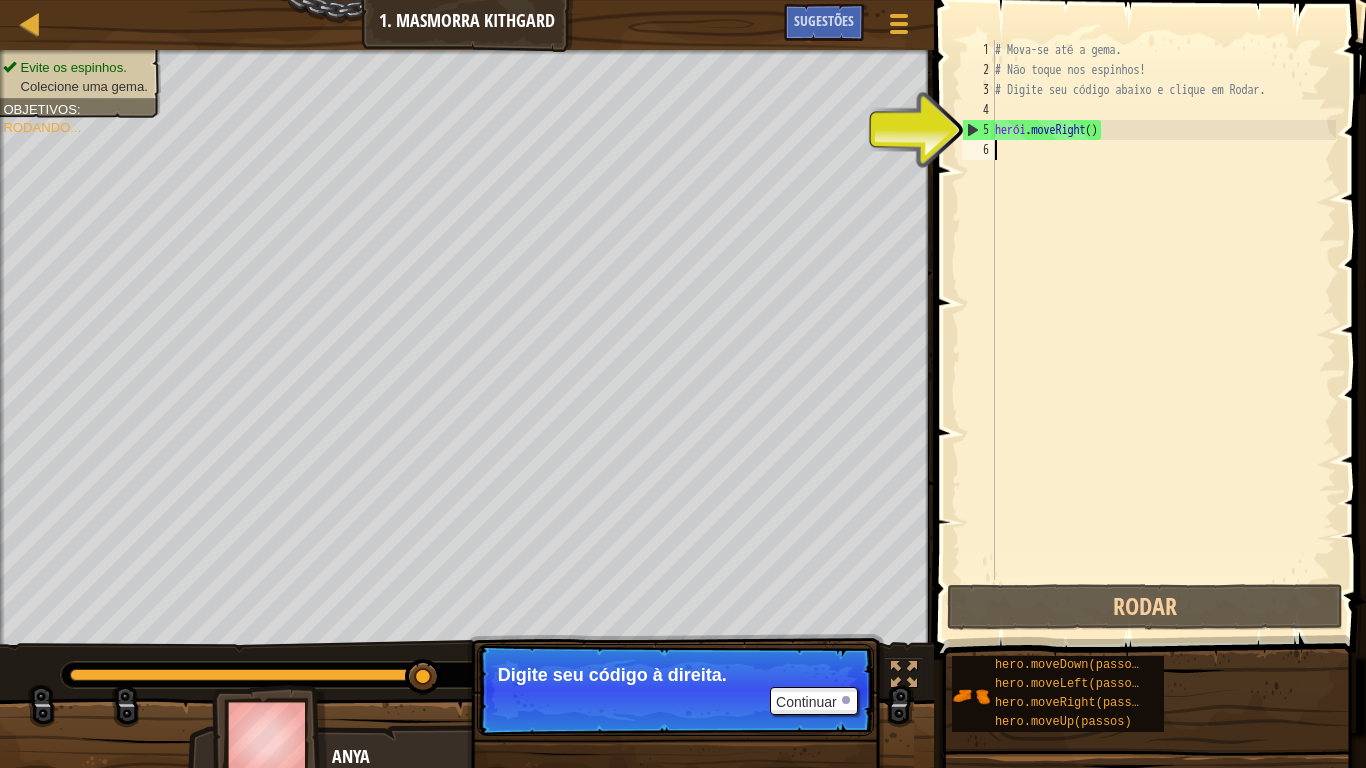 click on "# Mova-se até a gema. # Não toque nos espinhos! # Digite seu código abaixo e clique em Rodar. herói  .  moveRight  (  )" at bounding box center [1163, 330] 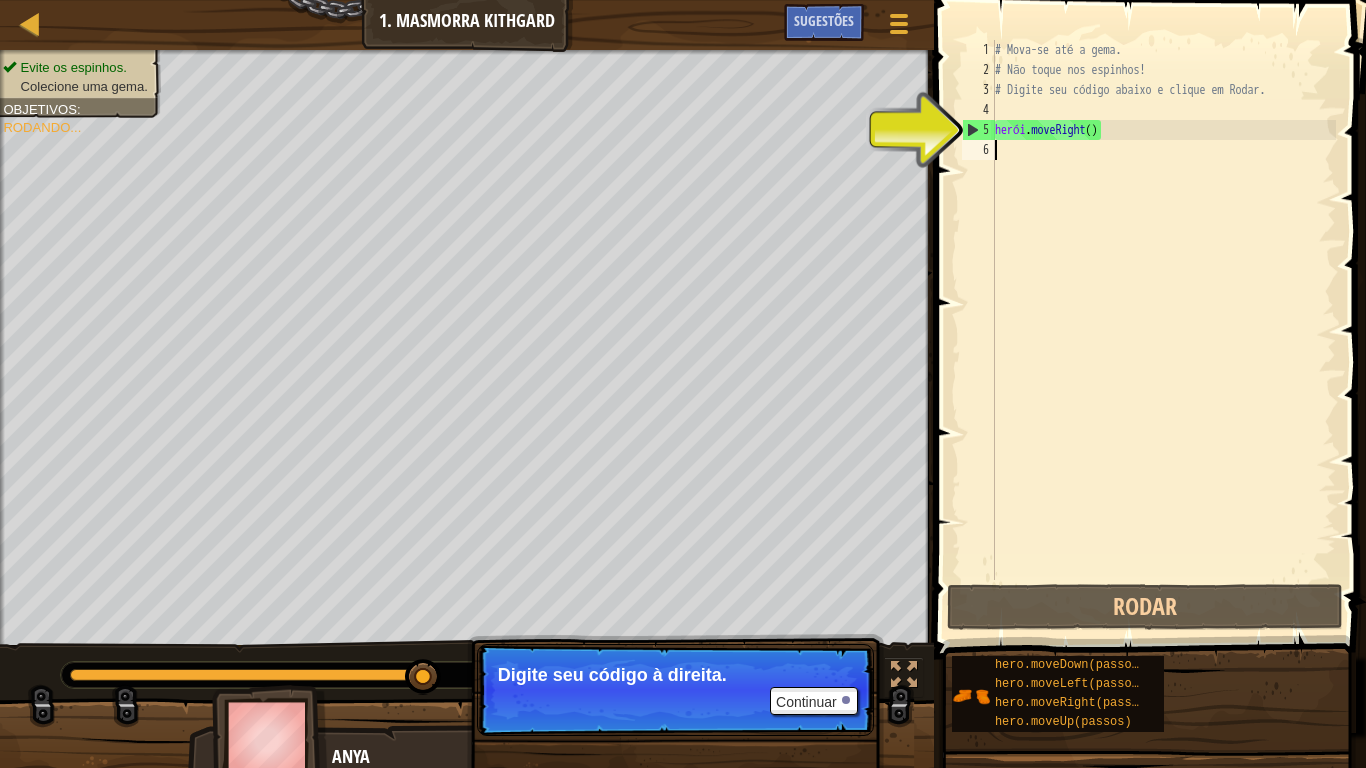 type on "m" 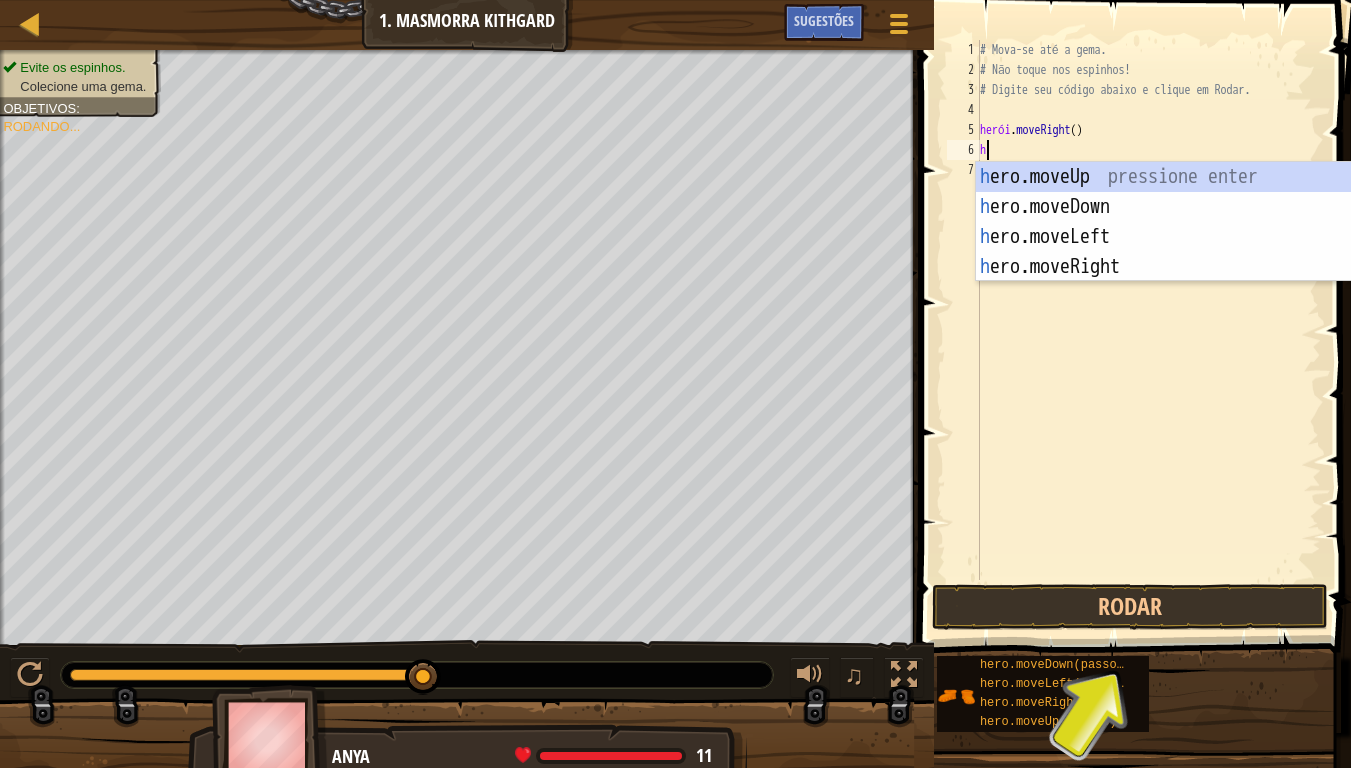 type on "ho" 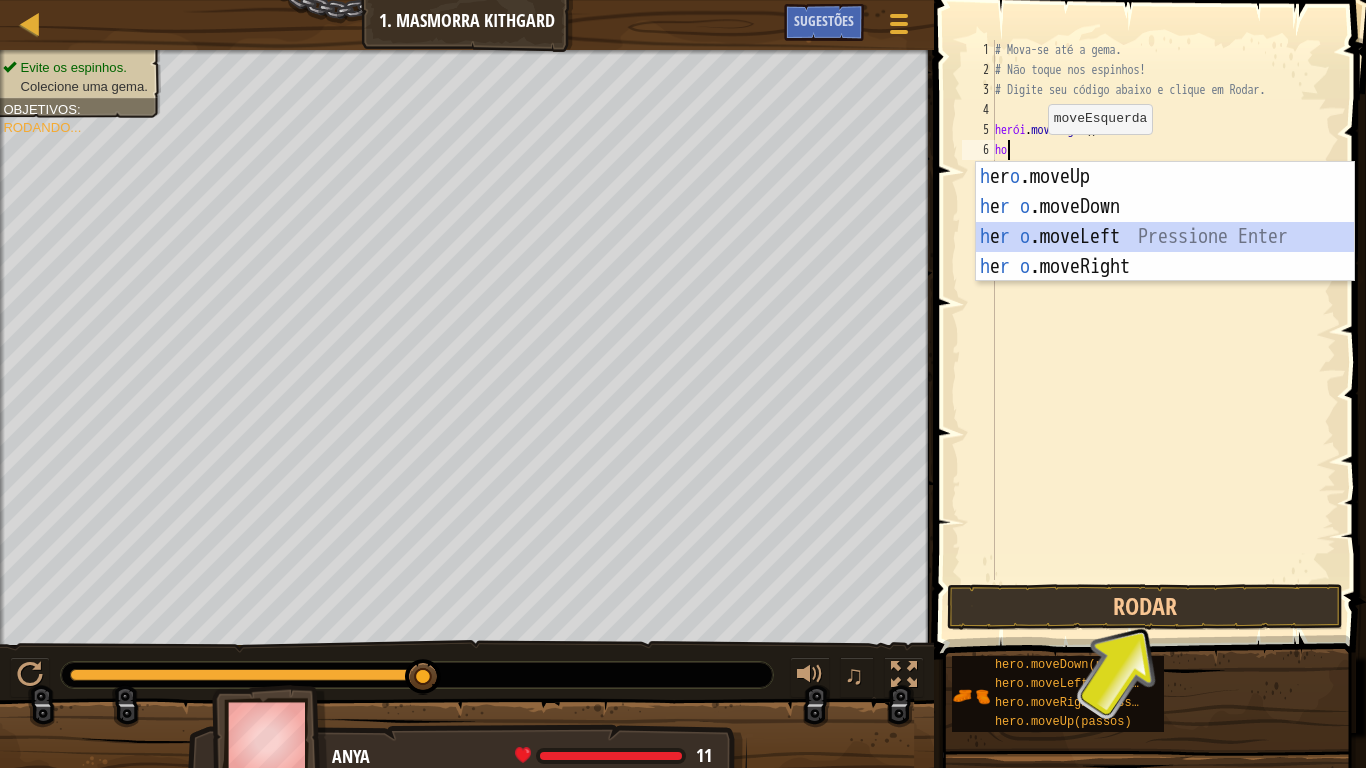 click on "h  er  o  .moveUp  pressione enter h  e  r o  .moveDown Pressione Enter h  e  r o  .moveLeft Pressione Enter h  e  r o  .moveRight Pressione Enter" at bounding box center [1165, 252] 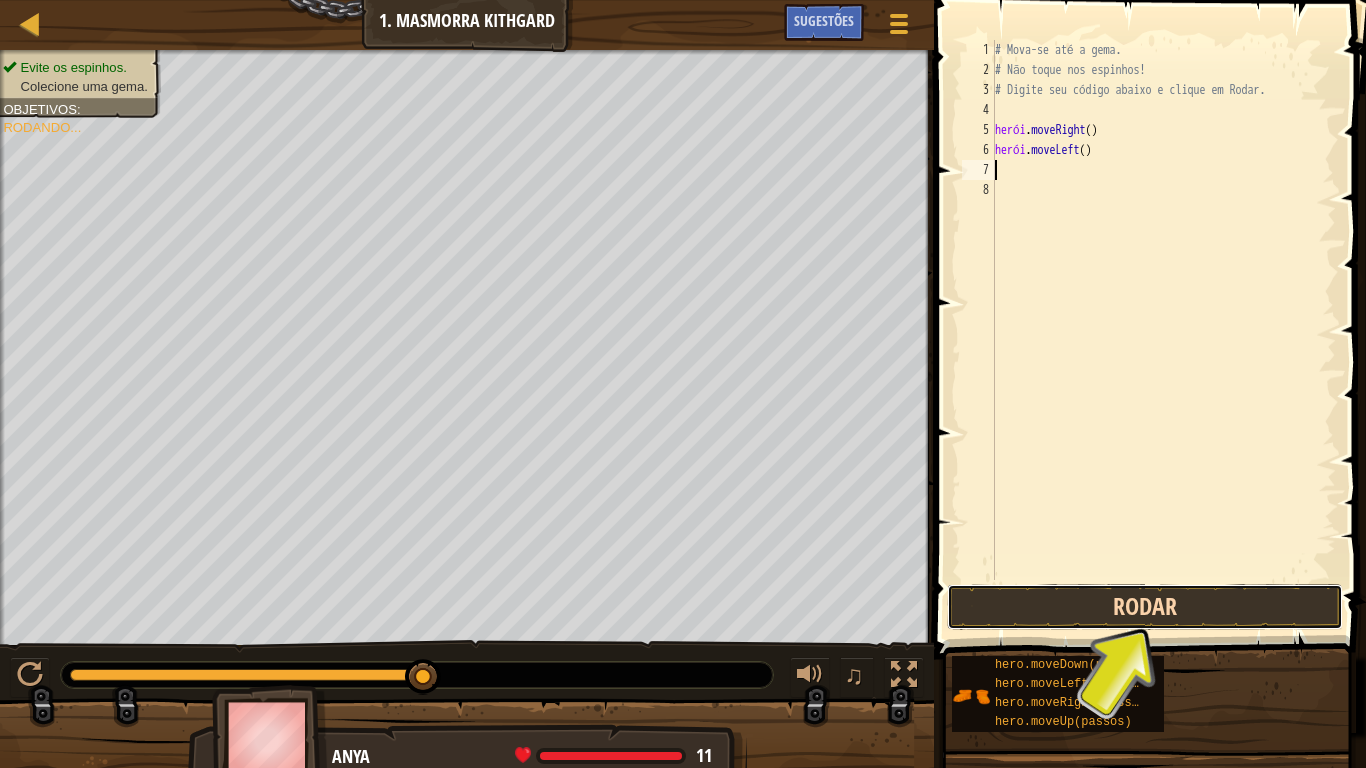 click on "Rodar" at bounding box center (1145, 607) 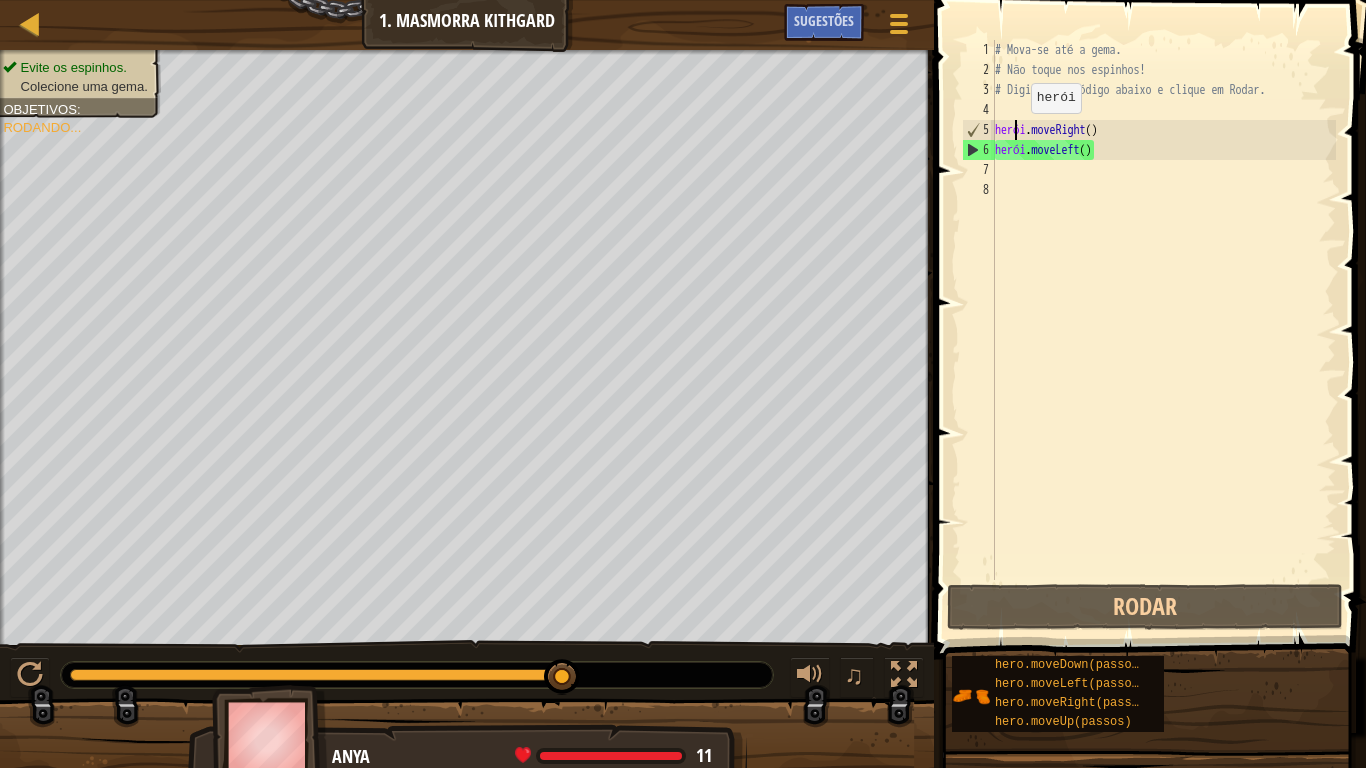 click on "# Mova-se até a gema. # Não toque nos espinhos! # Digite seu código abaixo e clique em Rodar. herói  .  moveRight  (  ) herói  .  moveLeft  (  )" at bounding box center [1163, 330] 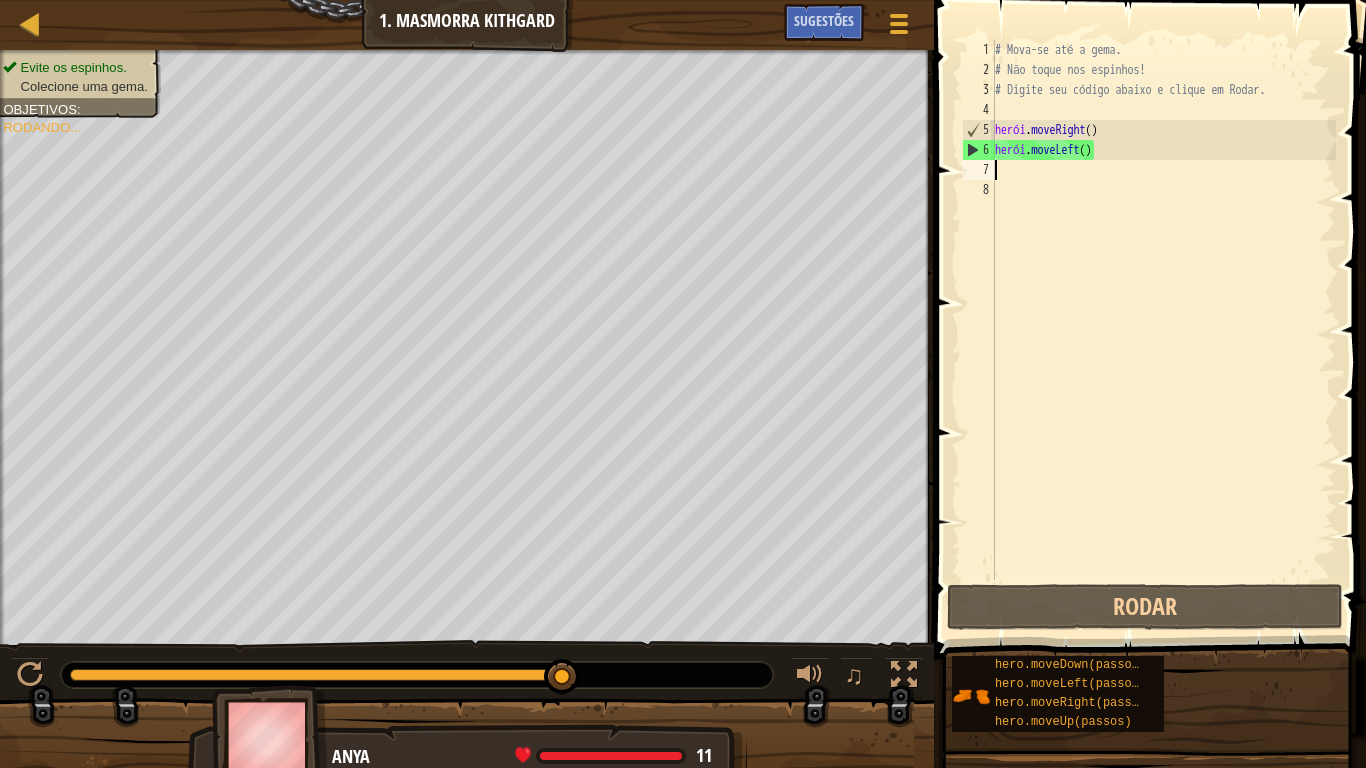 click on "# Mova-se até a gema. # Não toque nos espinhos! # Digite seu código abaixo e clique em Rodar. herói  .  moveRight  (  ) herói  .  moveLeft  (  )" at bounding box center [1163, 330] 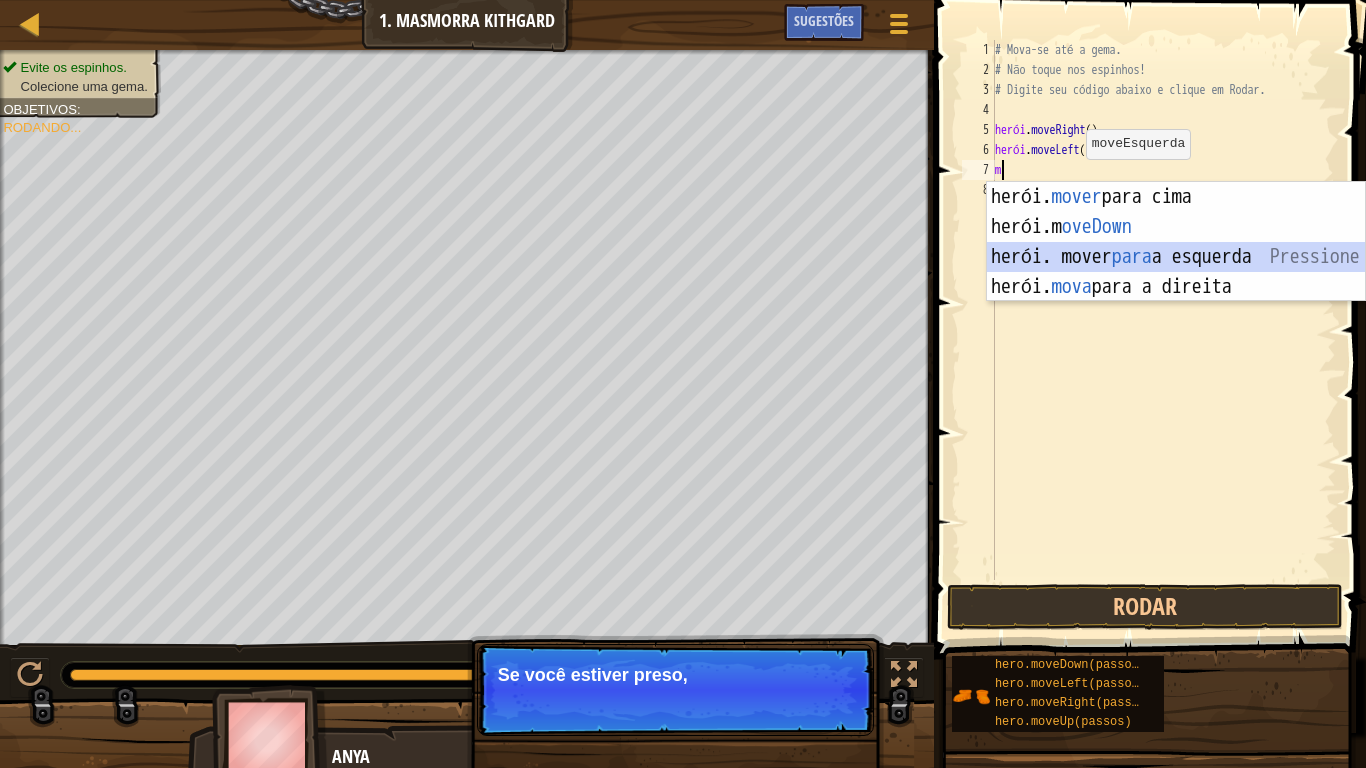 click on "herói.  mover  para cima  pressione enter herói.m  oveDown ​ Pressione Enter herói. mover  para  a esquerda Pressione Enter herói.  mova  para a direita Pressione Enter" at bounding box center (1176, 272) 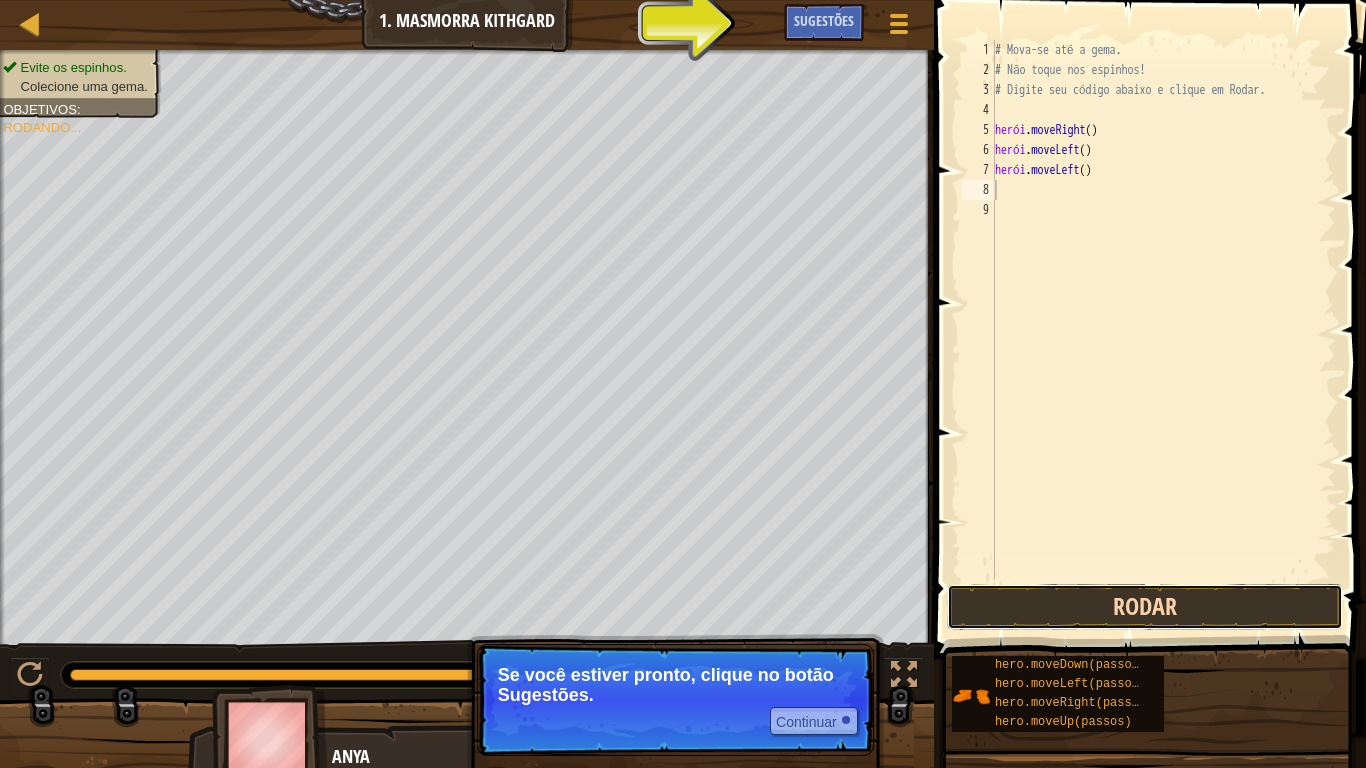 click on "Rodar" at bounding box center (1145, 607) 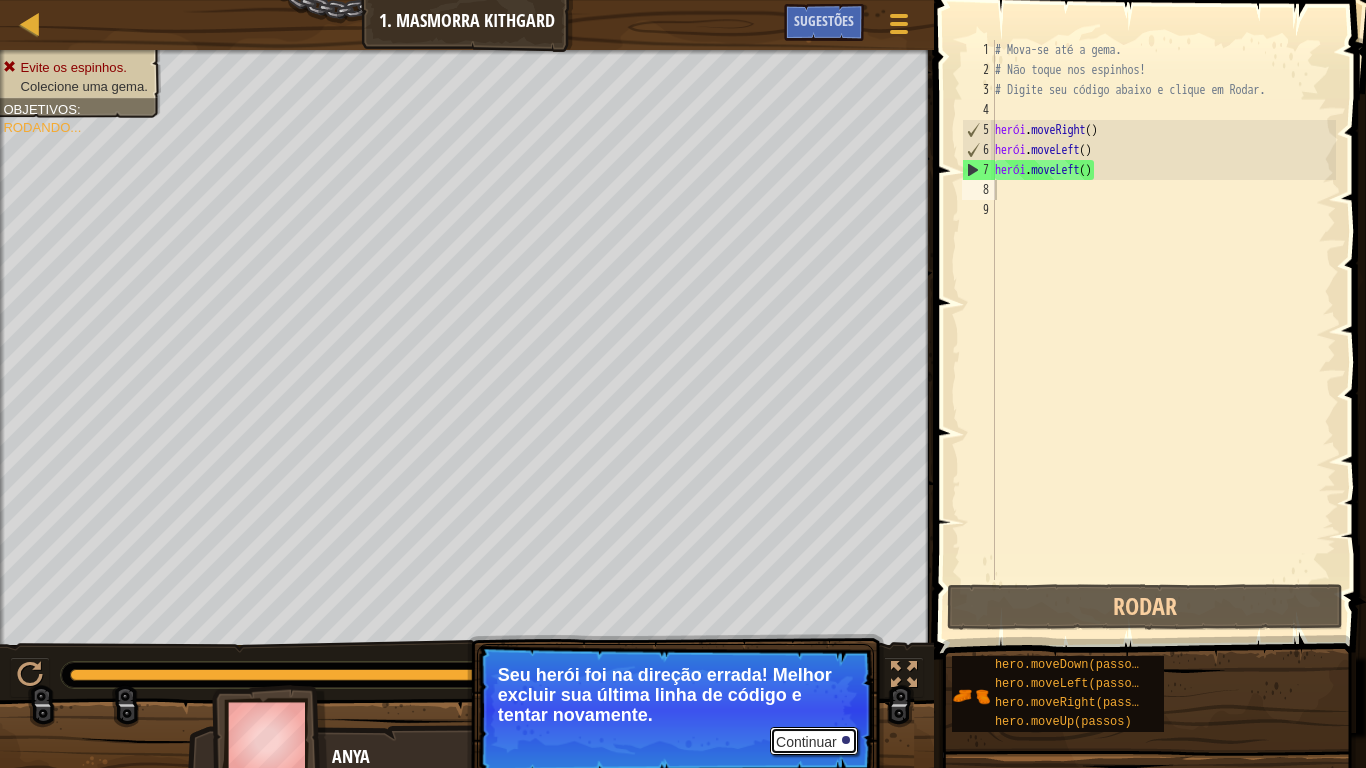 click on "Continuar" at bounding box center (814, 741) 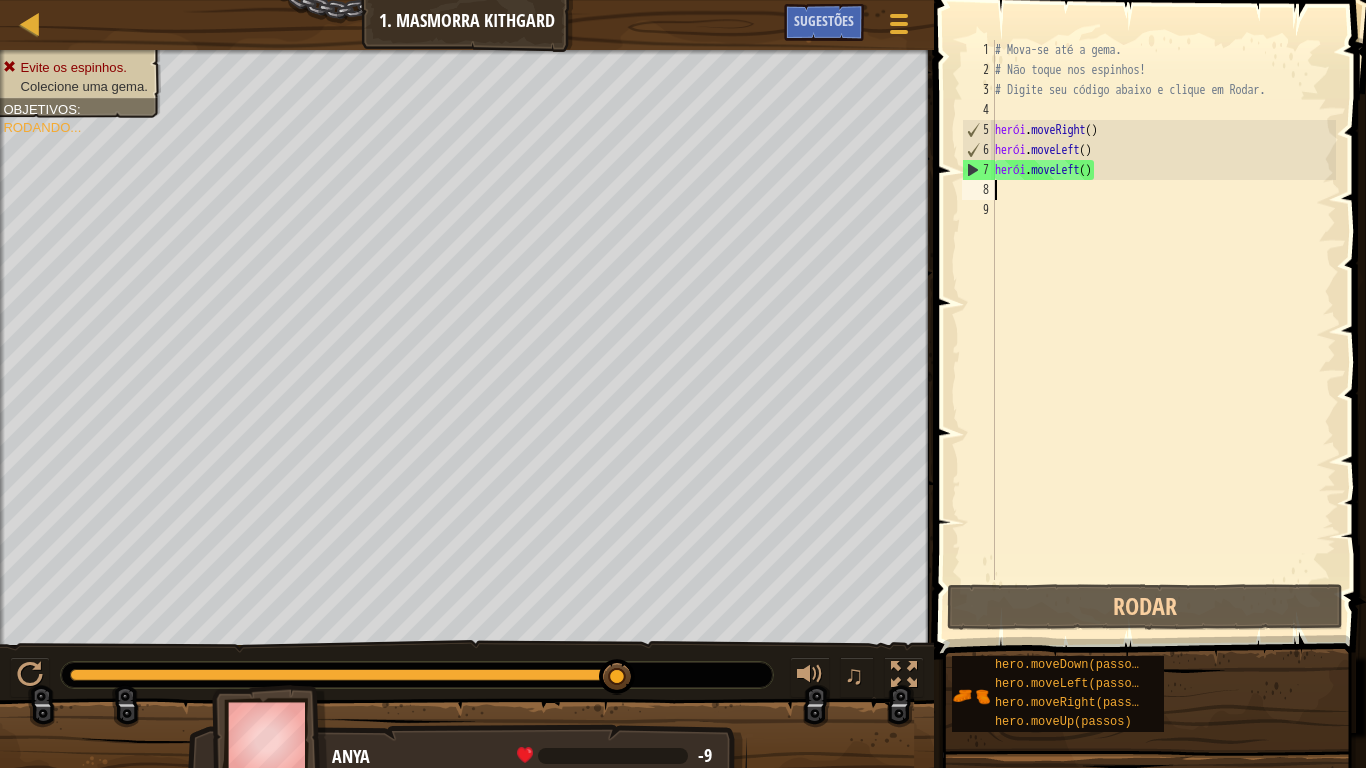 click on "# Mova-se até a gema. # Não toque nos espinhos! # Digite seu código abaixo e clique em Rodar. herói  .  moveRight  (  ) herói  .  moveLeft  (  ) herói  .  moveLeft  (  )" at bounding box center (1163, 330) 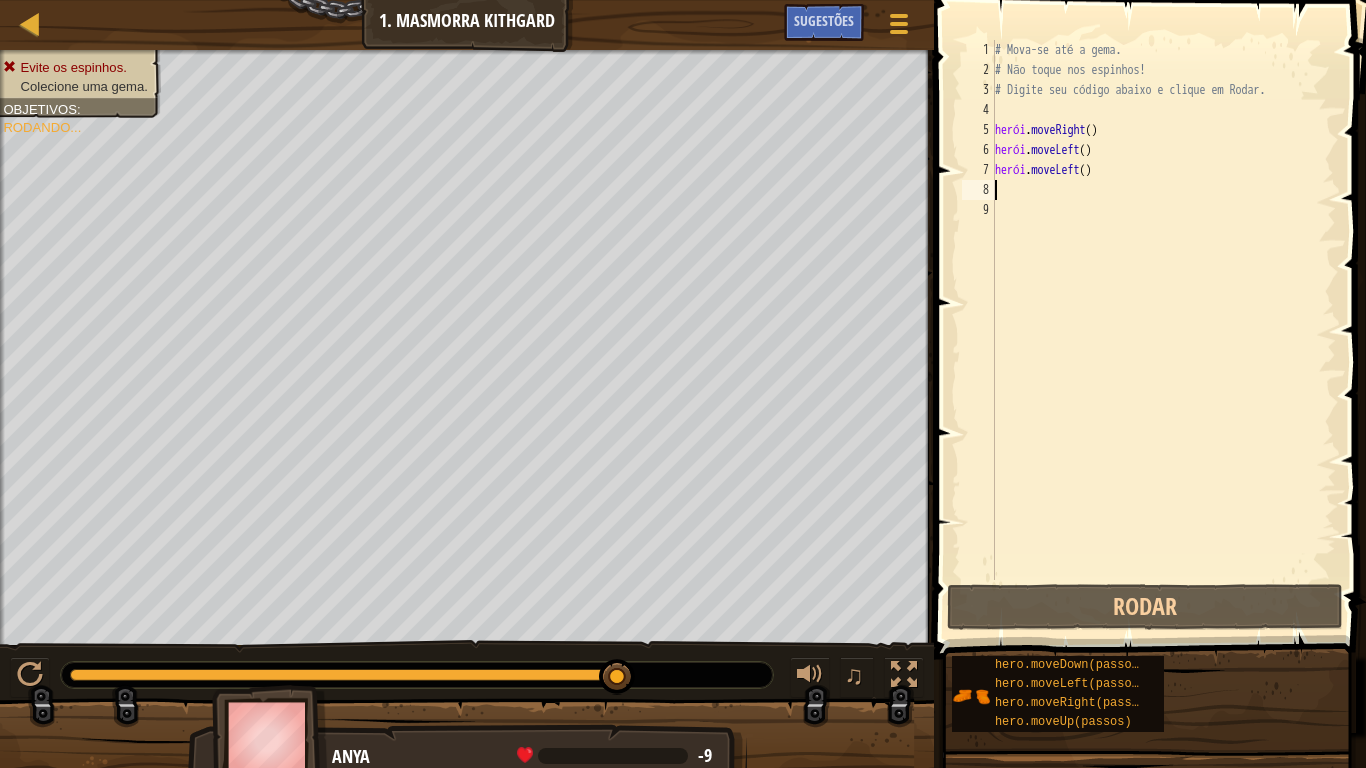 type on "m" 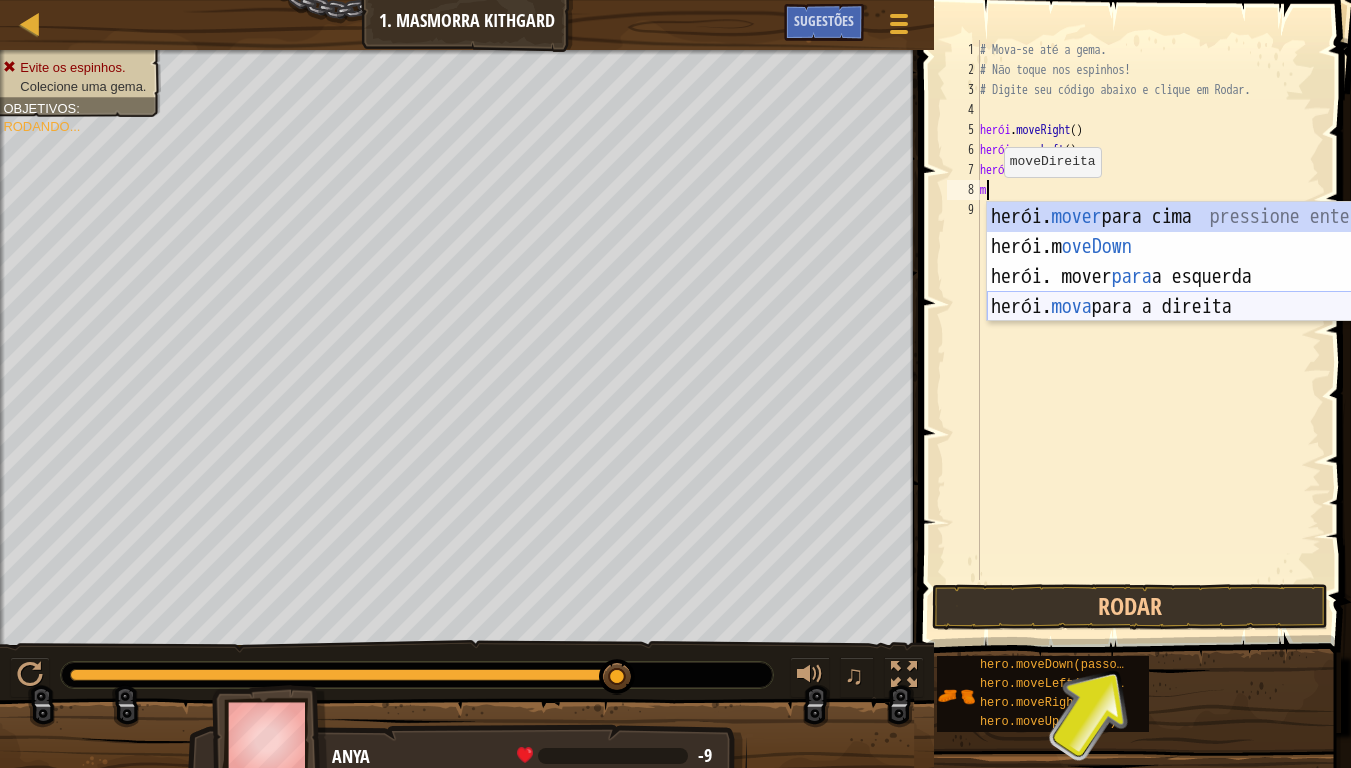 click on "herói.  mover  para cima  pressione enter herói.m  oveDown ​ Pressione Enter herói. mover  para  a esquerda Pressione Enter herói.  mova  para a direita Pressione Enter" at bounding box center (1176, 292) 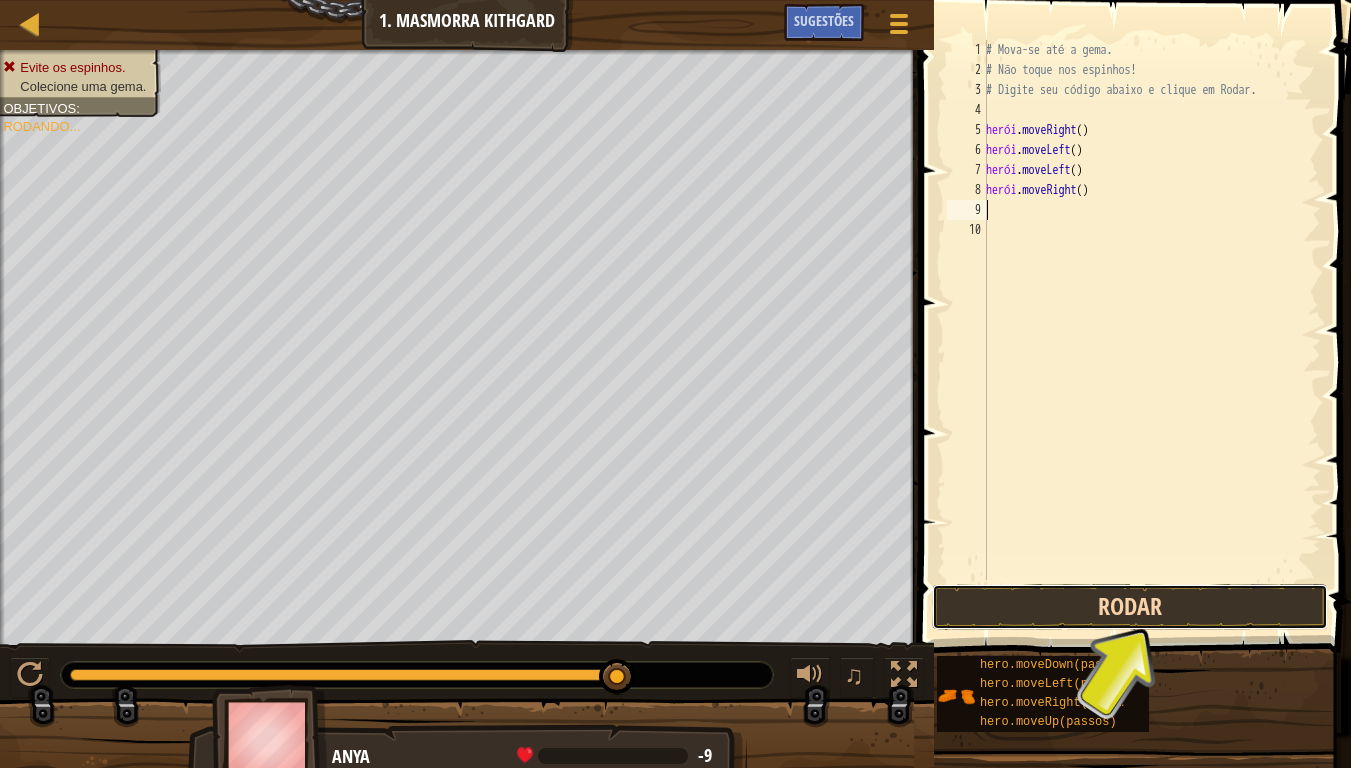 click on "Rodar" at bounding box center [1130, 607] 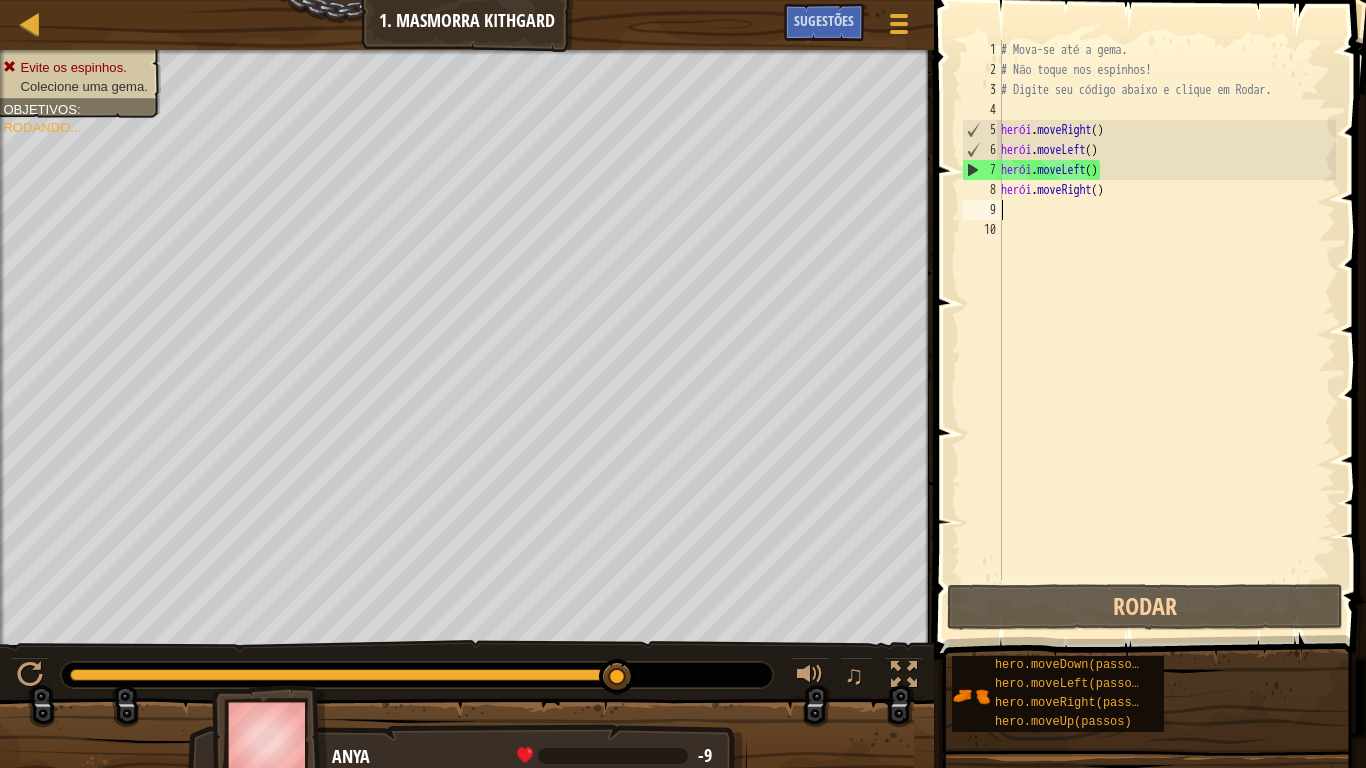 click on "# Mova-se até a gema. # Não toque nos espinhos! # Digite seu código abaixo e clique em Rodar. herói  .  moveRight  (  ) herói  .  moveLeft  (  ) herói  .  moveLeft  (  ) herói  .  moveRight  (  )" at bounding box center [1166, 330] 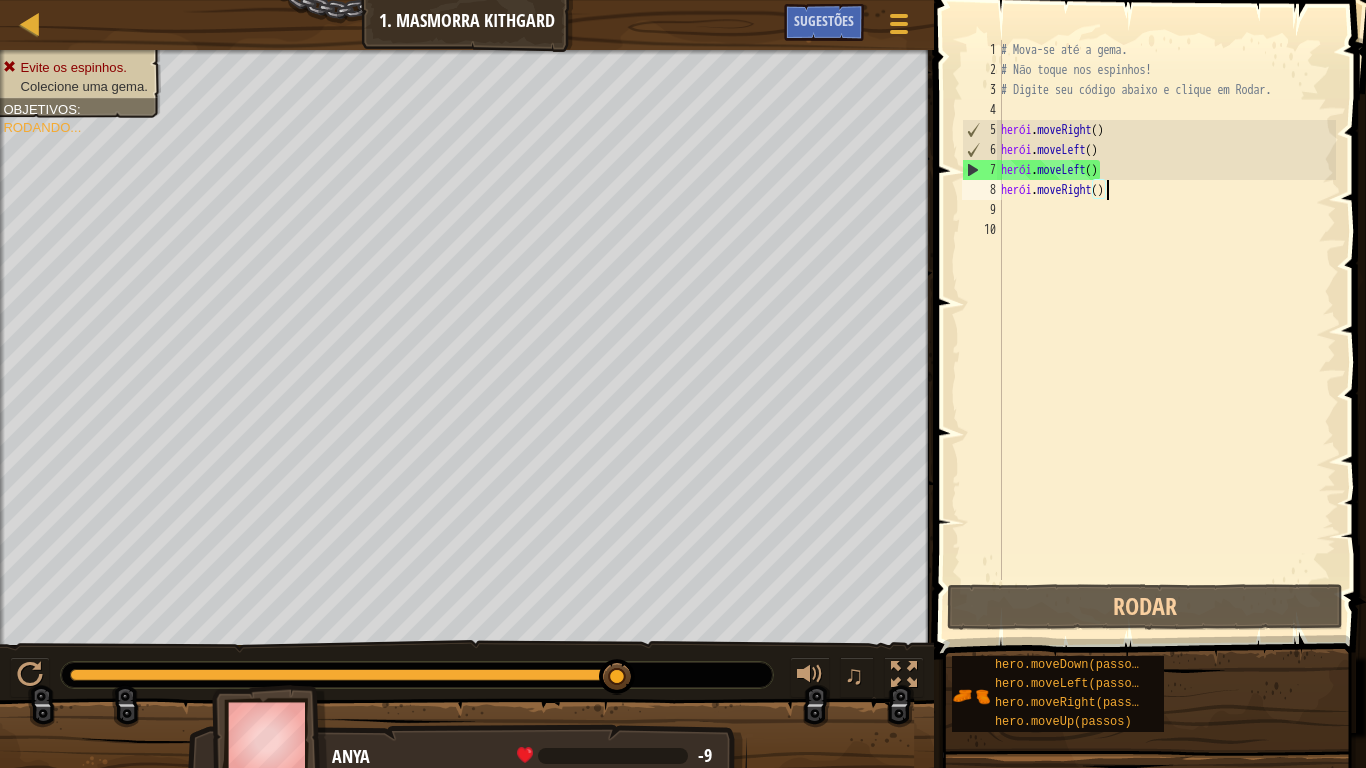 click on "# Mova-se até a gema. # Não toque nos espinhos! # Digite seu código abaixo e clique em Rodar. herói  .  moveRight  (  ) herói  .  moveLeft  (  ) herói  .  moveLeft  (  ) herói  .  moveRight  (  )" at bounding box center [1166, 330] 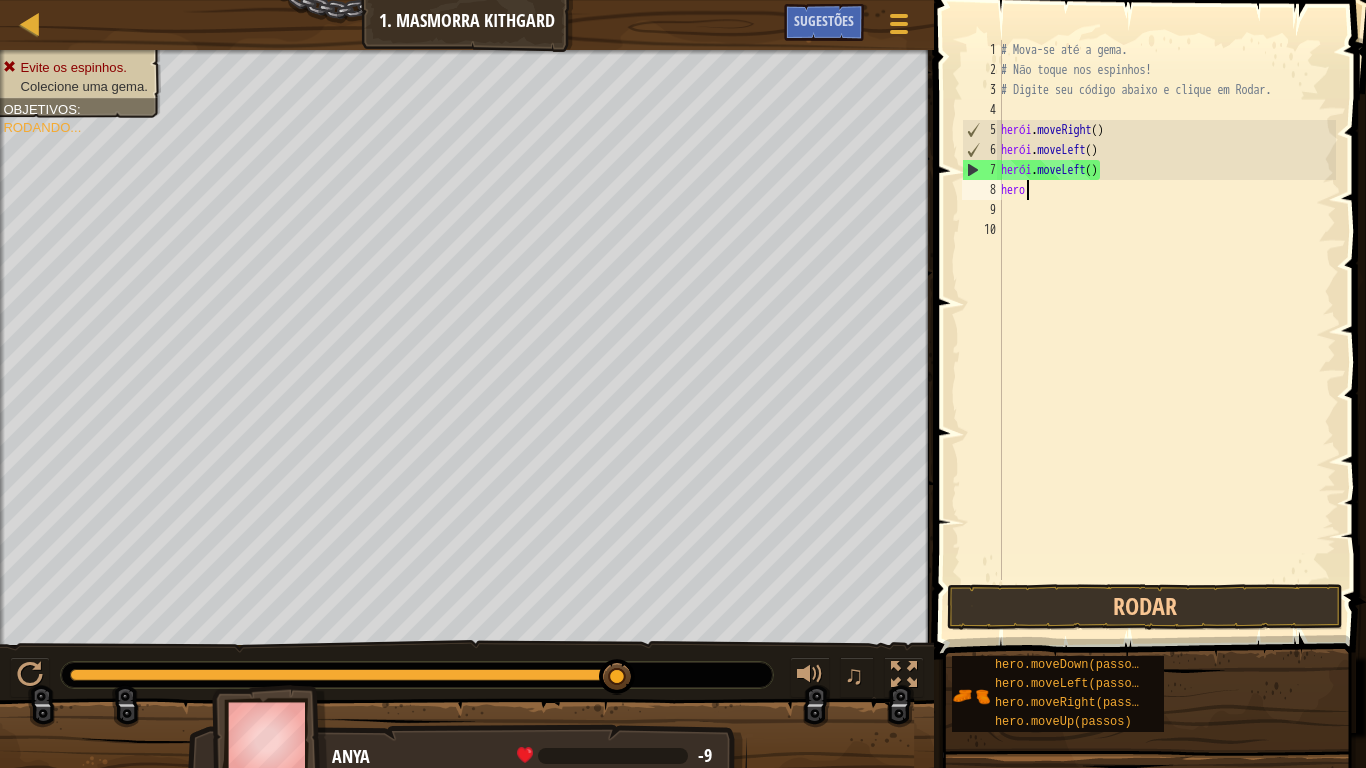 type on "h" 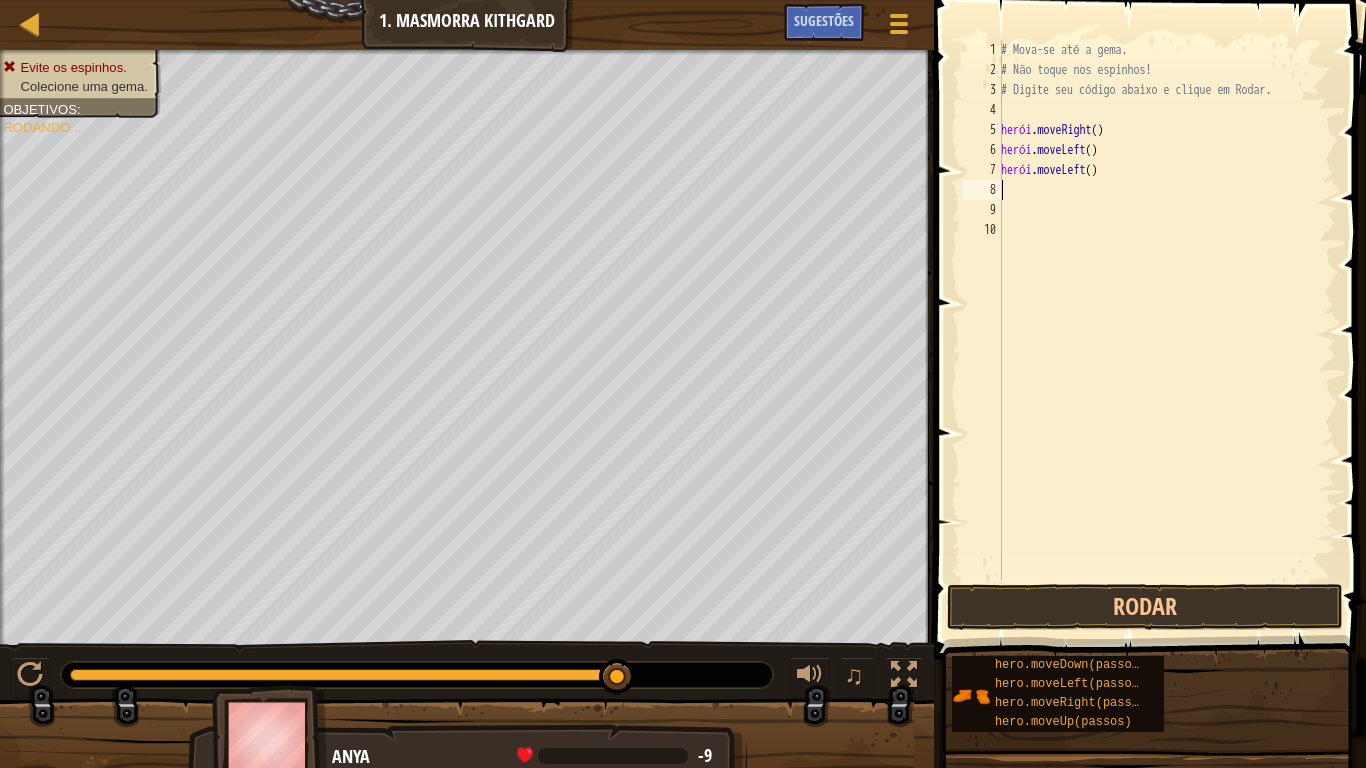 click on "# Mova-se até a gema. # Não toque nos espinhos! # Digite seu código abaixo e clique em Rodar. herói  .  moveRight  (  ) herói  .  moveLeft  (  ) herói  .  moveLeft  (  )" at bounding box center [1166, 330] 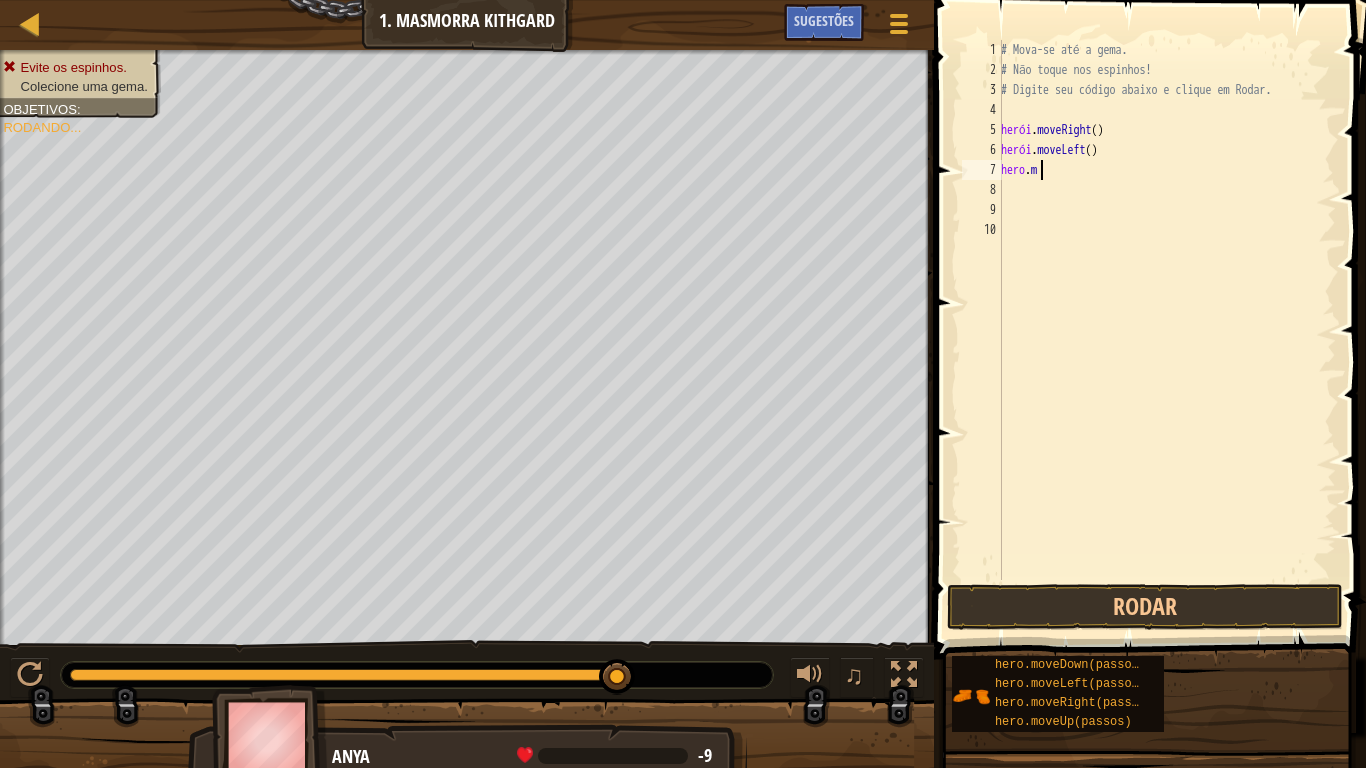 type on "h" 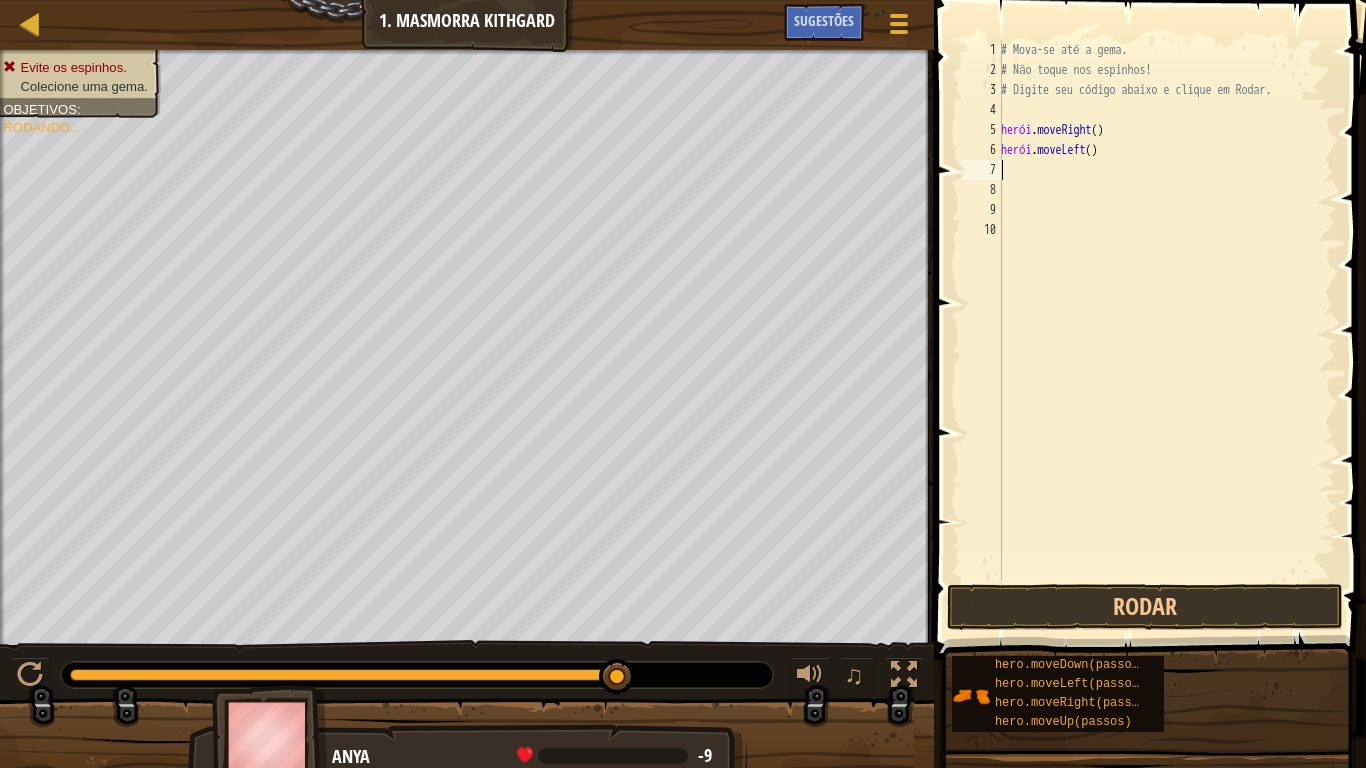 click on "# Mova-se até a gema. # Não toque nos espinhos! # Digite seu código abaixo e clique em Rodar. herói  .  moveRight  (  ) herói  .  moveLeft  (  )" at bounding box center (1166, 330) 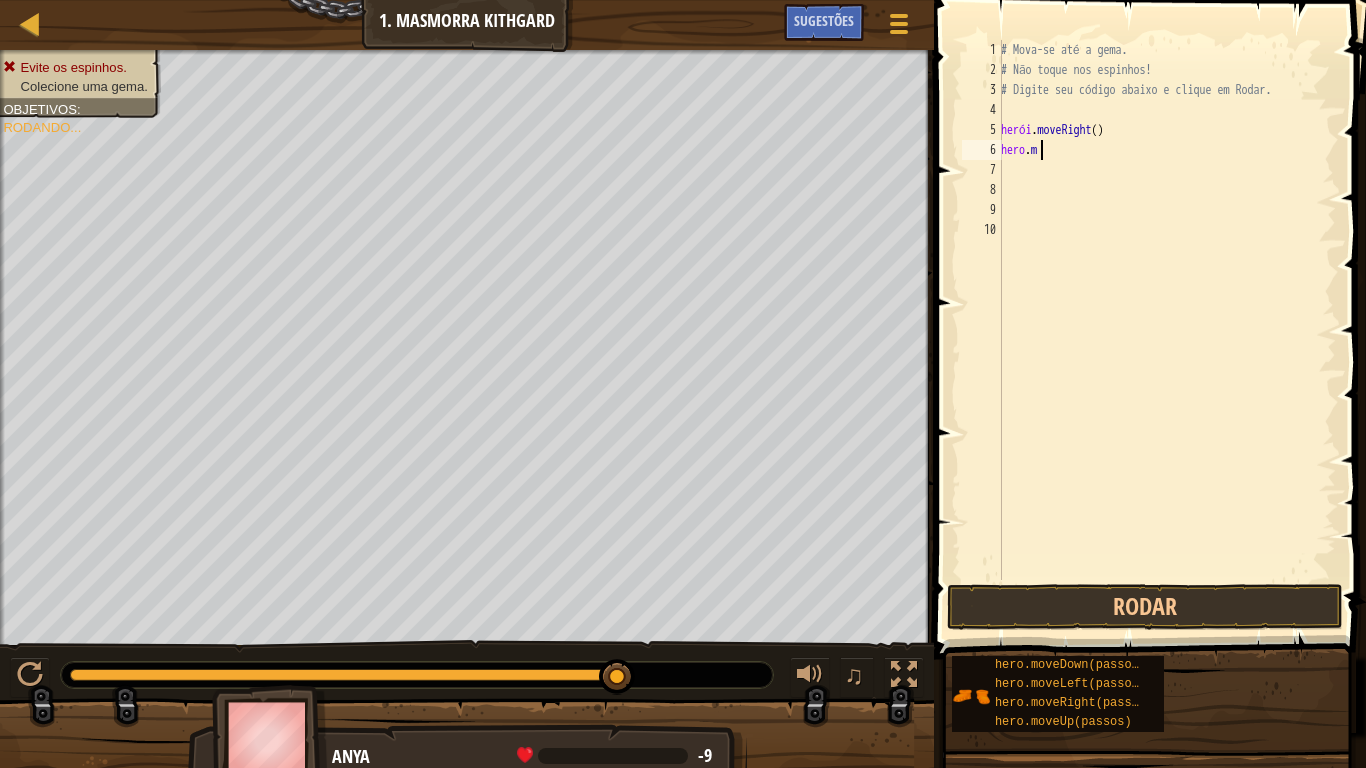 type on "h" 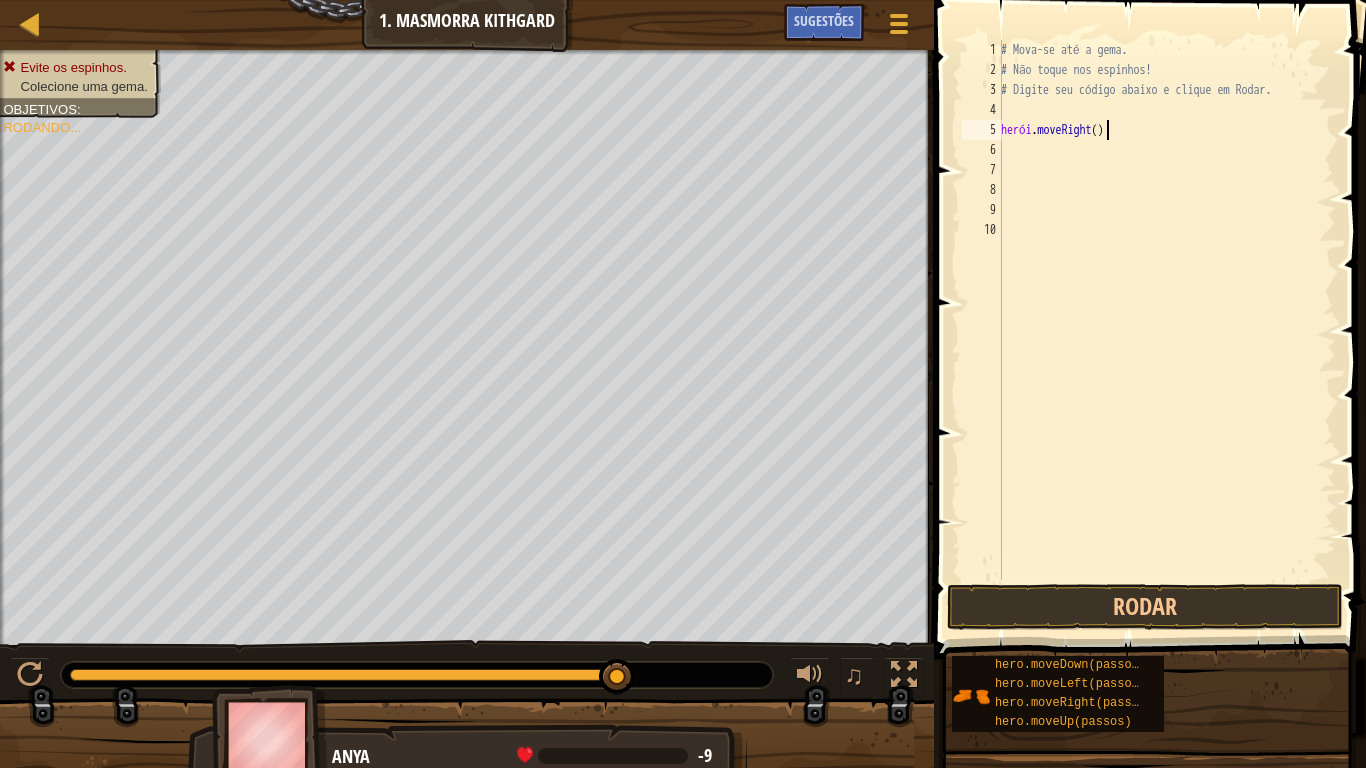click on "# Mova-se até a gema. # Não toque nos espinhos! # Digite seu código abaixo e clique em Rodar. herói  .  moveRight  (  )" at bounding box center (1166, 330) 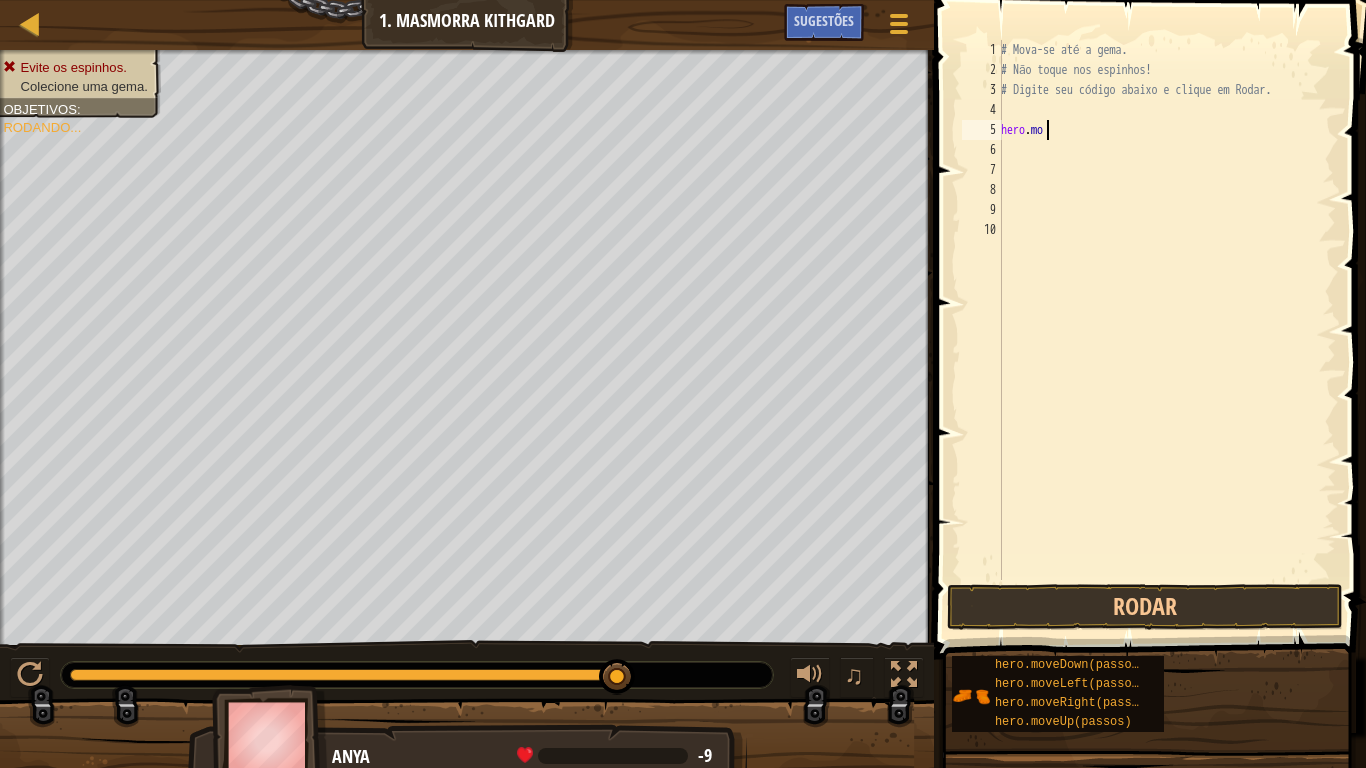 type on "h" 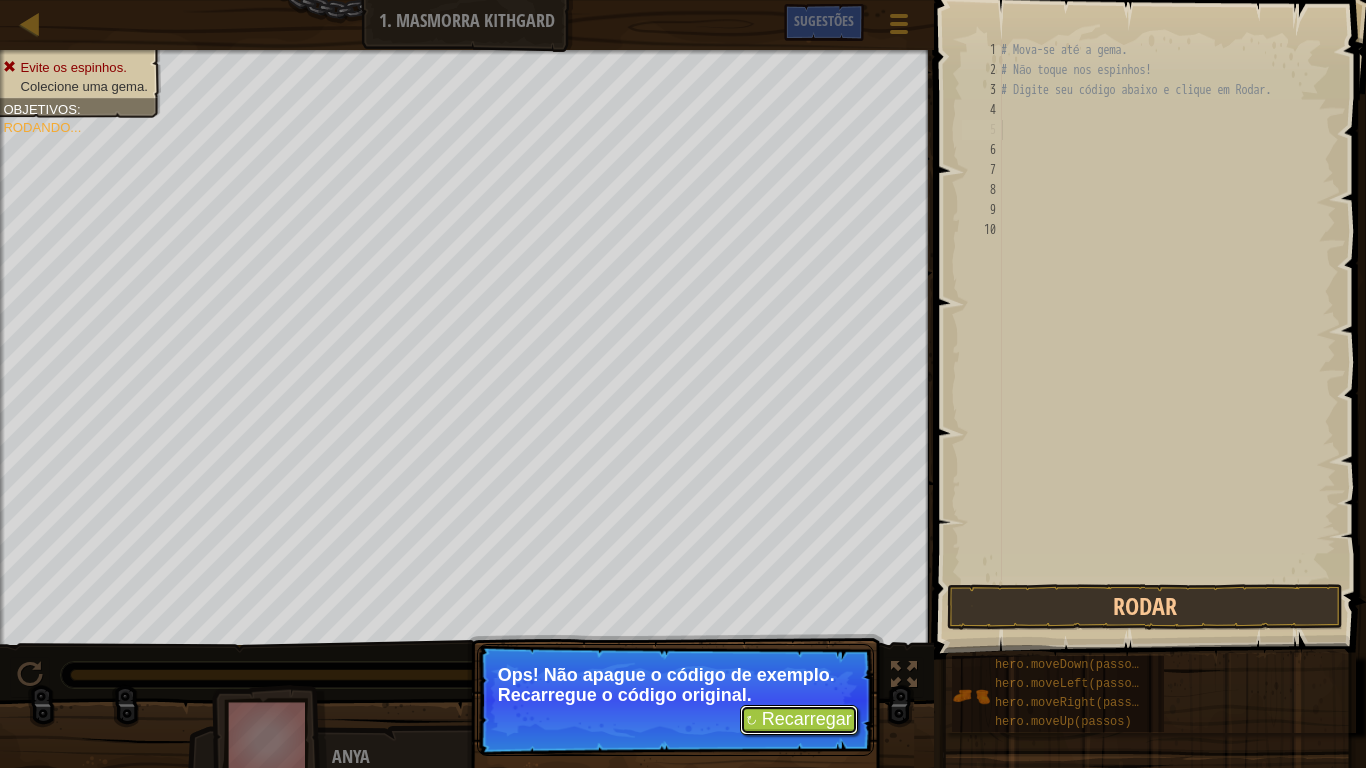 click on "↻ Recarregar" at bounding box center (799, 720) 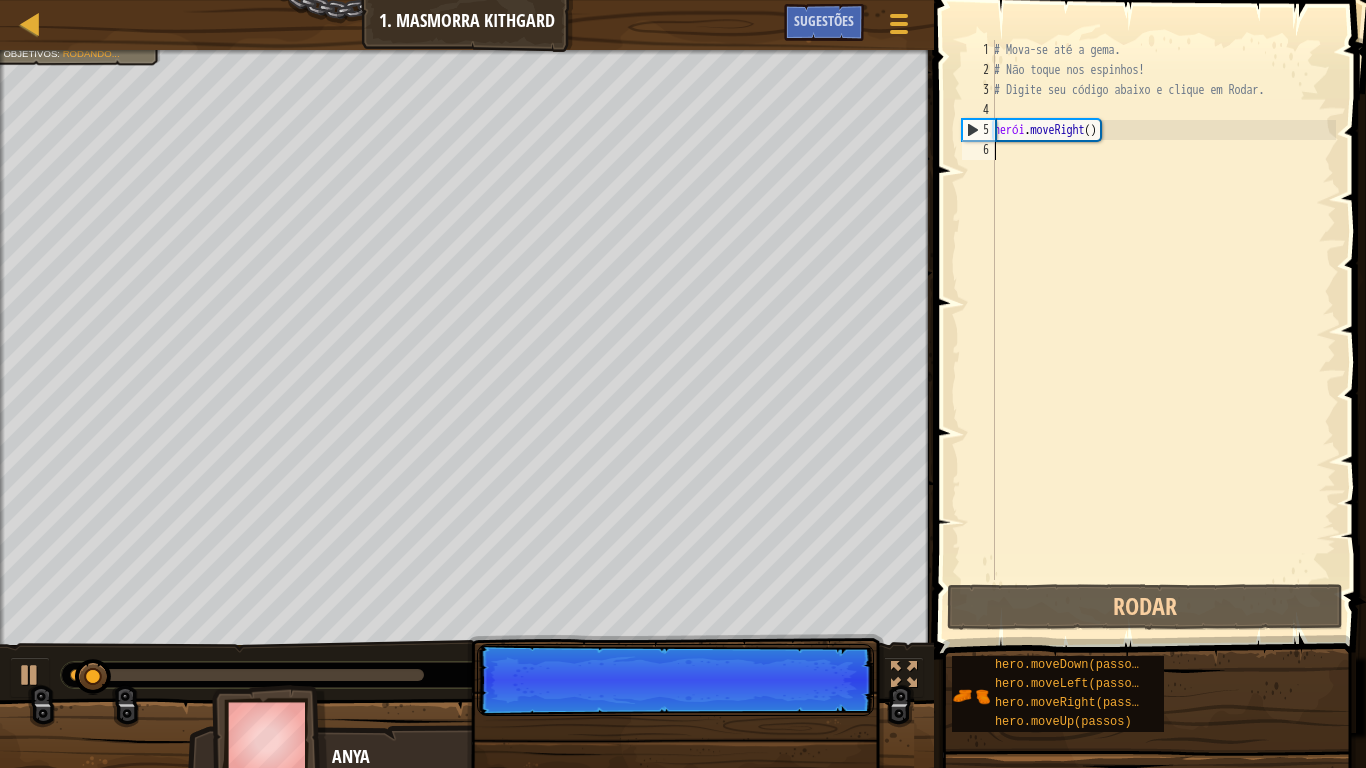 click on "# Mova-se até a gema. # Não toque nos espinhos! # Digite seu código abaixo e clique em Rodar. herói  .  moveRight  (  )" at bounding box center (1163, 330) 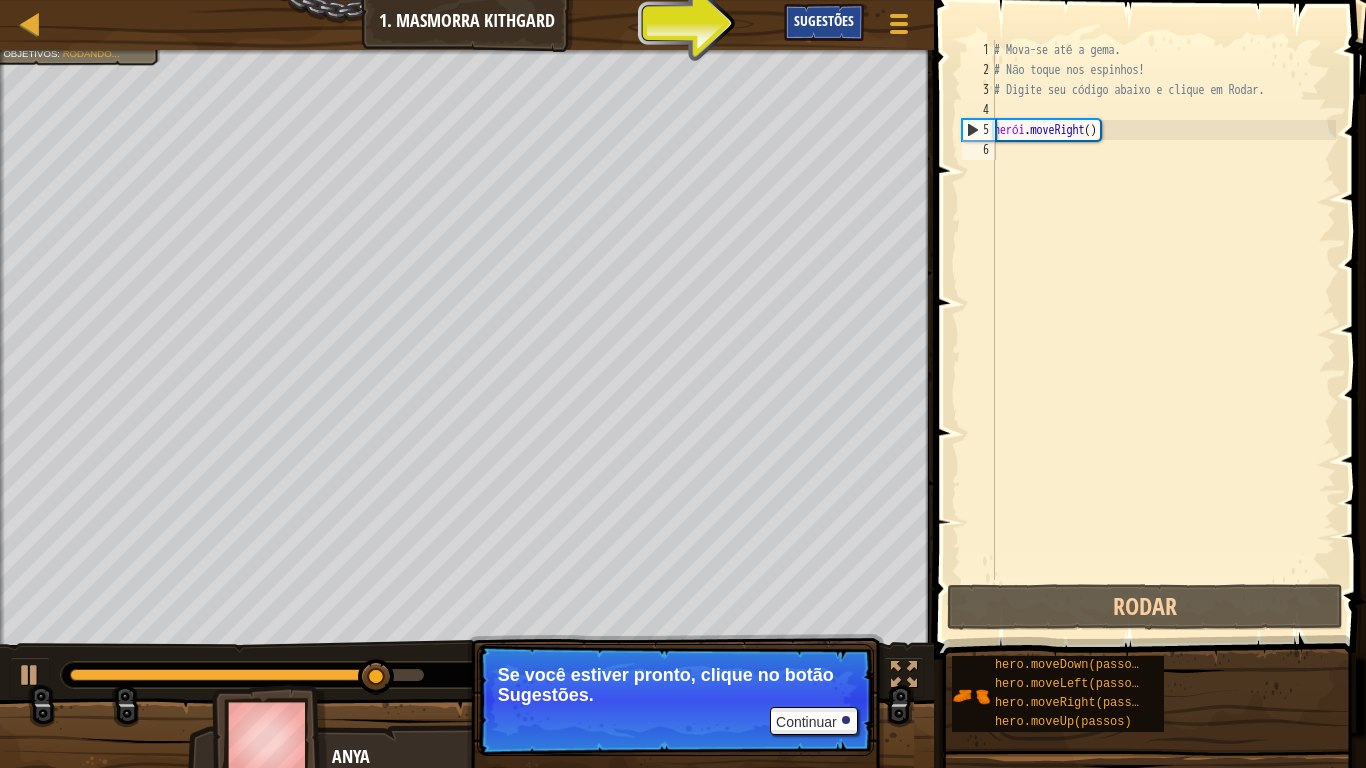 click on "Sugestões" at bounding box center (824, 22) 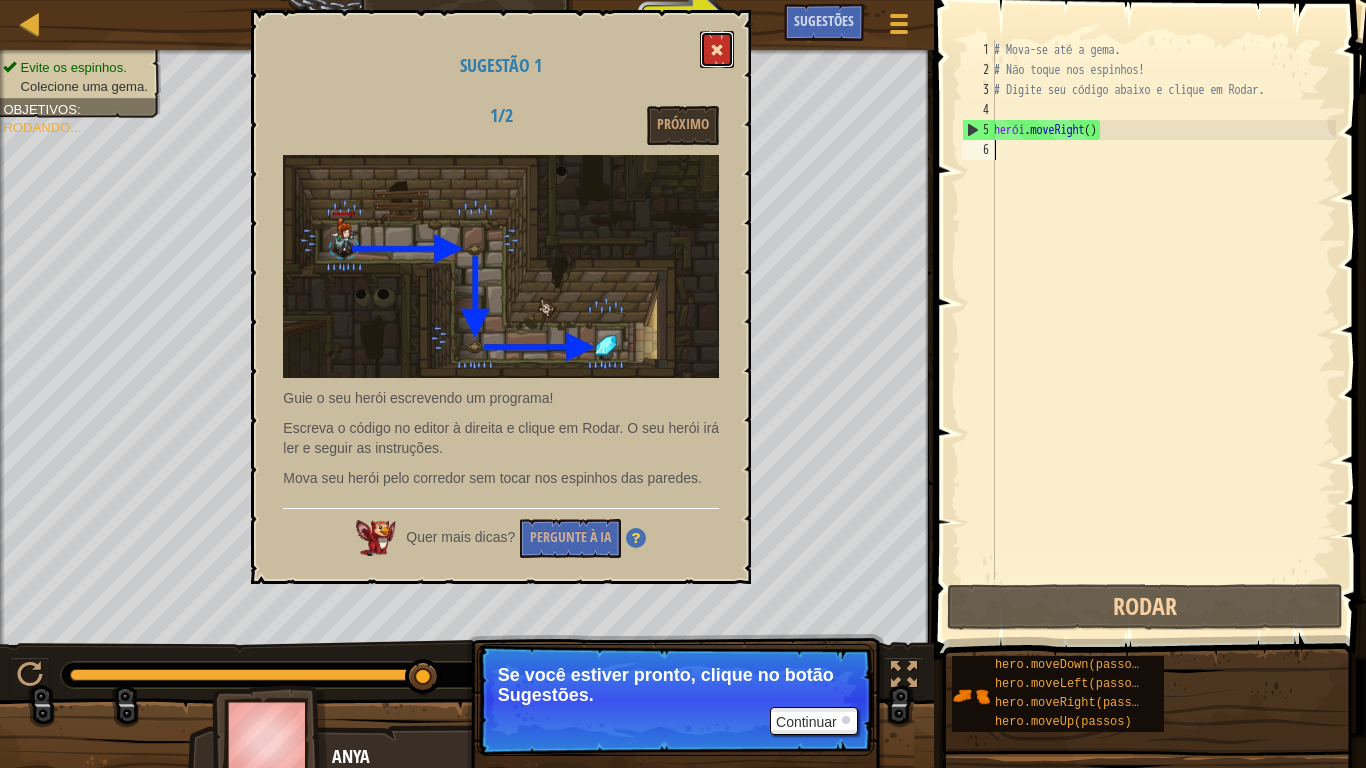 click at bounding box center [717, 49] 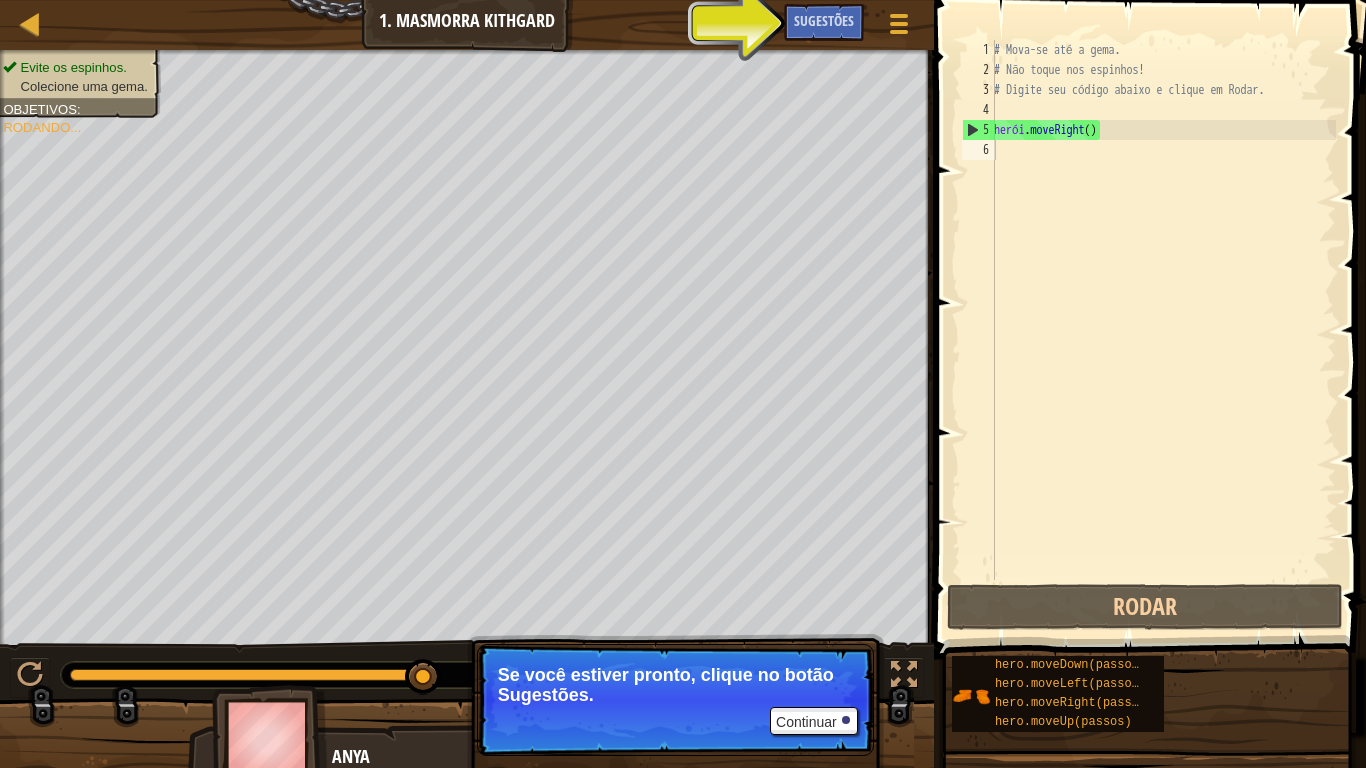 click on "# Mova-se até a gema. # Não toque nos espinhos! # Digite seu código abaixo e clique em Rodar. herói  .  moveRight  (  )" at bounding box center (1163, 330) 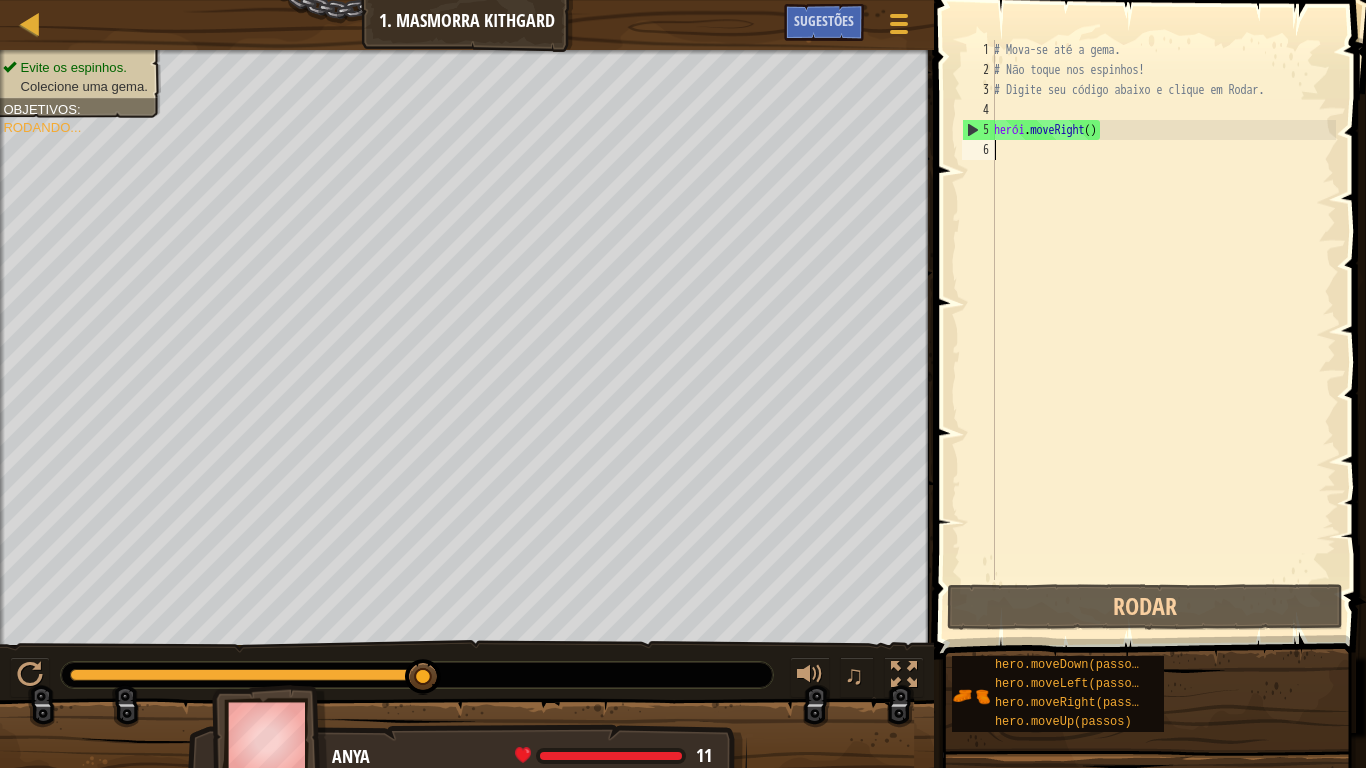 type on "m" 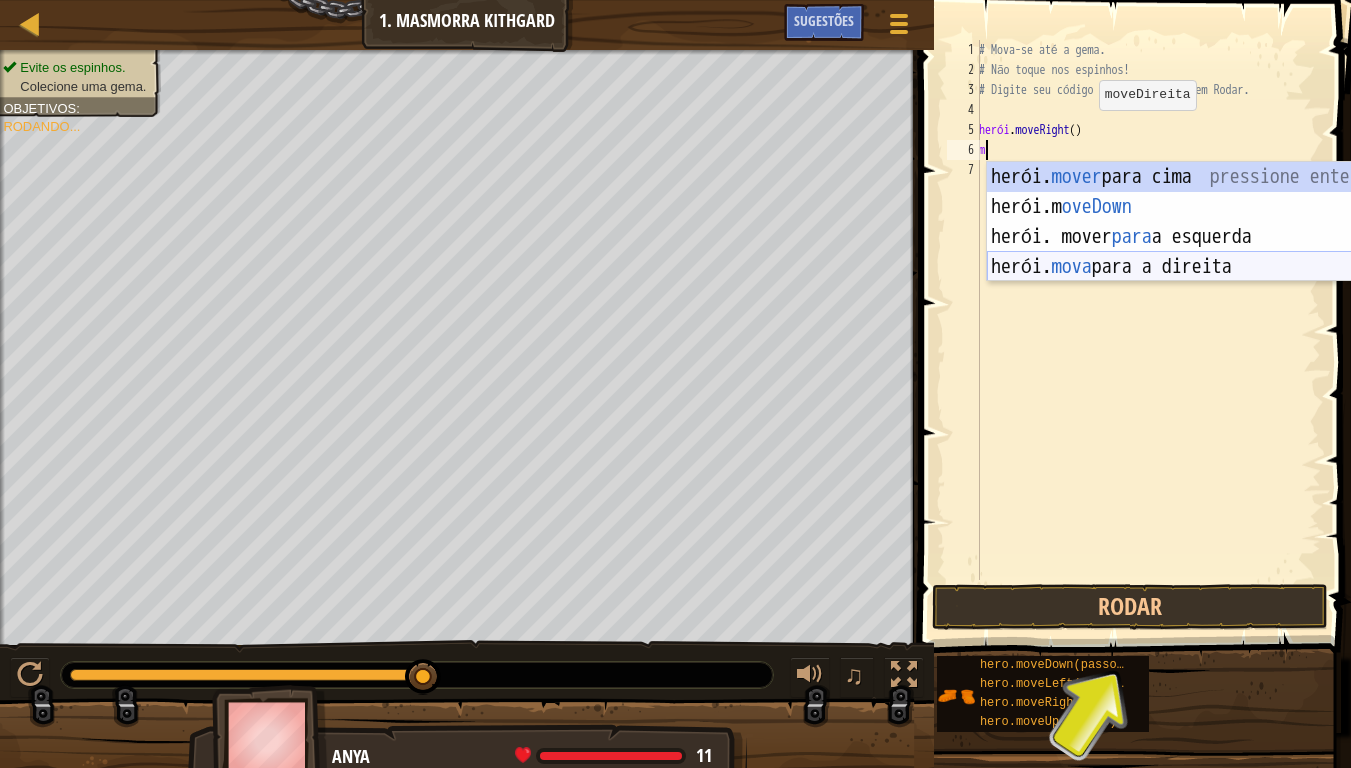 click on "herói.  mover  para cima  pressione enter herói.m  oveDown ​ Pressione Enter herói. mover  para  a esquerda Pressione Enter herói.  mova  para a direita Pressione Enter" at bounding box center (1176, 252) 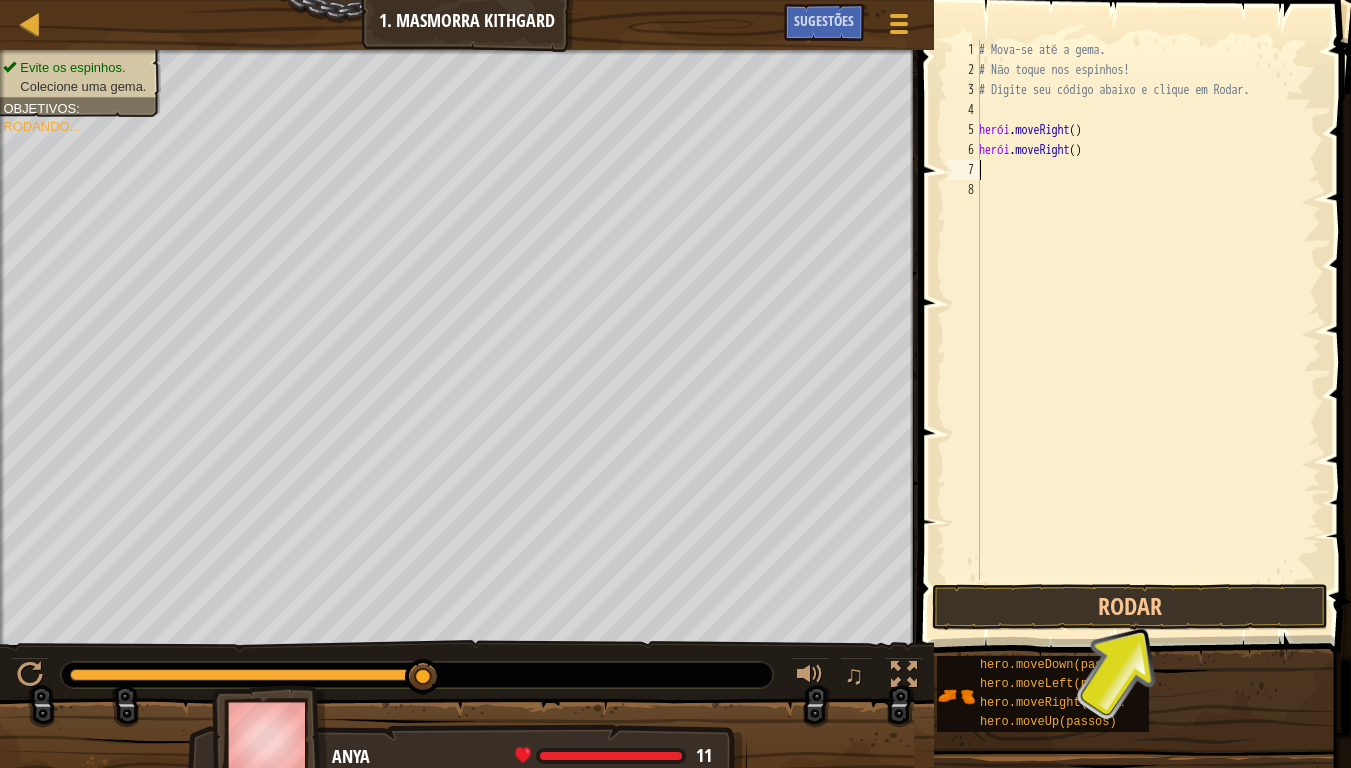 click on "1 2 3 4 5 6 7 8 # Mova-se até a gema. # Não toque nos espinhos! # Digite seu código abaixo e clique em Rodar. herói  .  moveRight  (  ) herói  .  moveRight  (  )     ???????????? ???????????? ???????????? ???????????? ???????????? ???????????? ???????????? ???????????? XXXXXXXXXXXXXXXXXXXXXXXXXXXXXXXXXXXXXXXXXXXXXXXXXXXXXXXXXXXXXXXXXXXXXXXXXXXXXXXXXXXXXXXXXXXXXXXXXXXXXXXXXXXXXXXXXXXXXXXXXXXXXXXXXXXXXXXXXXXXXXXXXXXXXXXXXXXXXXXXXXXXXXXXXXXXXXXXXXXXXXXXXXXXXXXXXXXXXXXXXXXXXXXXXXXXXXXXXXXXXXXXXXXXXXXXXXXXXXXXXXXXXXXXXXXXXXXX" at bounding box center [1132, 310] 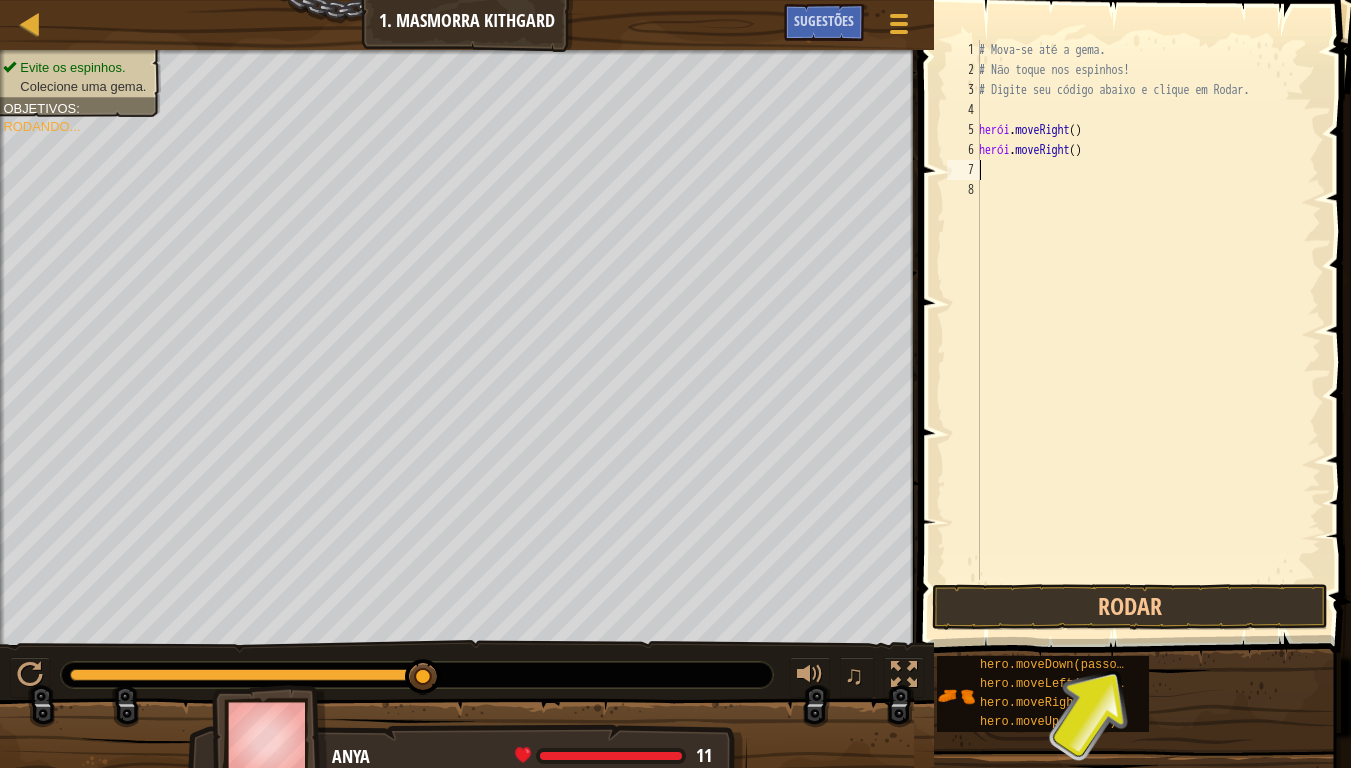 click on "# Mova-se até a gema. # Não toque nos espinhos! # Digite seu código abaixo e clique em Rodar. herói  .  moveRight  (  ) herói  .  moveRight  (  )" at bounding box center (1148, 330) 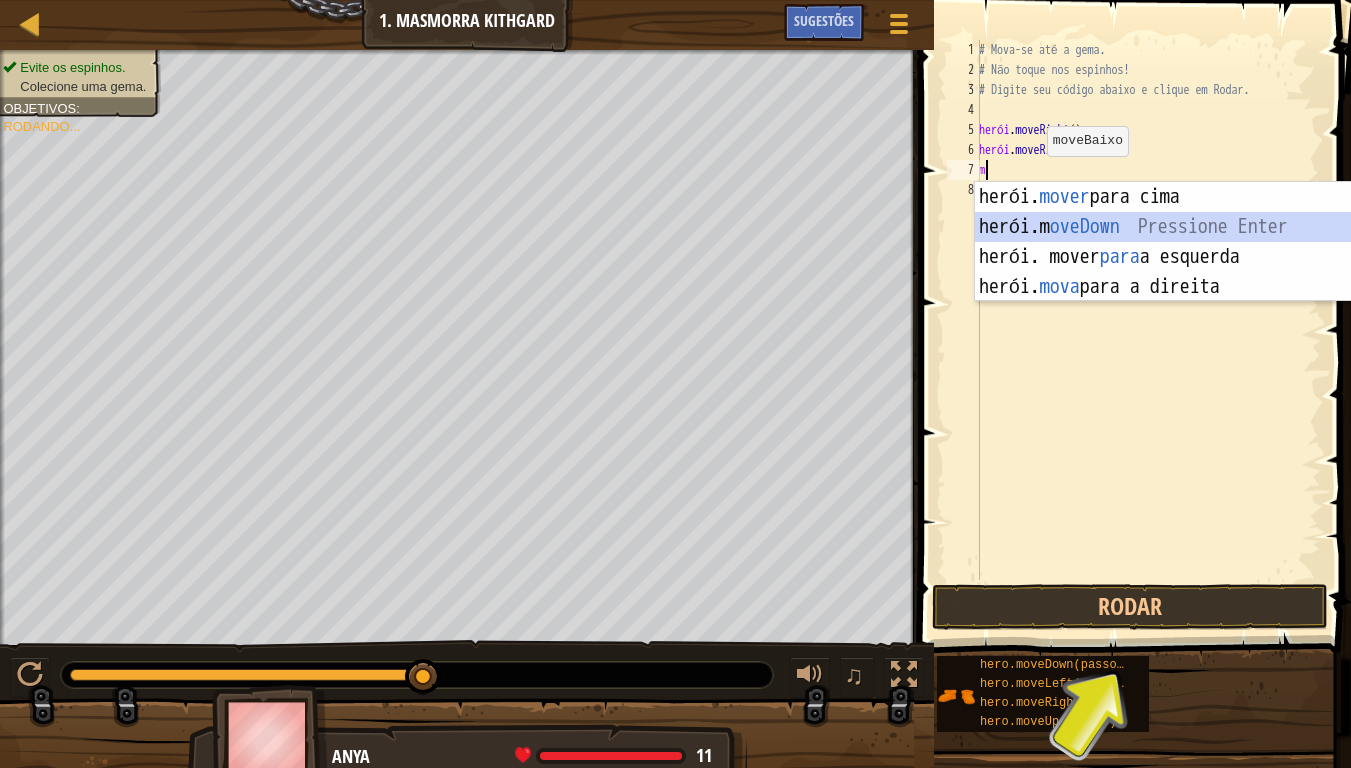 click on "herói.  mover  para cima  pressione enter herói.m  oveDown ​ Pressione Enter herói. mover  para  a esquerda Pressione Enter herói.  mova  para a direita Pressione Enter" at bounding box center [1164, 272] 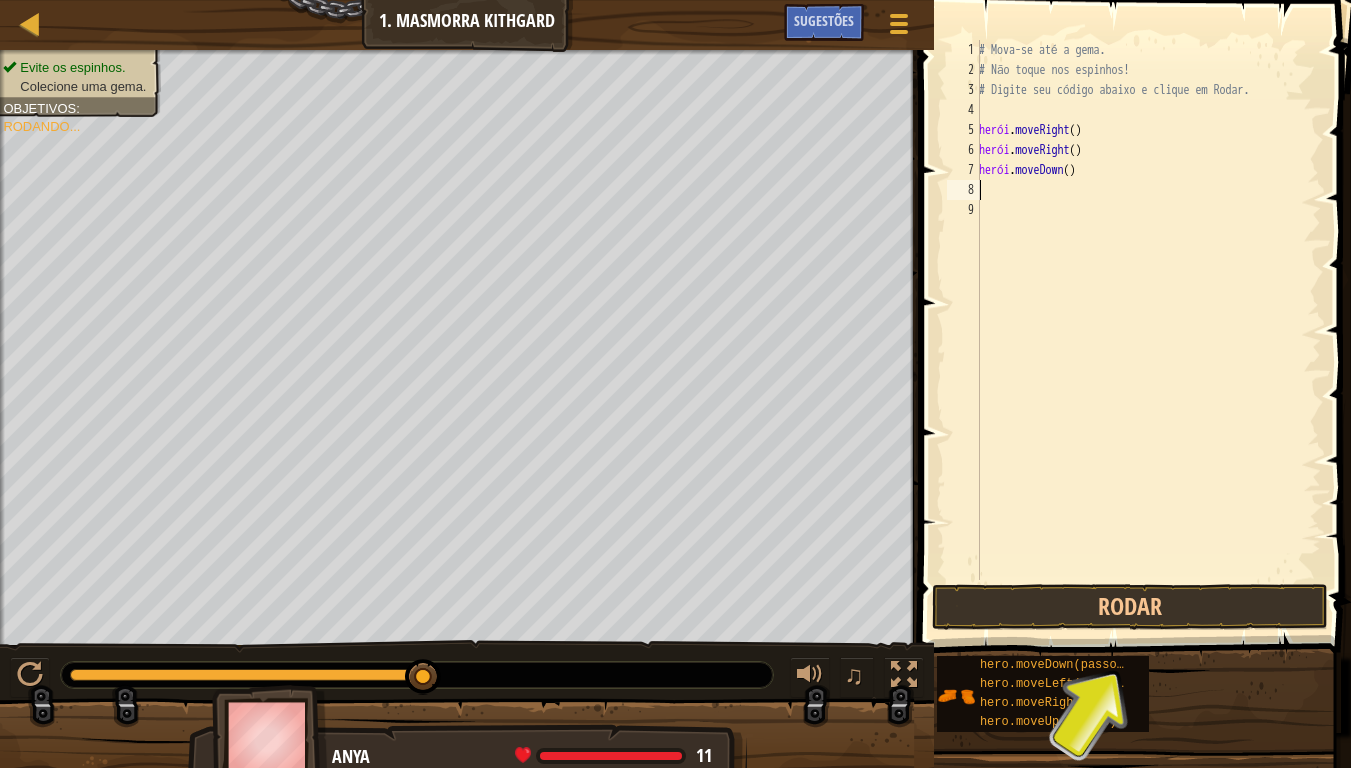 click on "# Mova-se até a gema. # Não toque nos espinhos! # Digite seu código abaixo e clique em Rodar. herói  .  moveRight  (  ) herói  .  moveRight  (  ) herói  .  moveDown  (  )" at bounding box center (1148, 330) 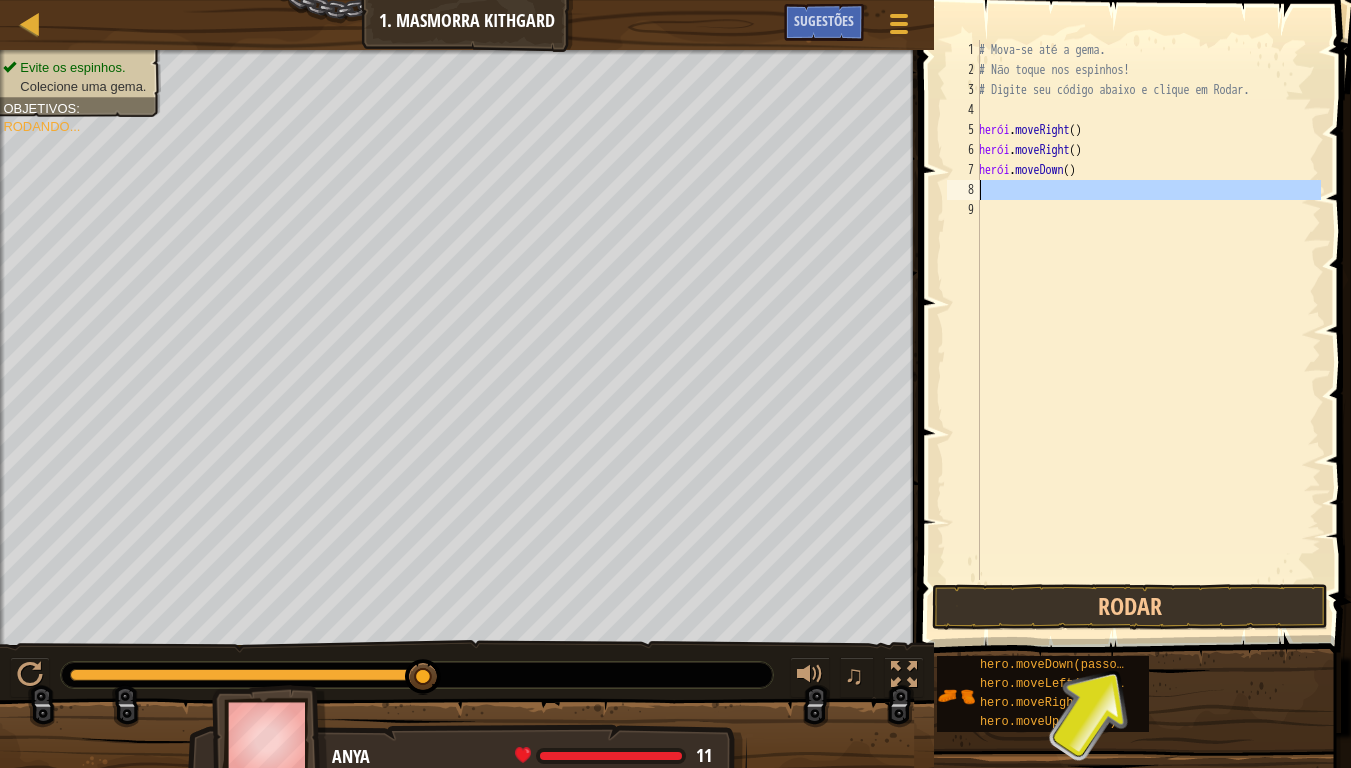 type on "m" 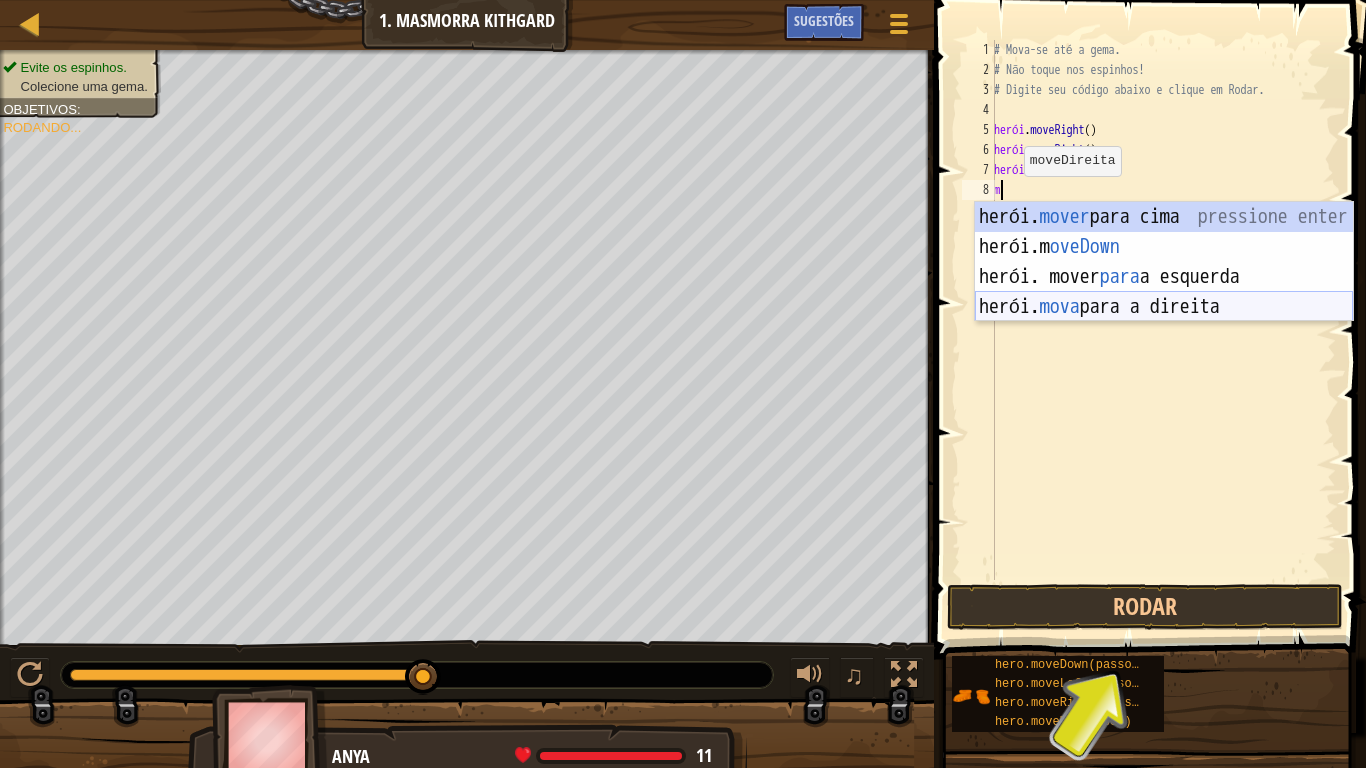 click on "herói.  mover  para cima  pressione enter herói.m  oveDown ​ Pressione Enter herói. mover  para  a esquerda Pressione Enter herói.  mova  para a direita Pressione Enter" at bounding box center [1164, 292] 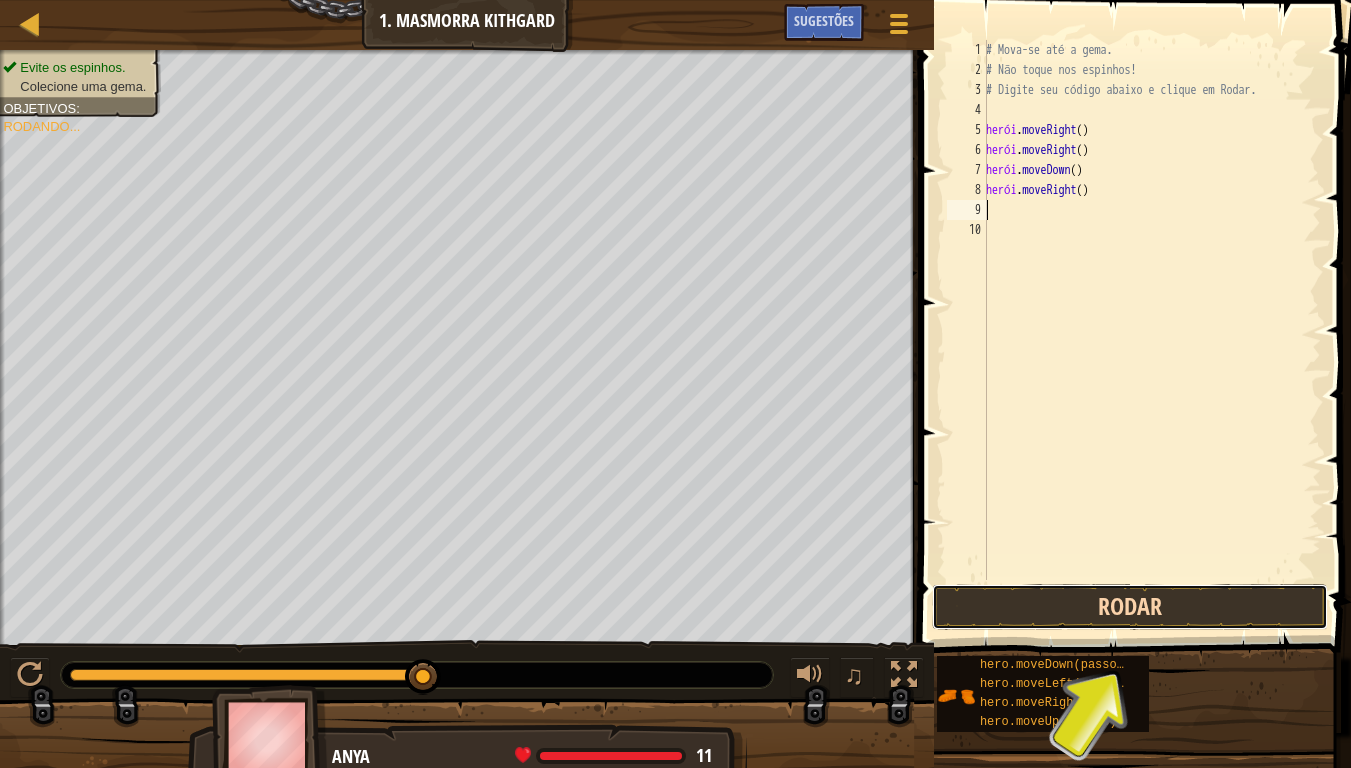 click on "Rodar" at bounding box center (1130, 607) 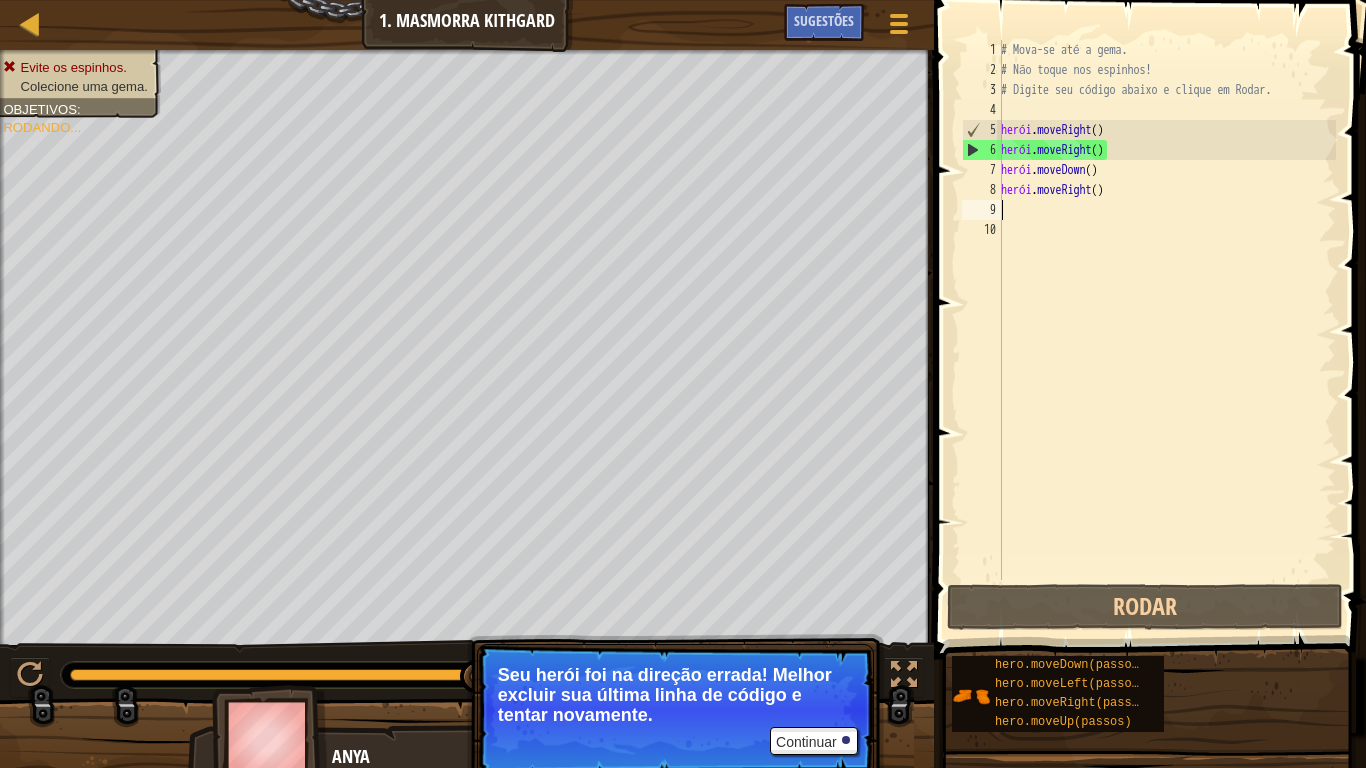 click on "# Mova-se até a gema. # Não toque nos espinhos! # Digite seu código abaixo e clique em Rodar. herói  .  moveRight  (  ) herói  .  moveRight  (  ) herói  .  moveDown  (  ) herói  .  moveRight  (  )" at bounding box center [1166, 330] 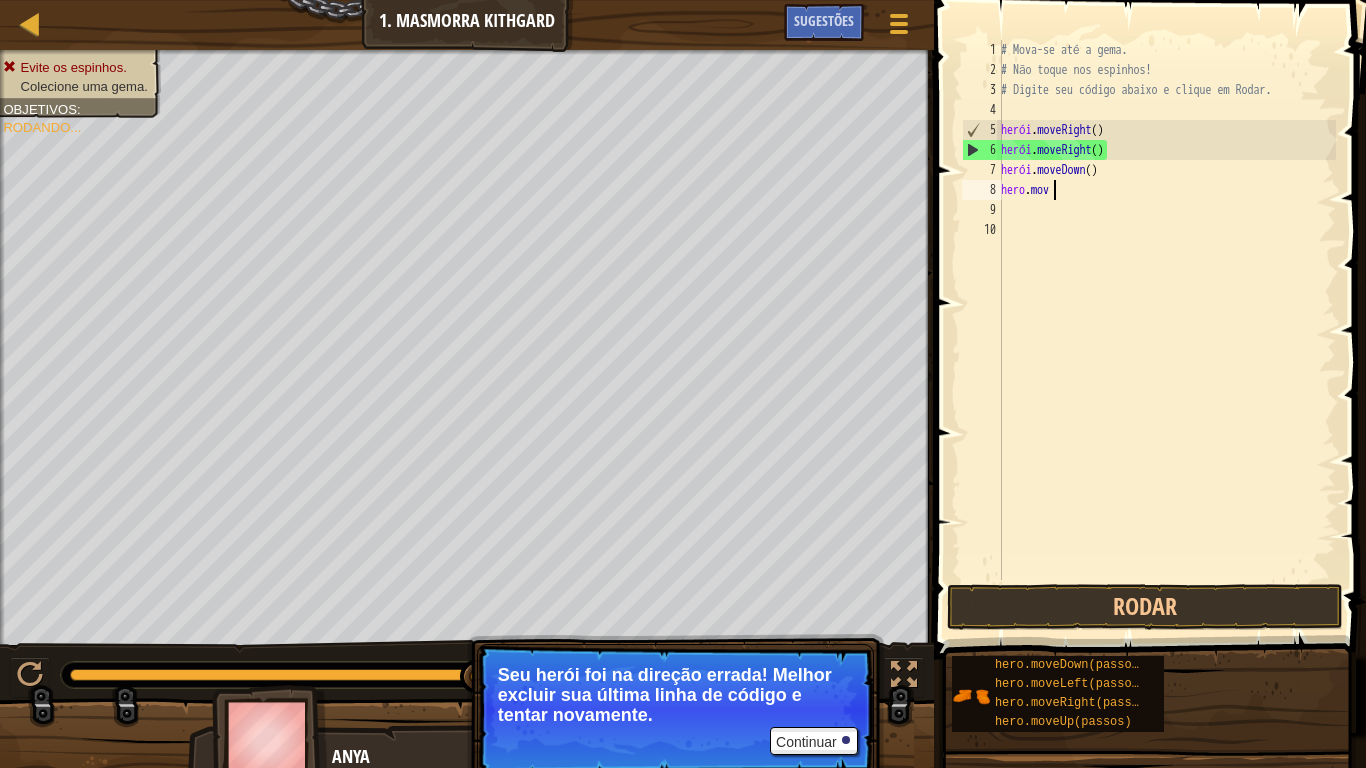 type on "h" 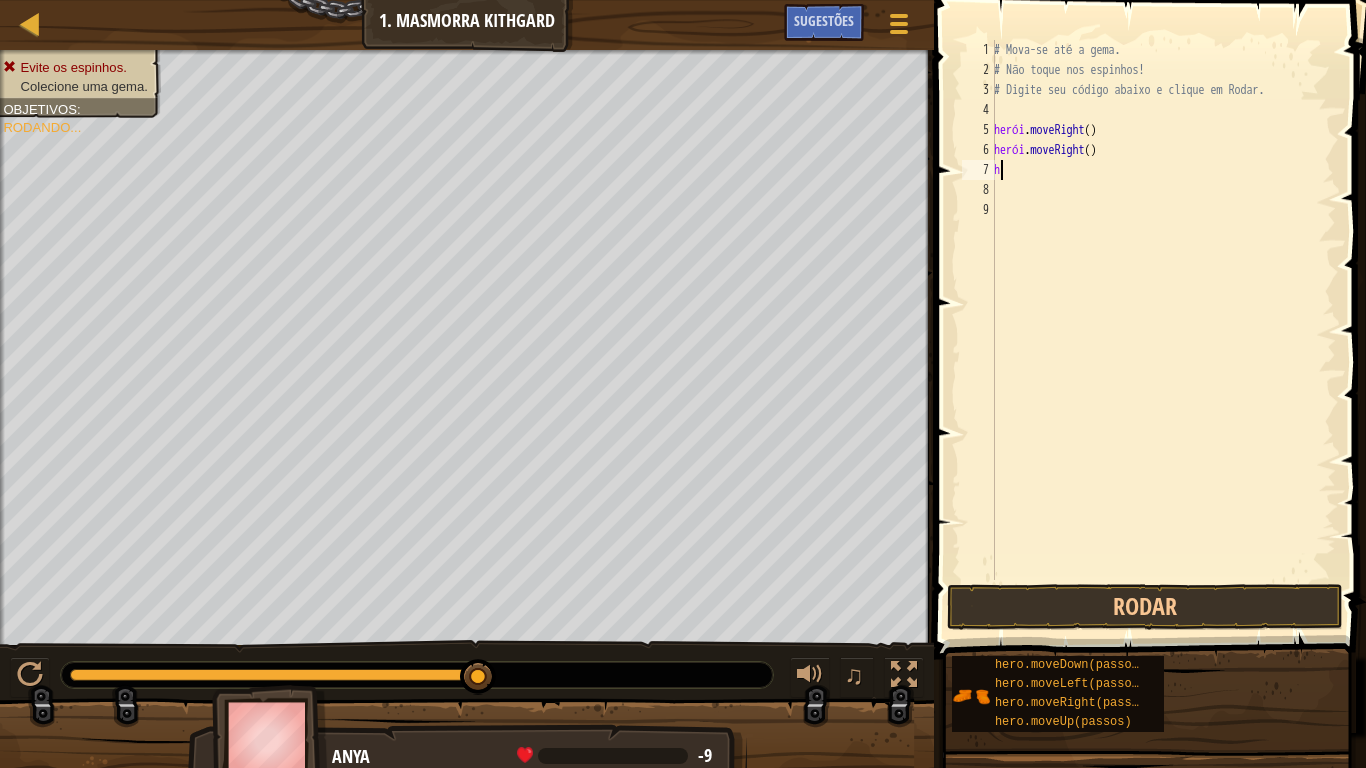 type on "h" 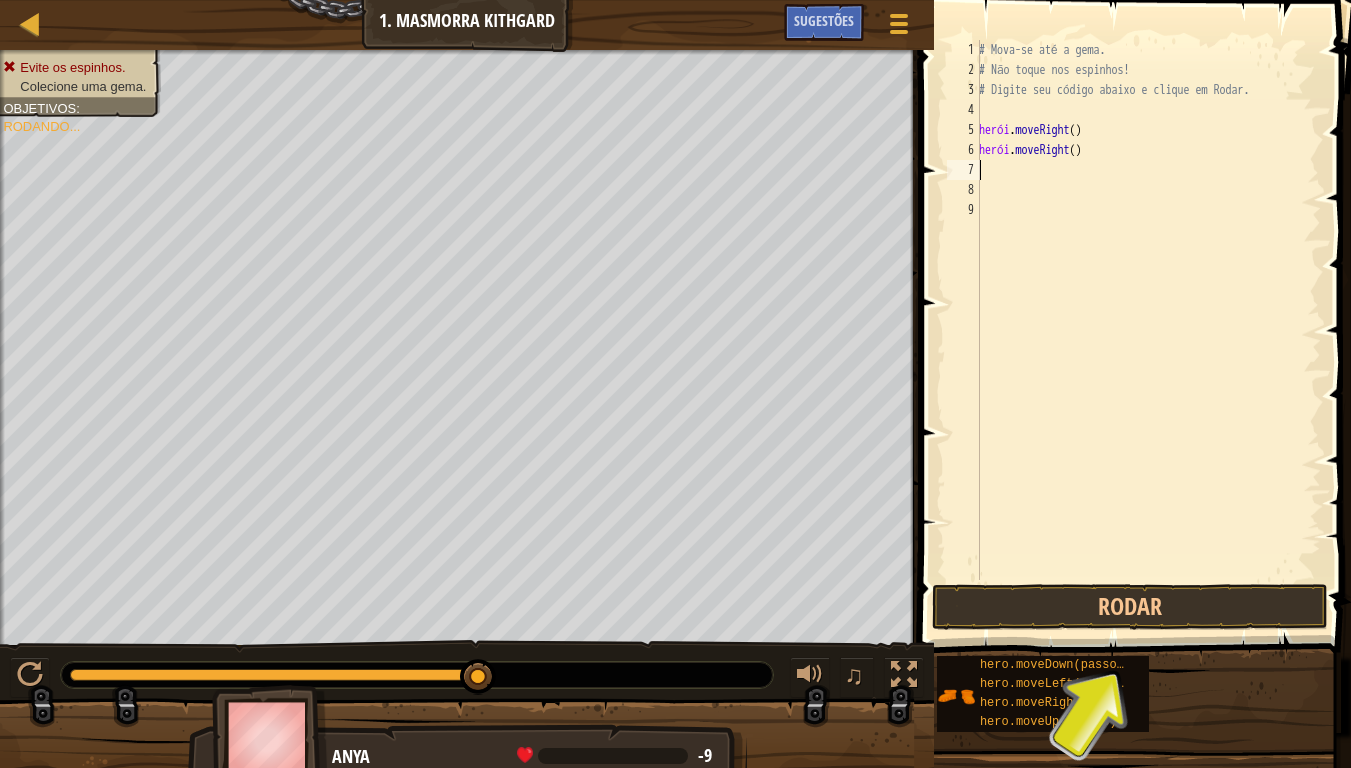 type on "h" 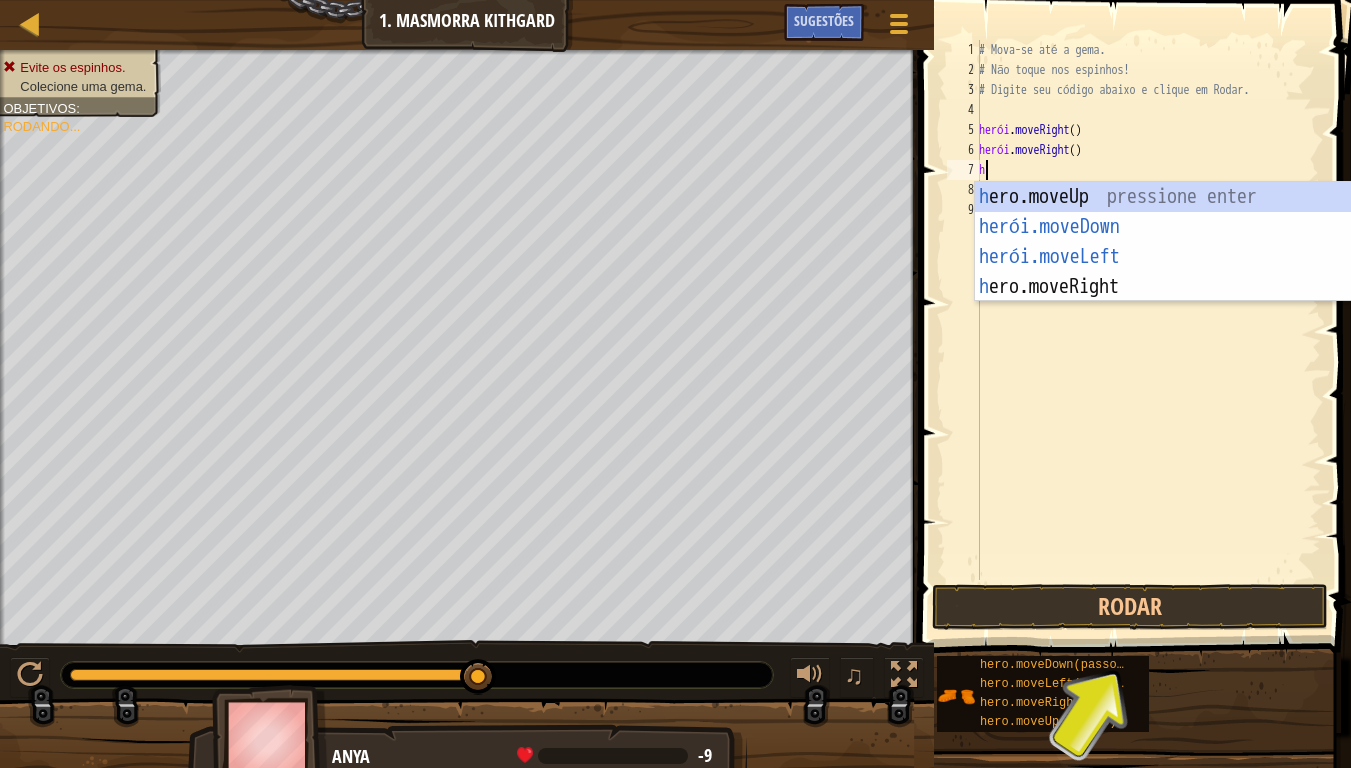 click on "# Mova-se até a gema. # Não toque nos espinhos! # Digite seu código abaixo e clique em Rodar. herói  .  moveRight  (  ) herói  .  moveRight  (  ) h" at bounding box center [1148, 330] 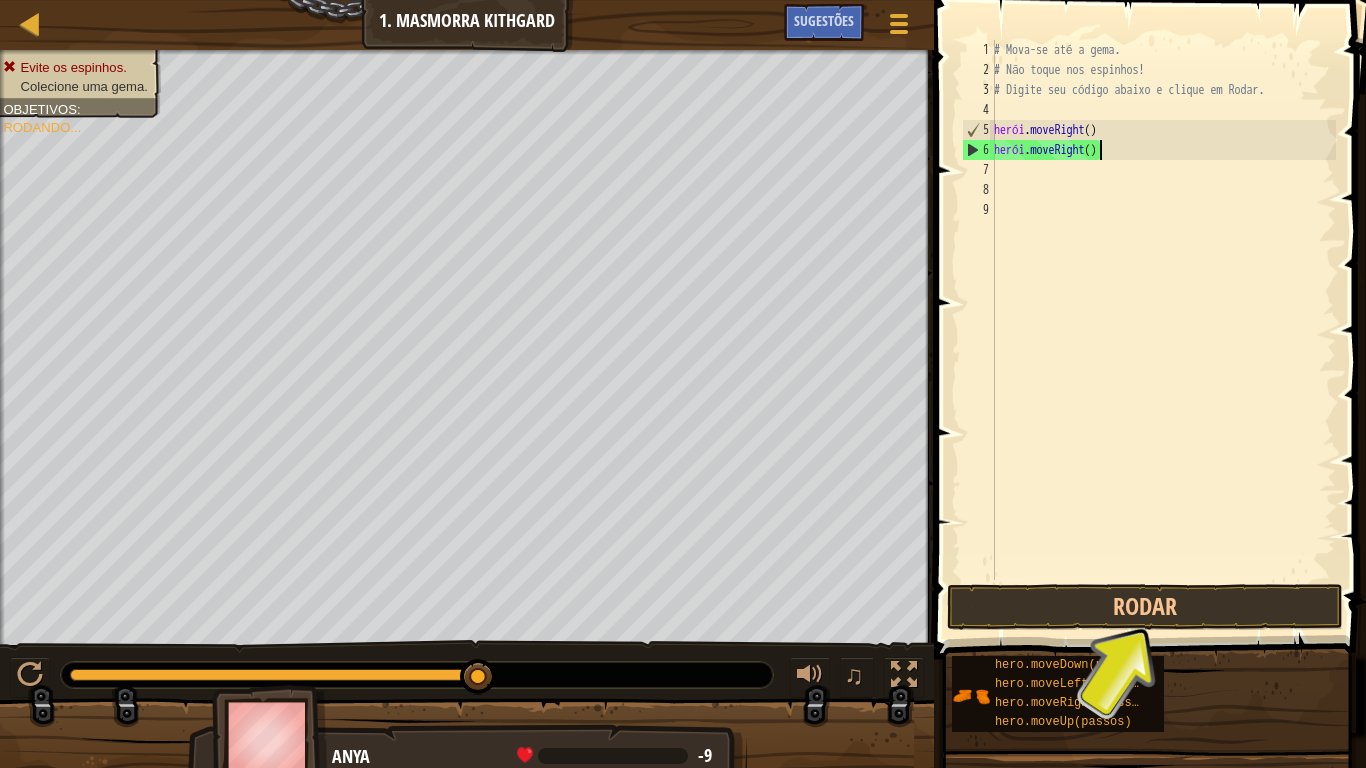 click on "# Mova-se até a gema. # Não toque nos espinhos! # Digite seu código abaixo e clique em Rodar. herói  .  moveRight  (  ) herói  .  moveRight  (  )" at bounding box center [1163, 330] 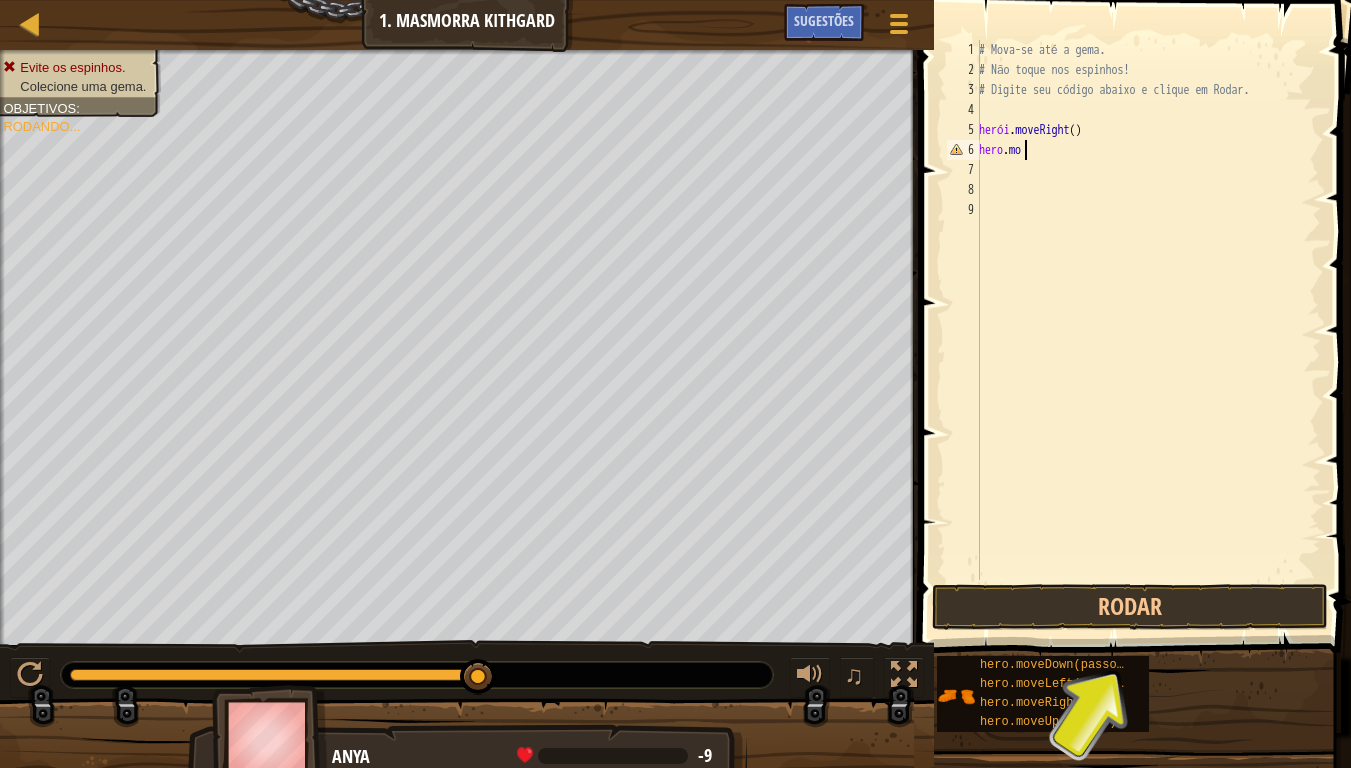 type on "h" 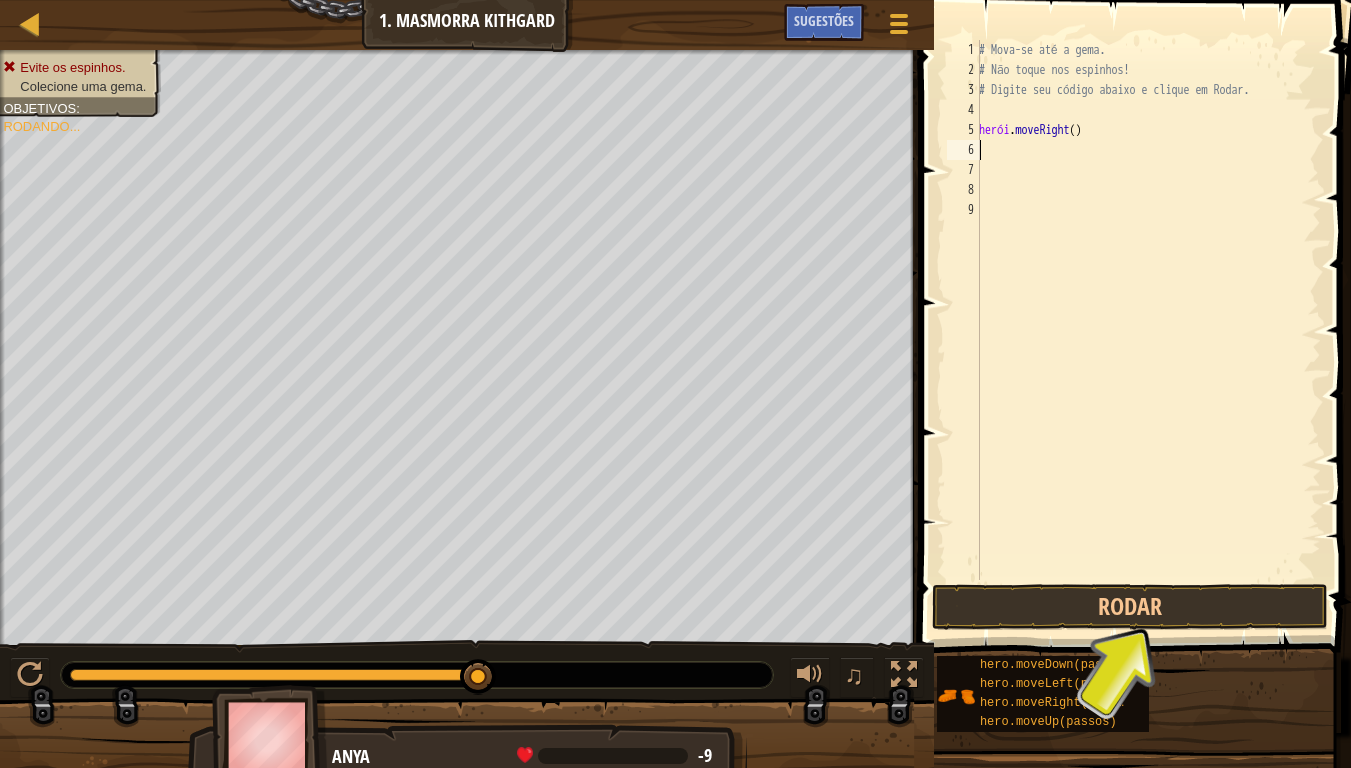 type on "h" 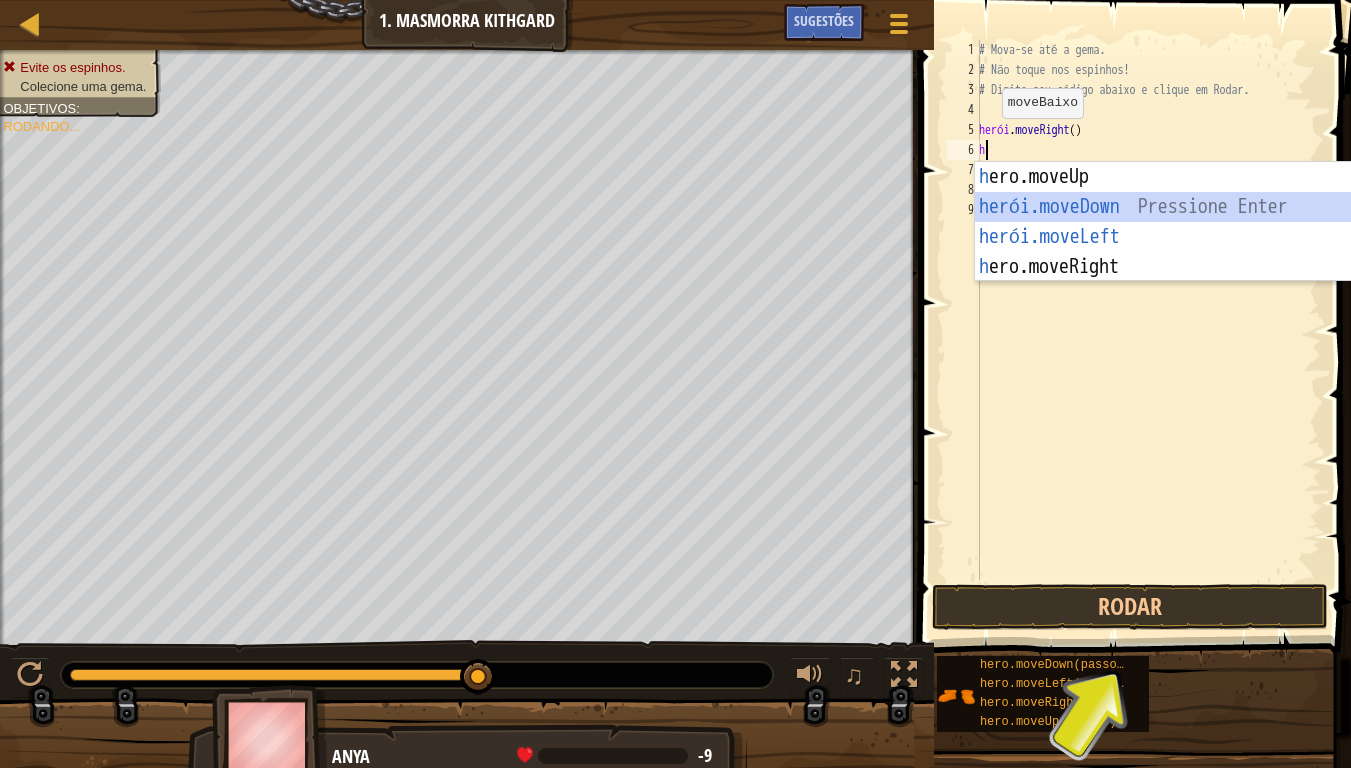 click on "h  ero.moveUp  pressione enter herói.moveDown ​ Pressione Enter herói.moveLeft ​ Pressione Enter h  ero.moveRight Pressione Enter" at bounding box center [1164, 252] 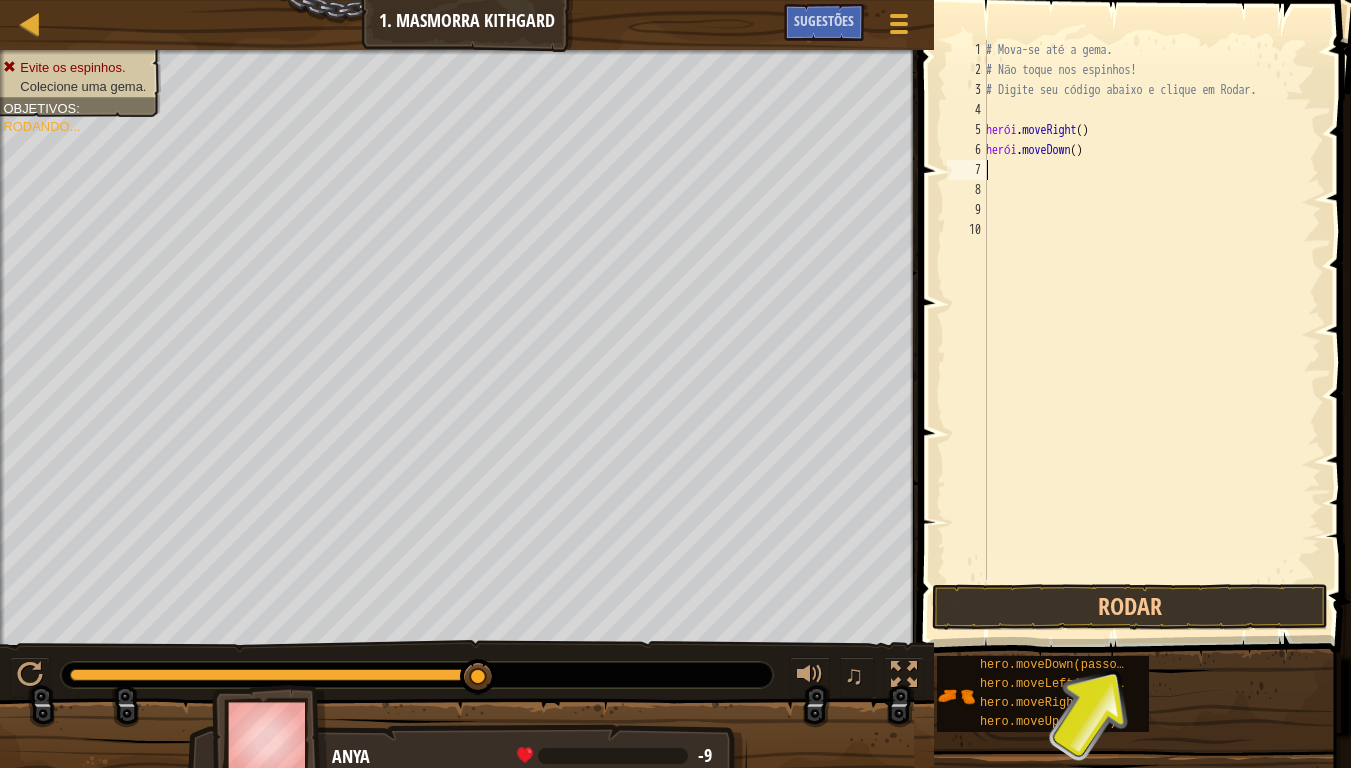 type on "h" 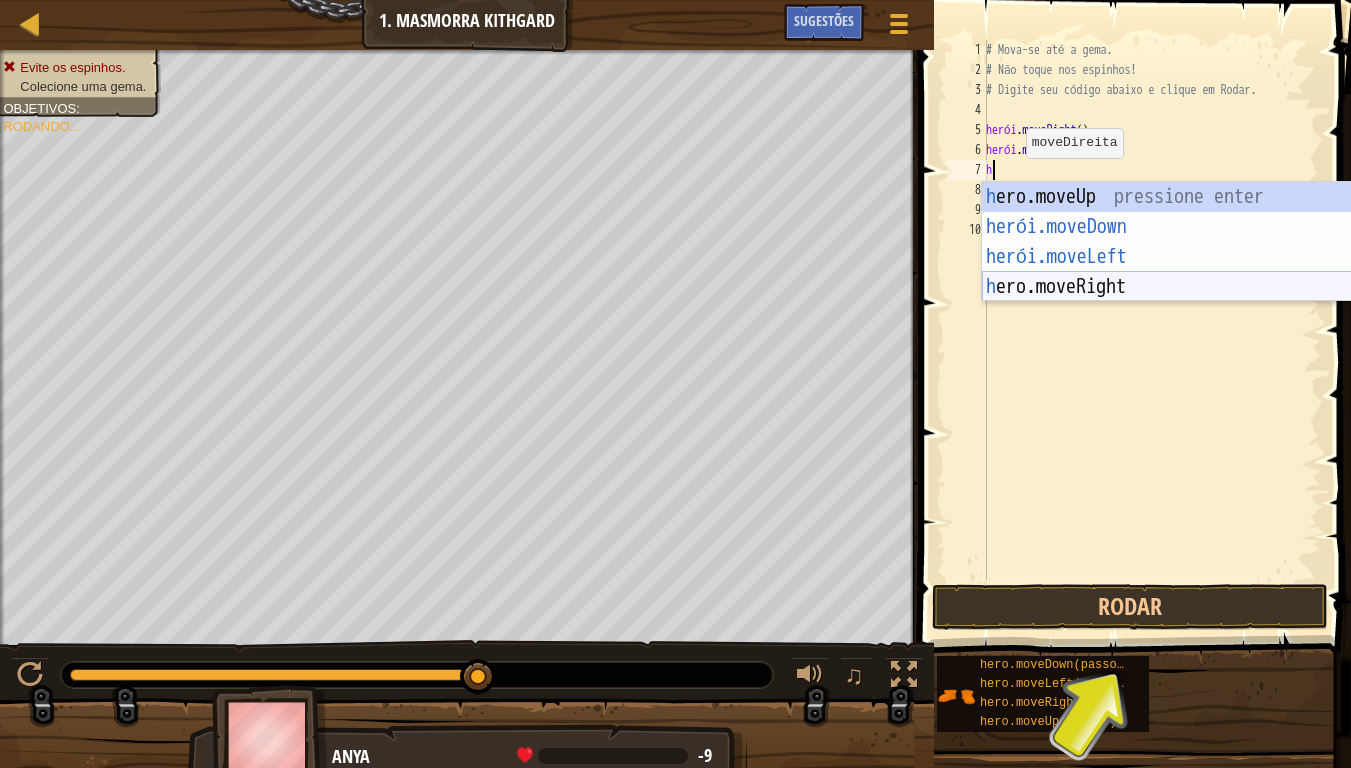 click on "h  ero.moveUp  pressione enter herói.moveDown ​ Pressione Enter herói.moveLeft ​ Pressione Enter h  ero.moveRight Pressione Enter" at bounding box center [1171, 272] 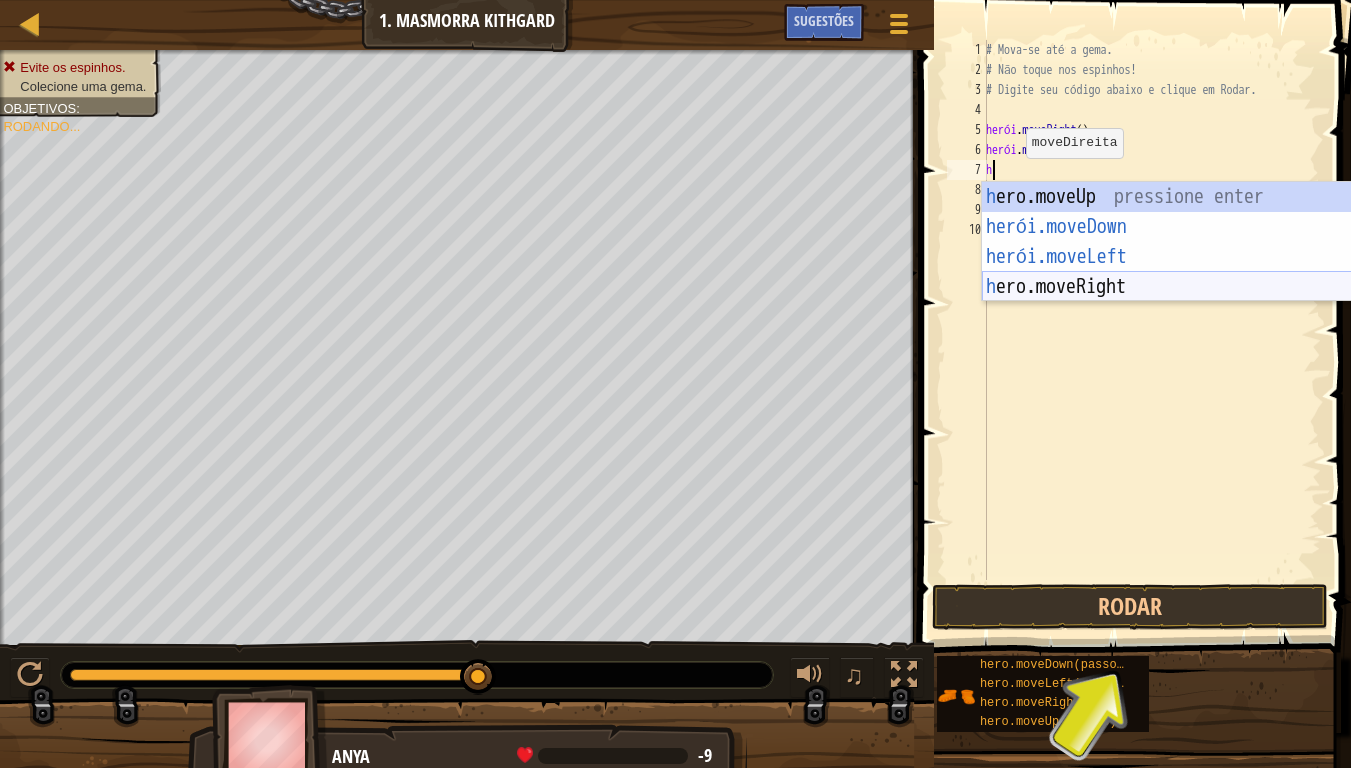 type 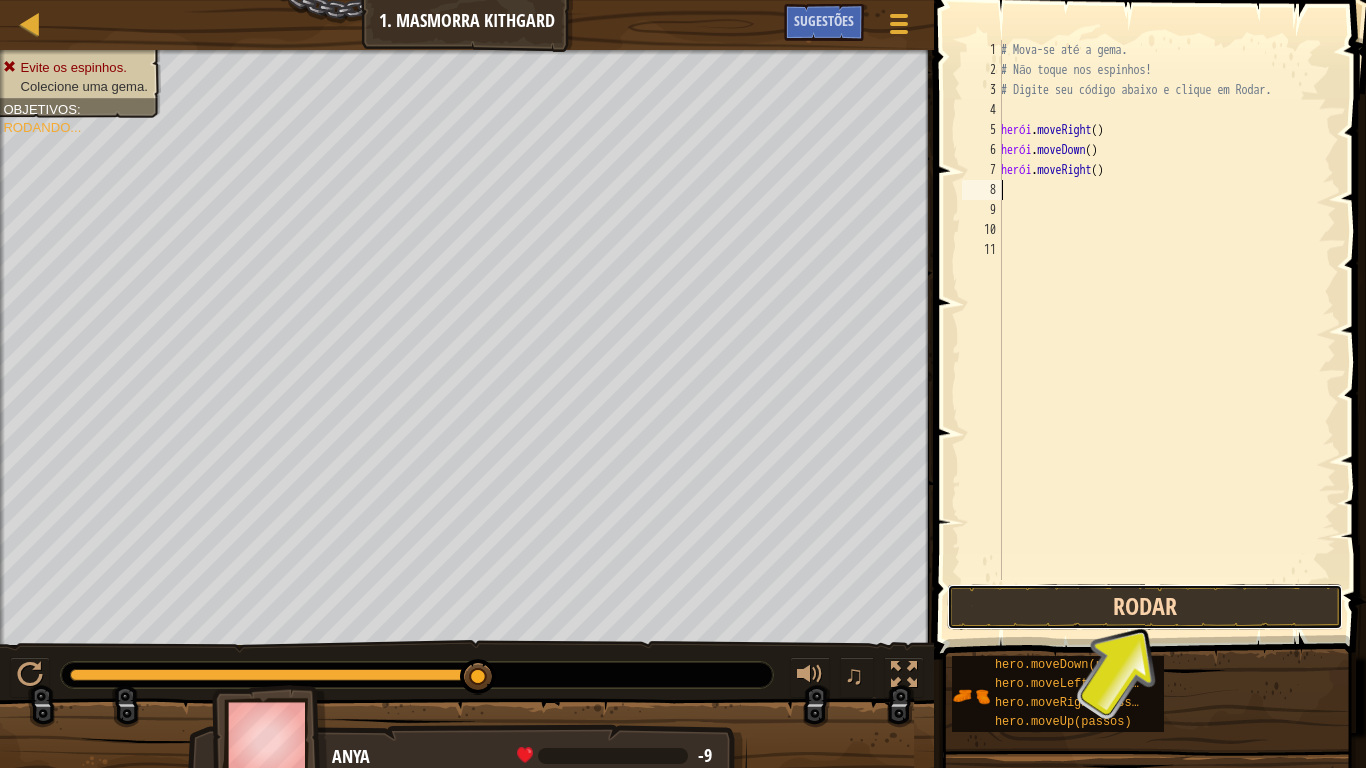 click on "Rodar" at bounding box center (1145, 607) 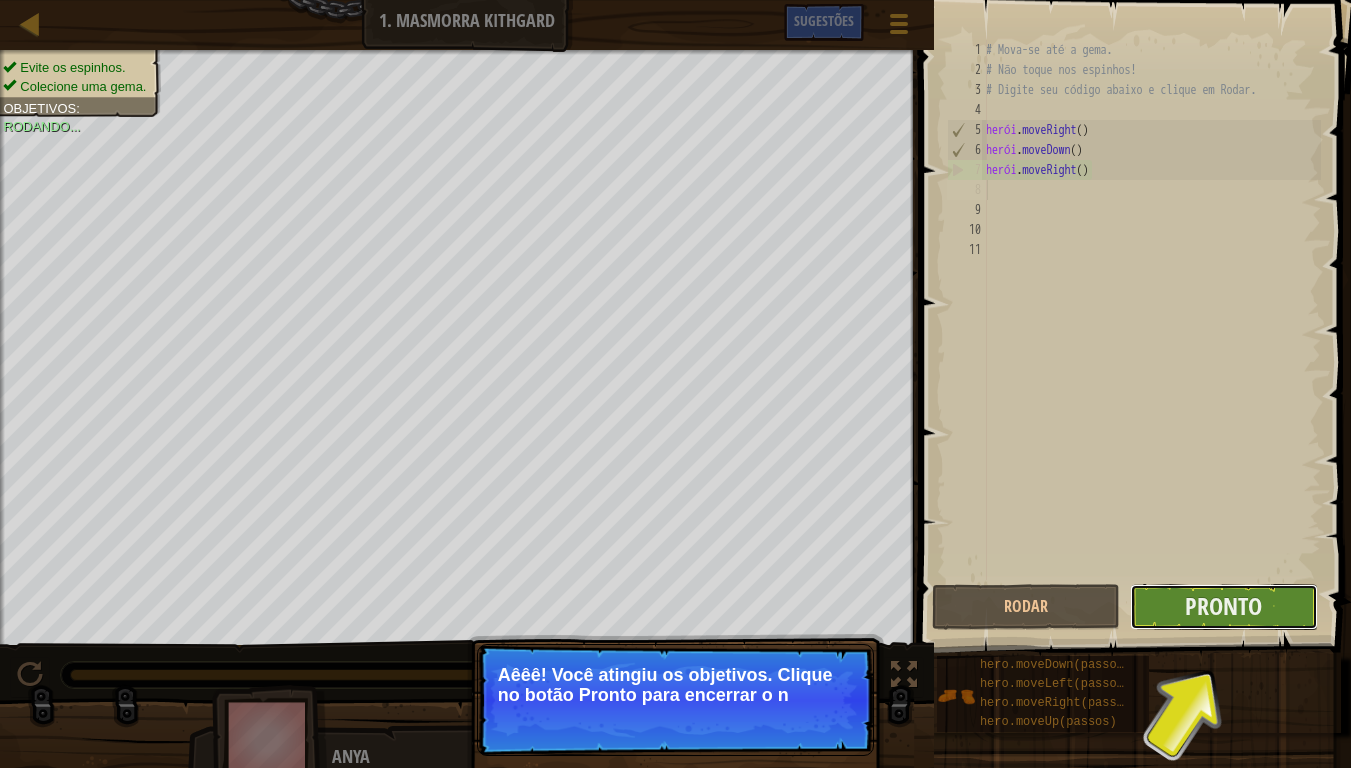 click on "Pronto" at bounding box center (1224, 607) 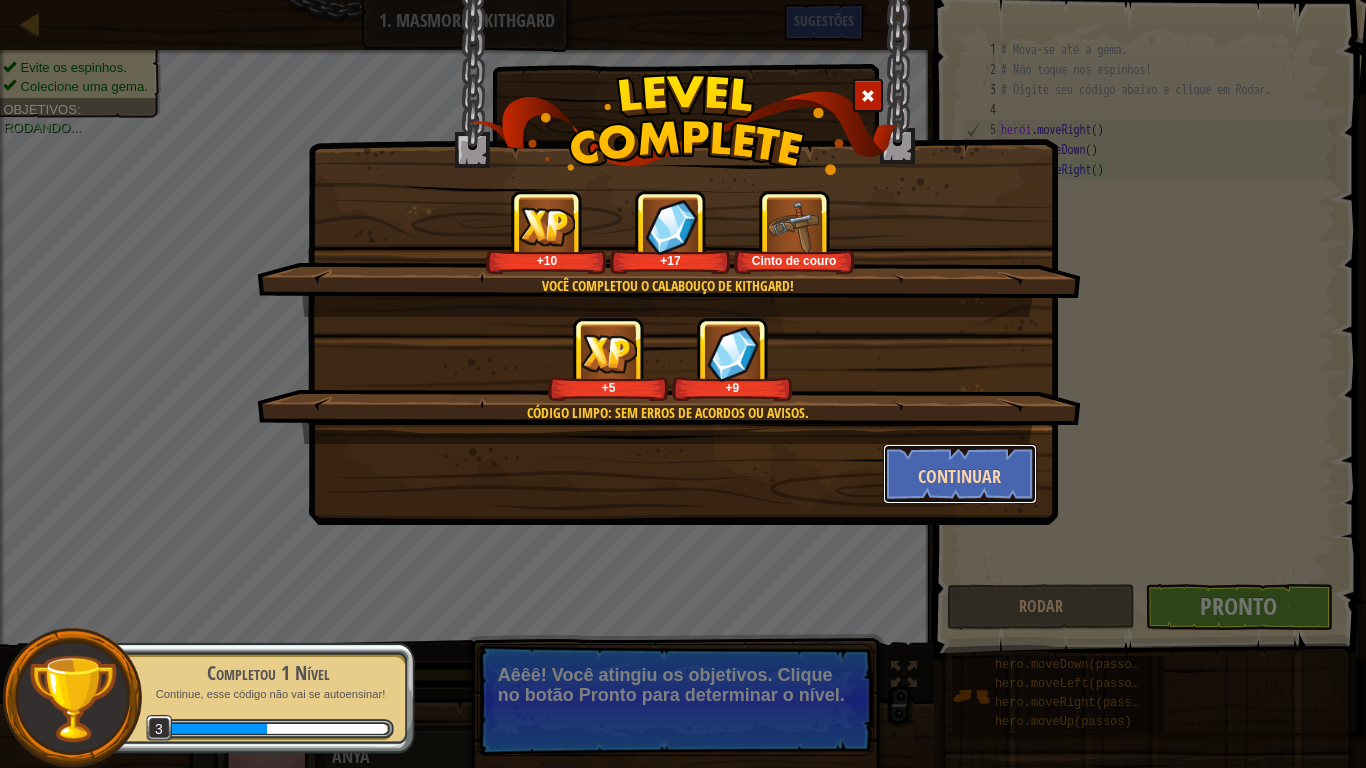 click on "Continuar" at bounding box center [959, 476] 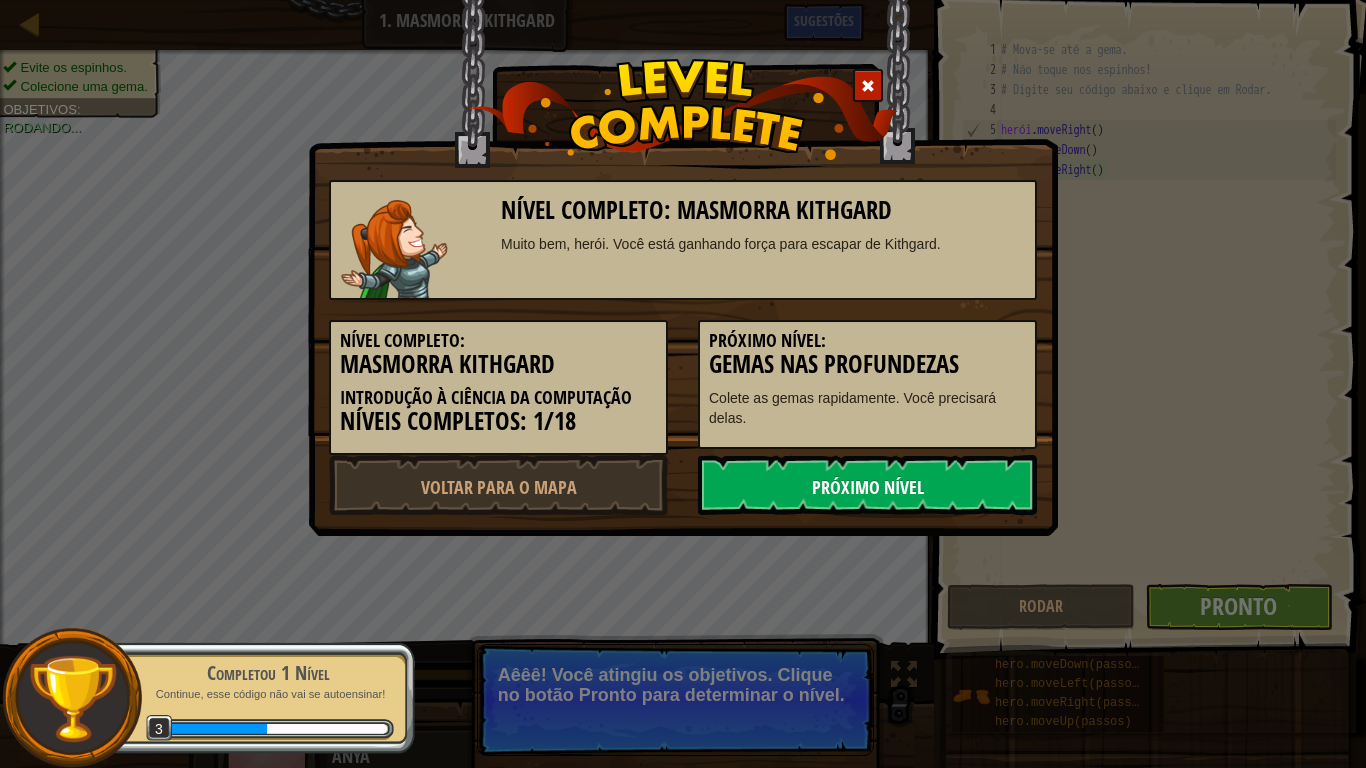 click on "Próximo Nível" at bounding box center (868, 487) 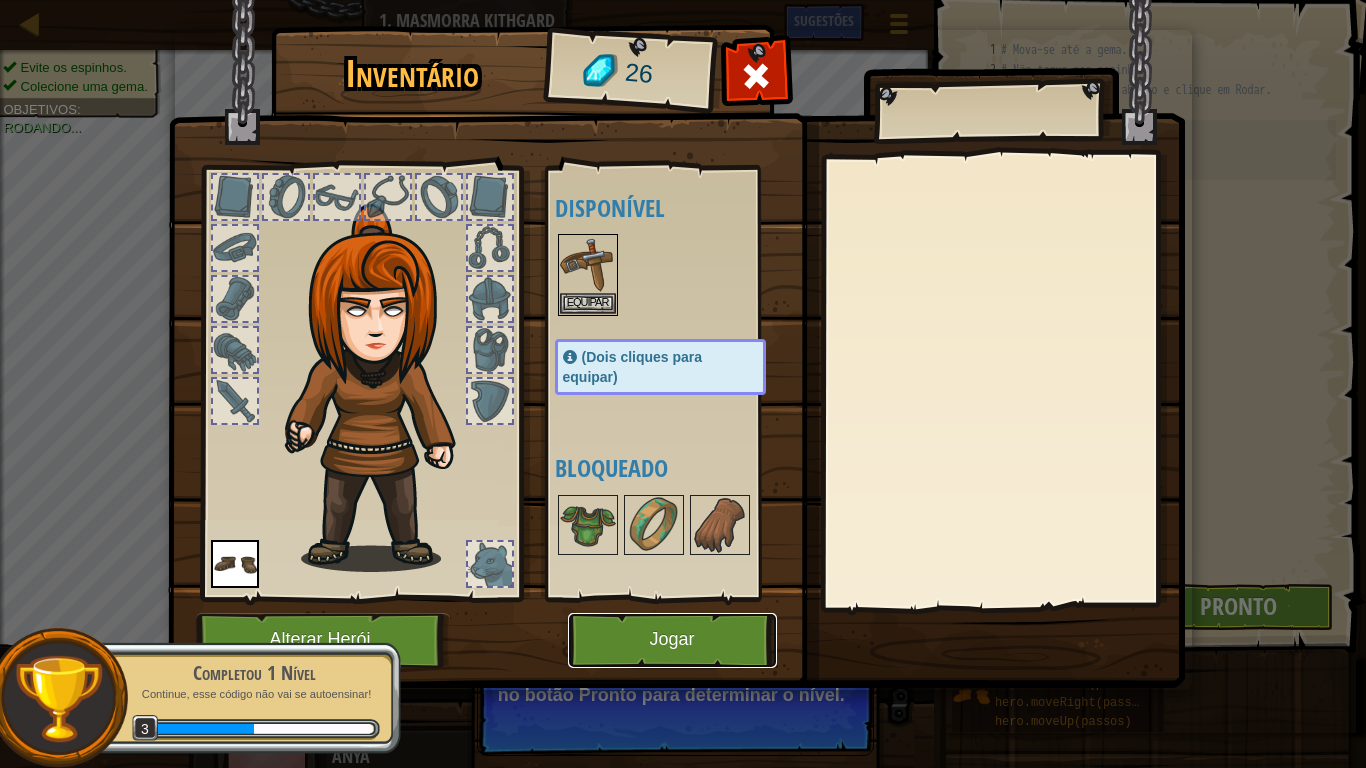 click on "Jogar" at bounding box center [672, 640] 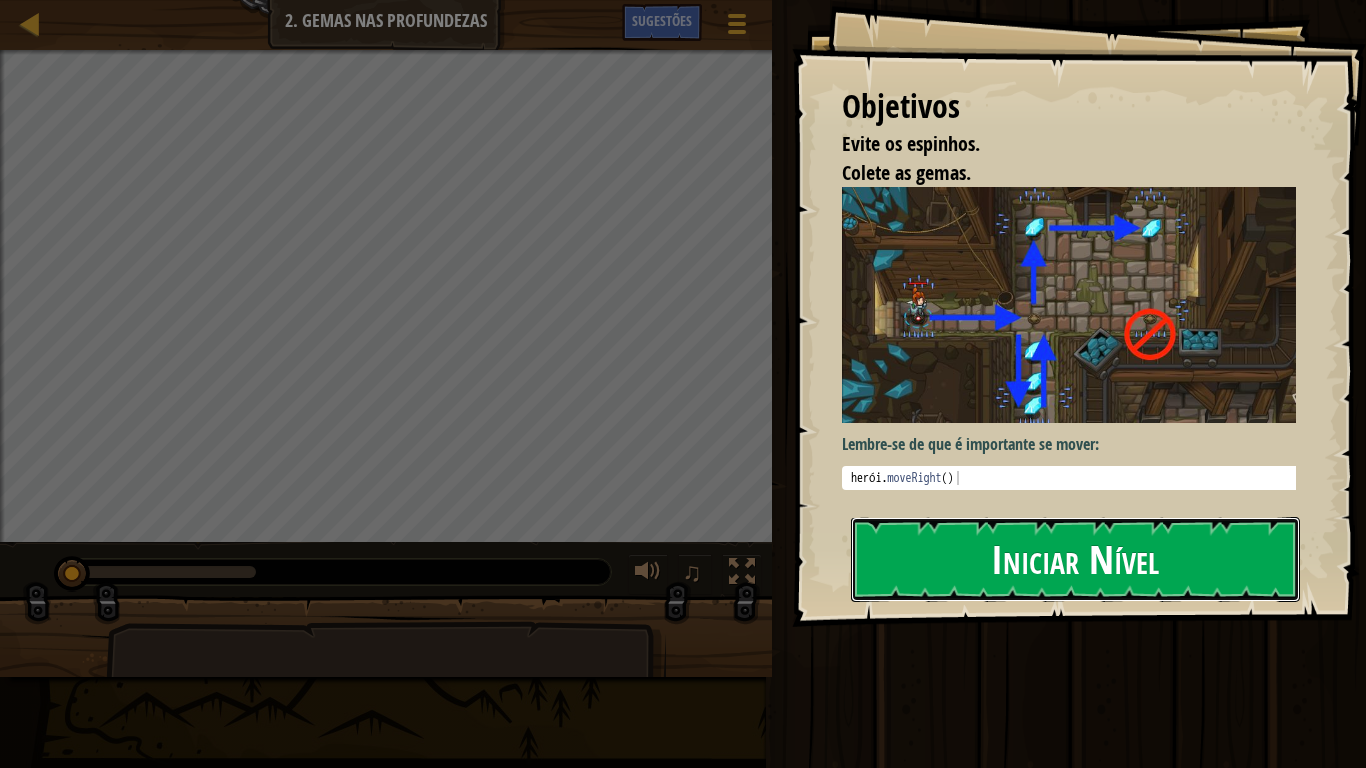 click on "Iniciar Nível" at bounding box center [1075, 559] 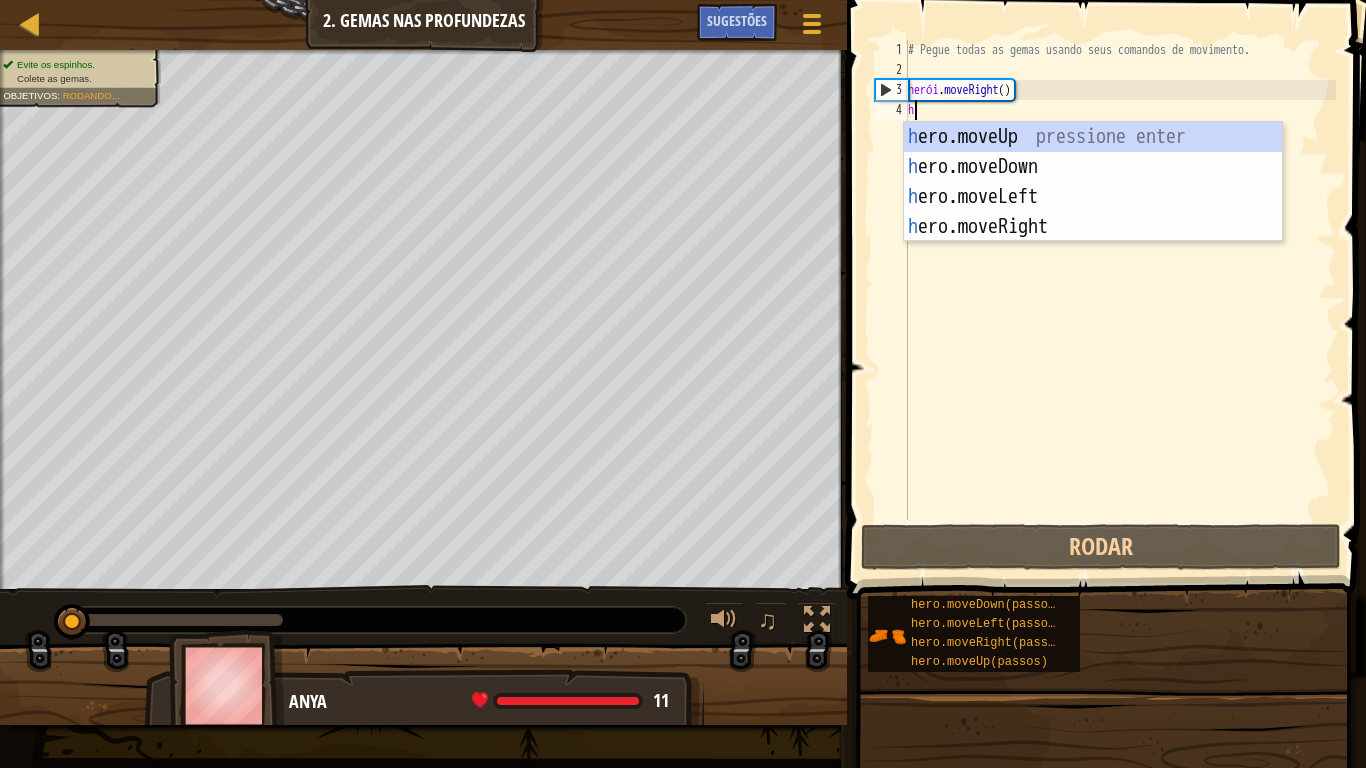 type on "h" 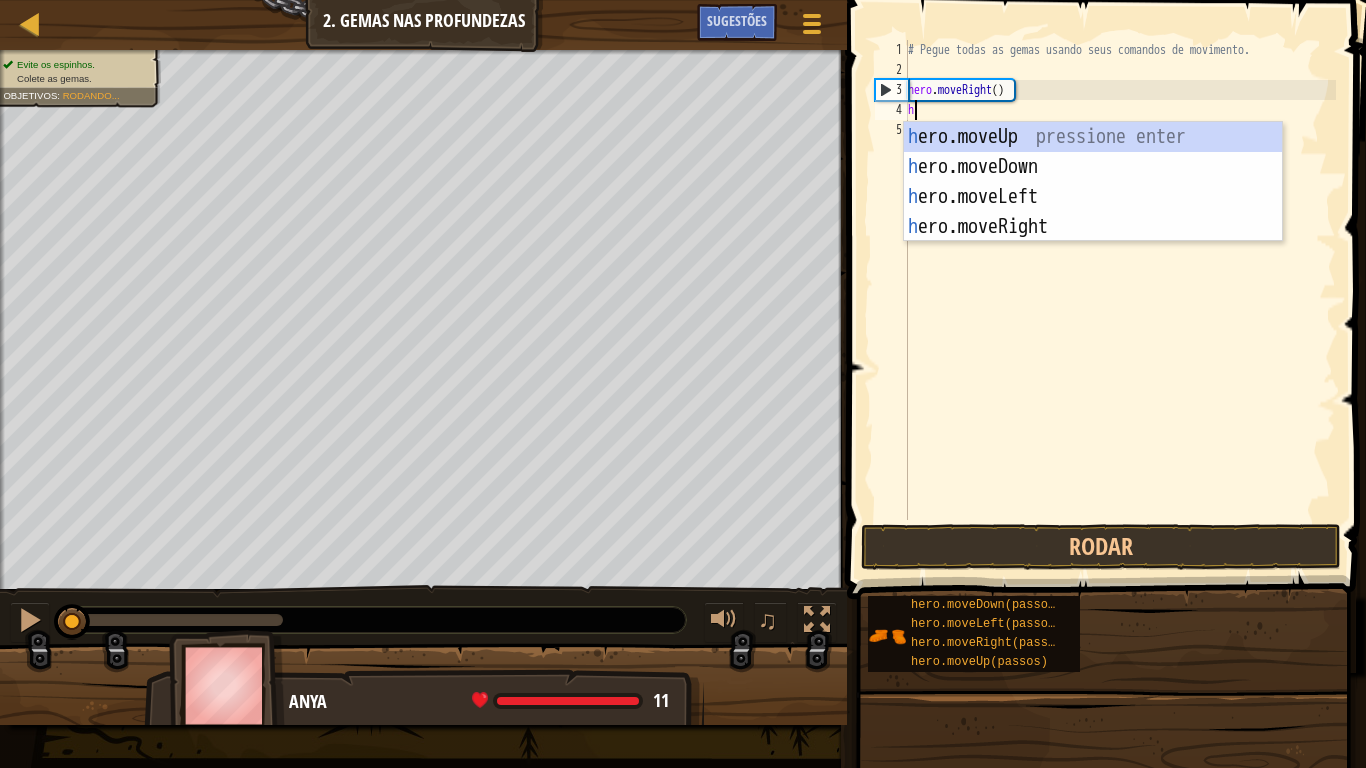 scroll, scrollTop: 9, scrollLeft: 0, axis: vertical 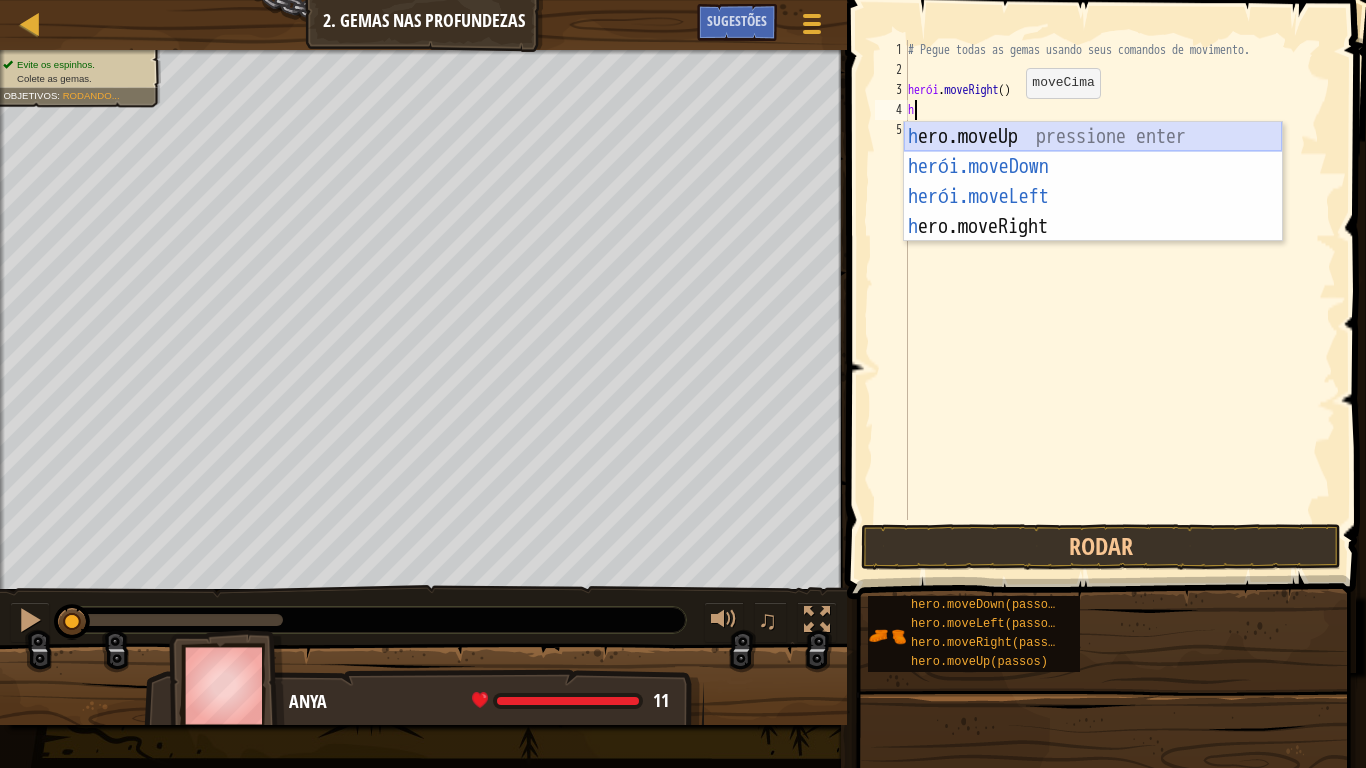 click on "h  ero.moveUp  pressione enter herói.moveDown ​ Pressione Enter herói.moveLeft ​ Pressione Enter h  ero.moveRight Pressione Enter" at bounding box center [1093, 212] 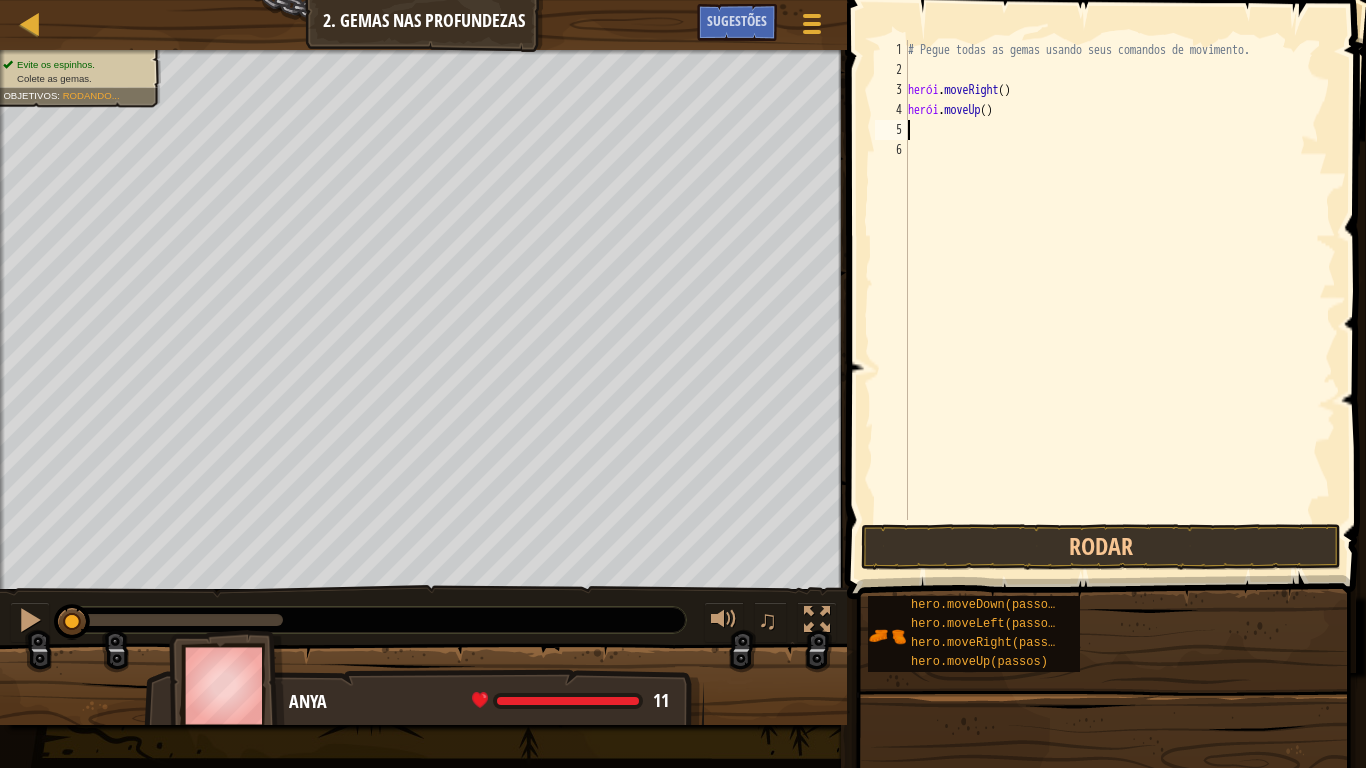 click on "# Pegue todas as gemas usando seus comandos de movimento. herói  .  moveRight  (  ) herói  .  moveUp  (  )" at bounding box center (1120, 300) 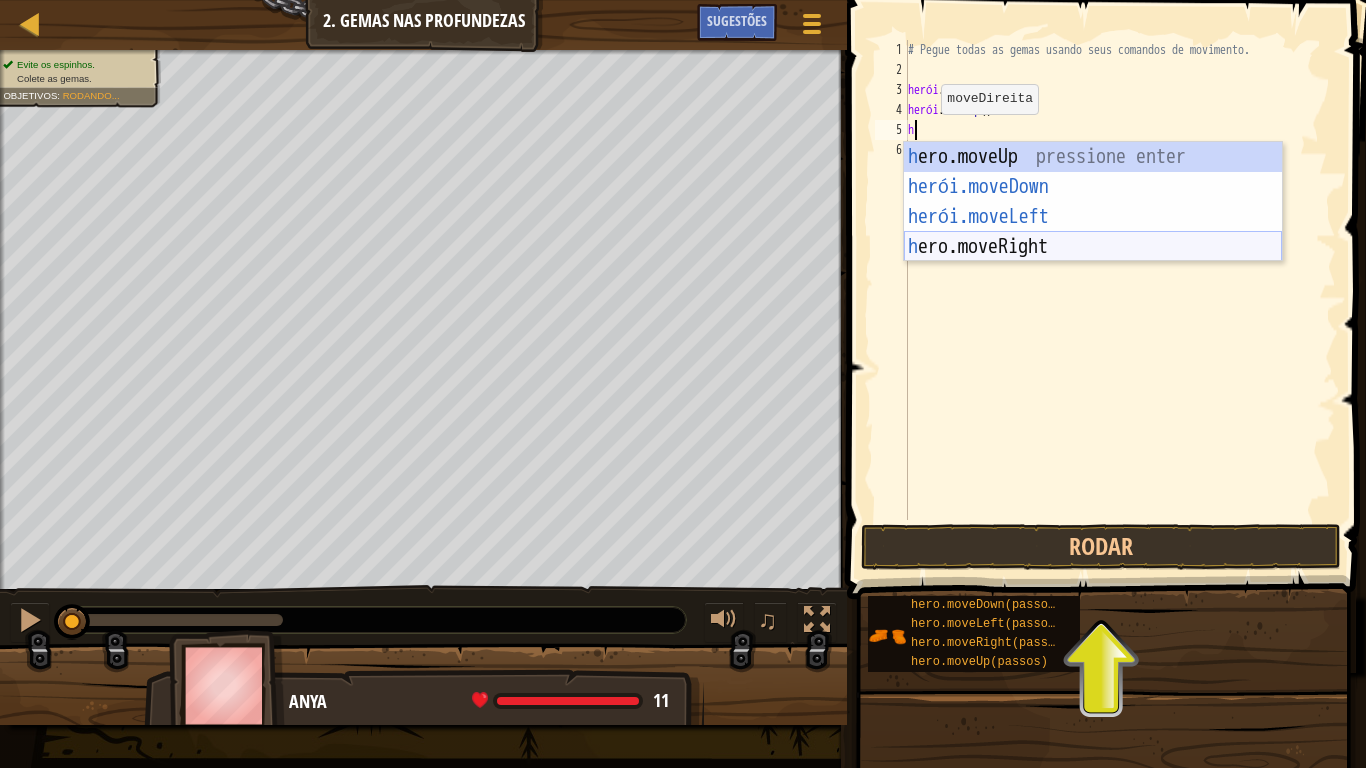 click on "h  ero.moveUp  pressione enter herói.moveDown ​ Pressione Enter herói.moveLeft ​ Pressione Enter h  ero.moveRight Pressione Enter" at bounding box center [1093, 232] 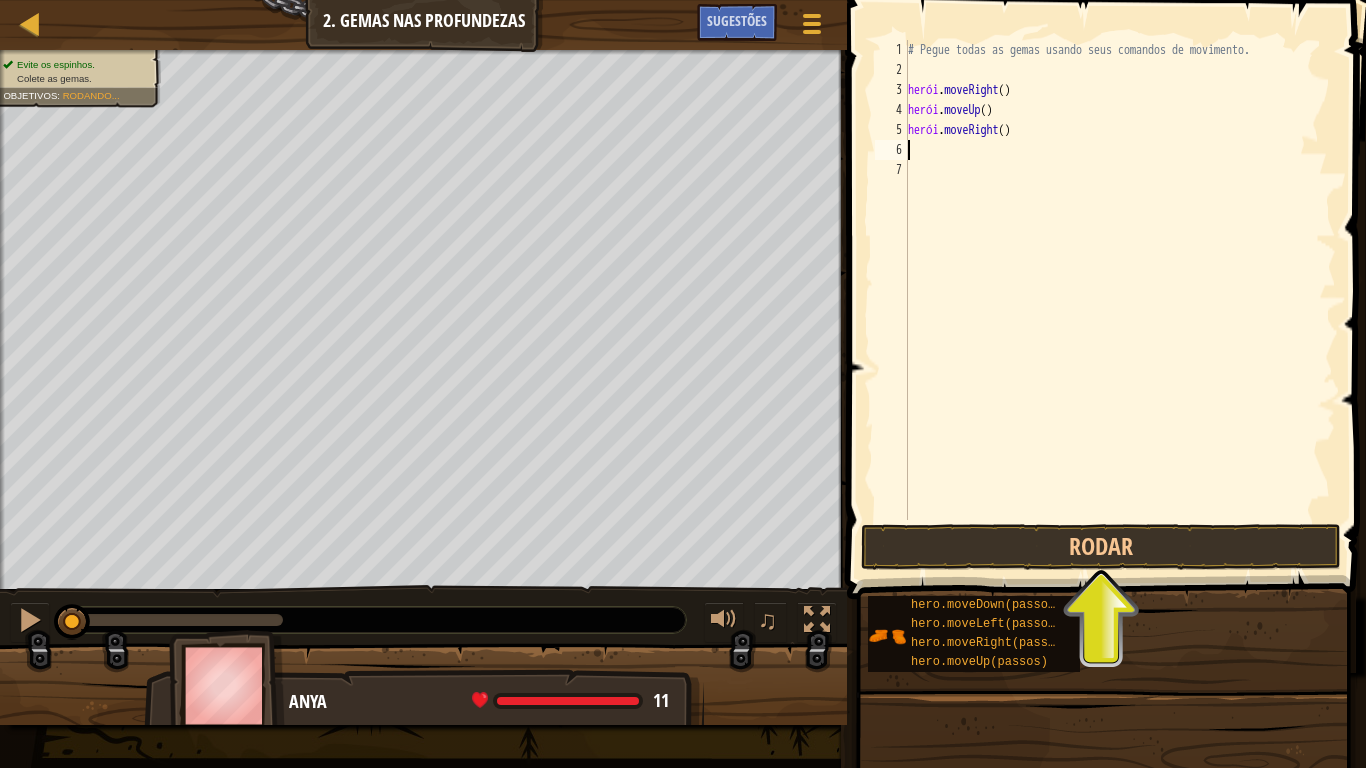 click on "# Pegue todas as gemas usando seus comandos de movimento. herói  .  moveRight  (  ) herói  .  moveUp  (  ) herói  .  moveRight  (  )" at bounding box center [1120, 300] 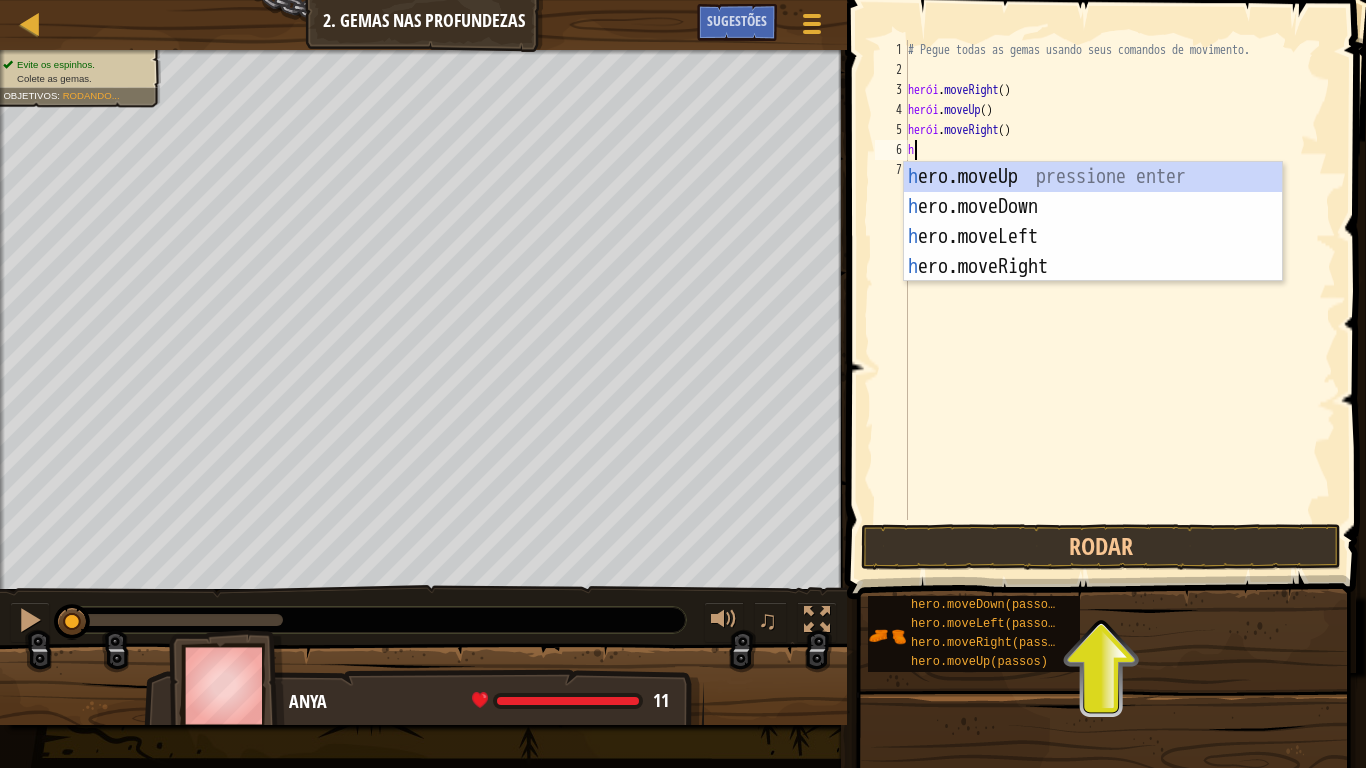 type on "h" 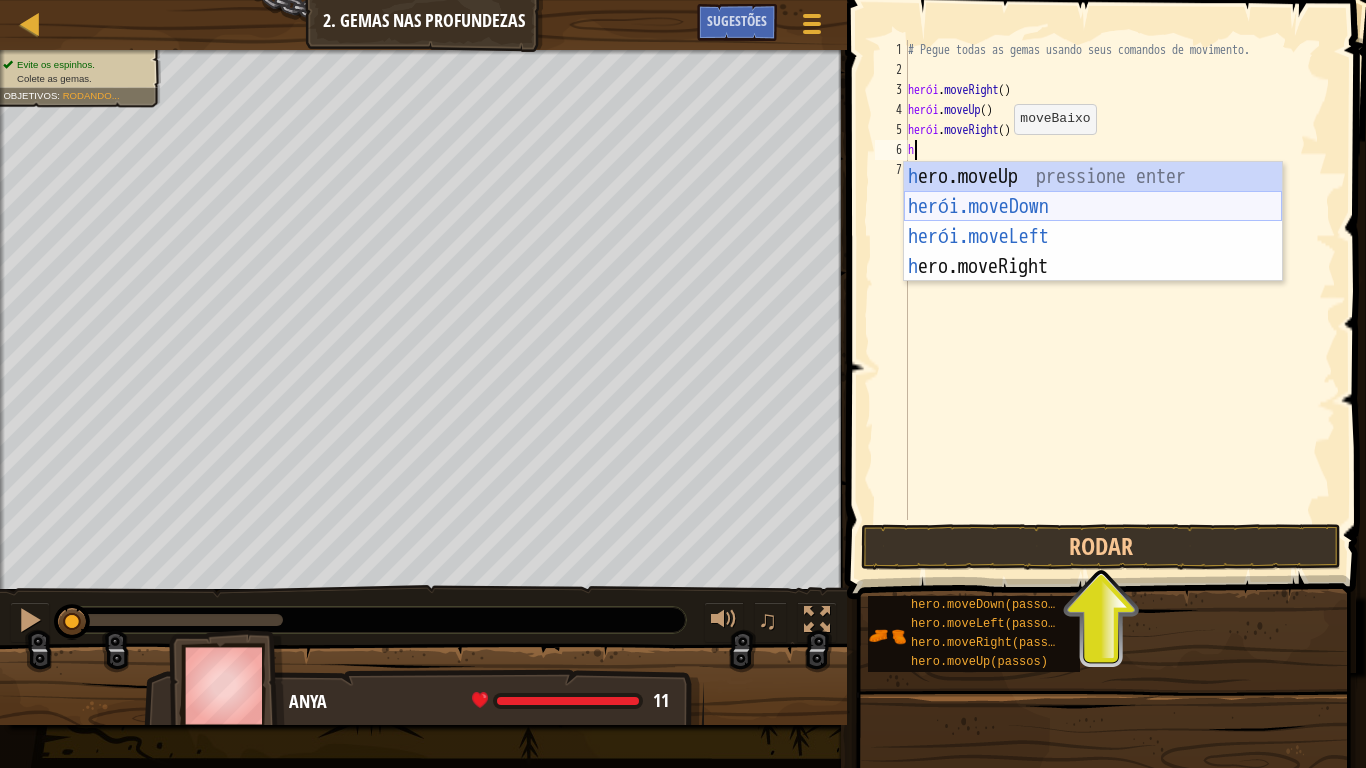 click on "h  ero.moveUp  pressione enter herói.moveDown ​ Pressione Enter herói.moveLeft ​ Pressione Enter h  ero.moveRight Pressione Enter" at bounding box center [1093, 252] 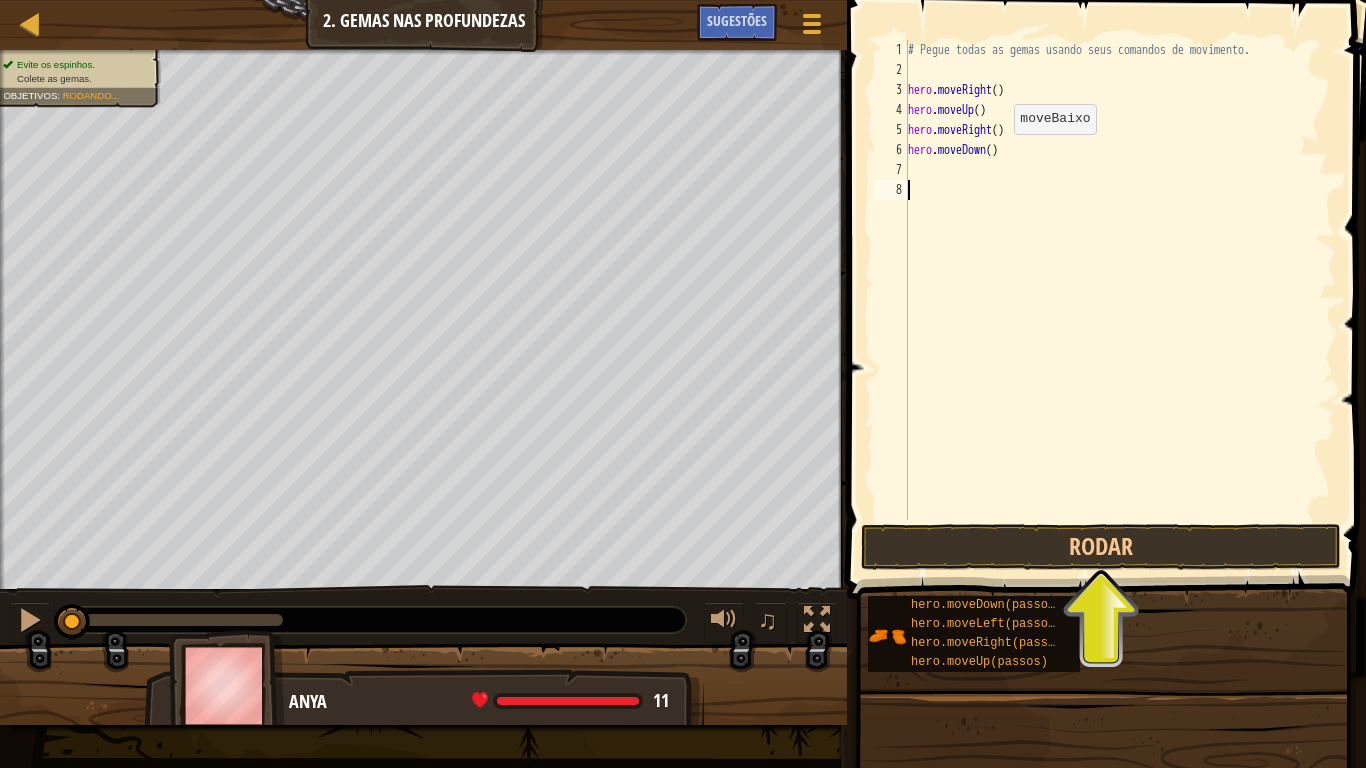 type 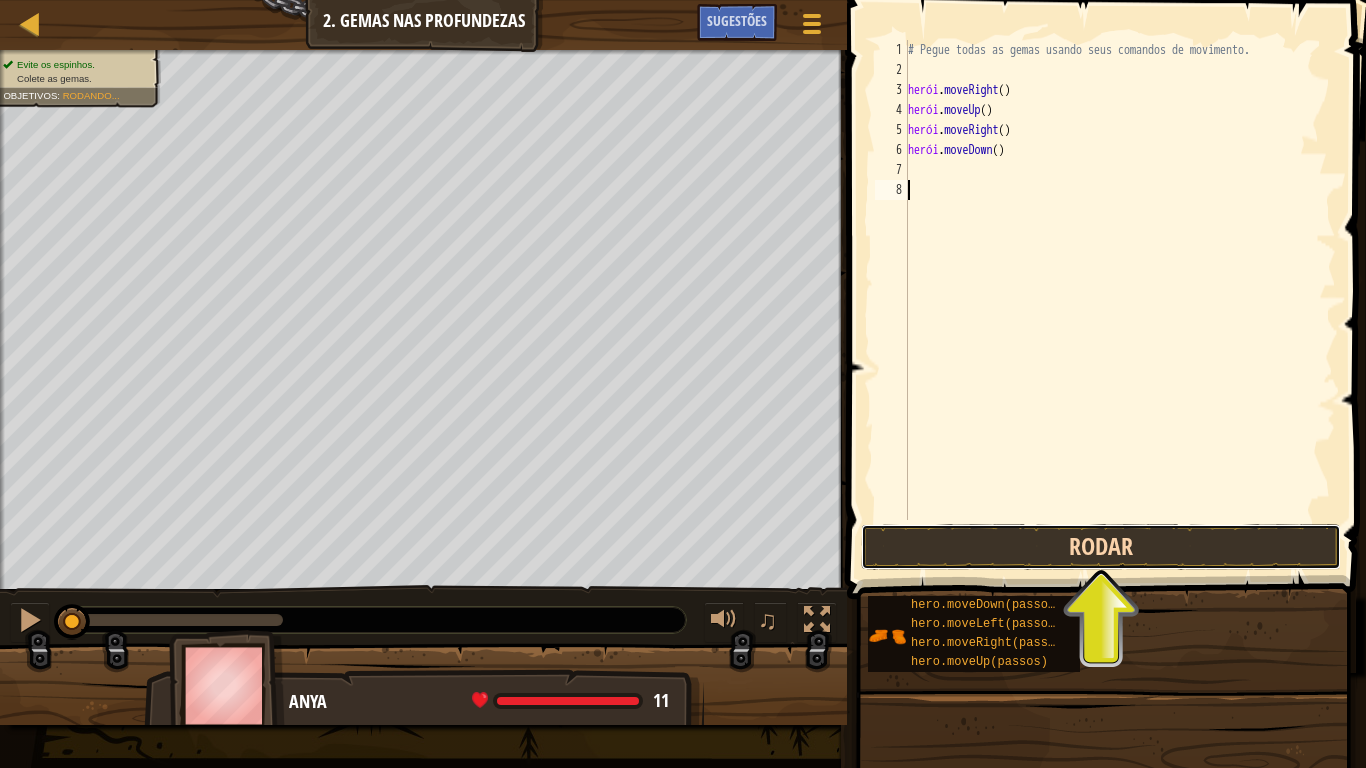click on "Rodar" at bounding box center [1101, 547] 